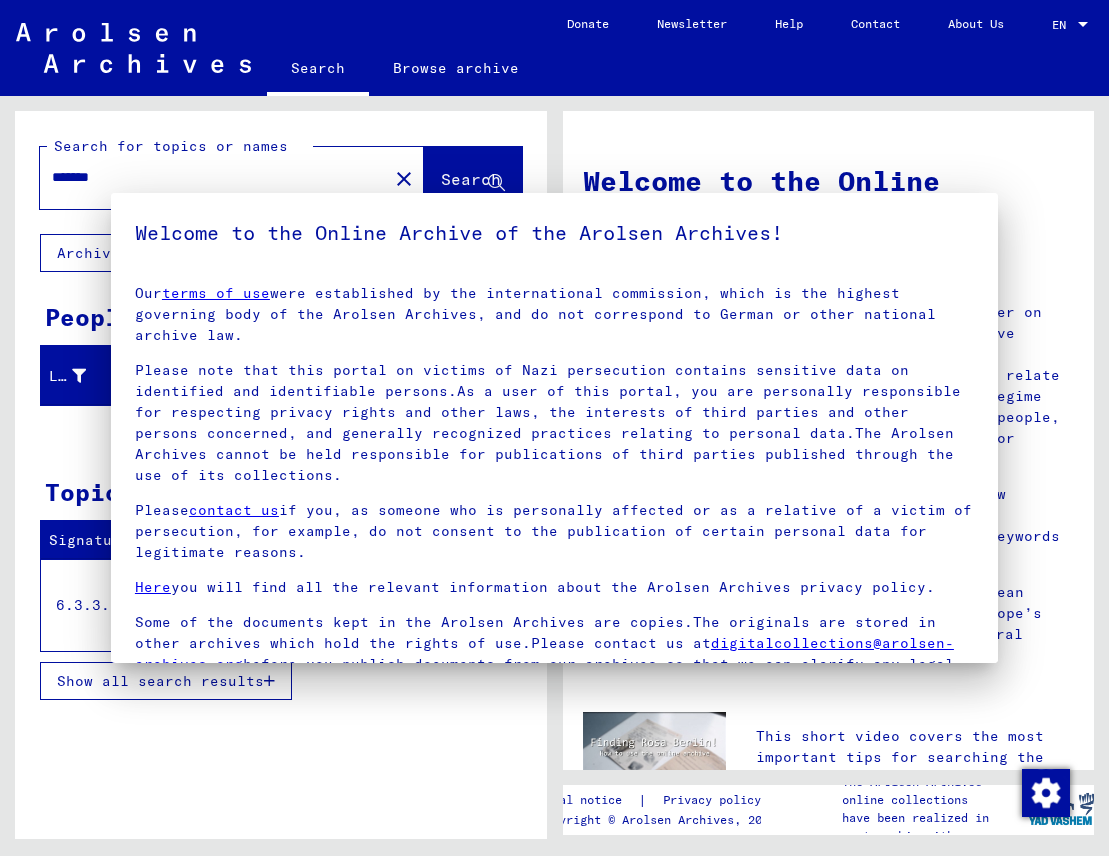 scroll, scrollTop: 0, scrollLeft: 0, axis: both 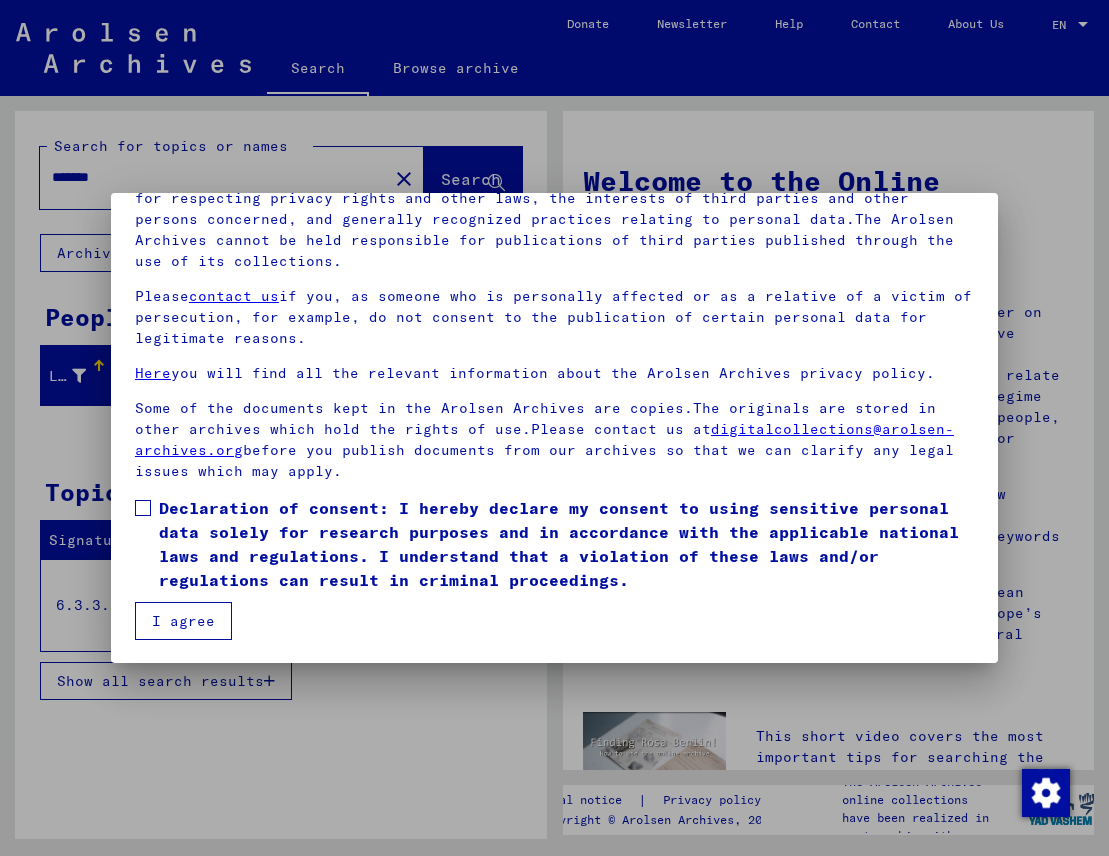 click at bounding box center (143, 508) 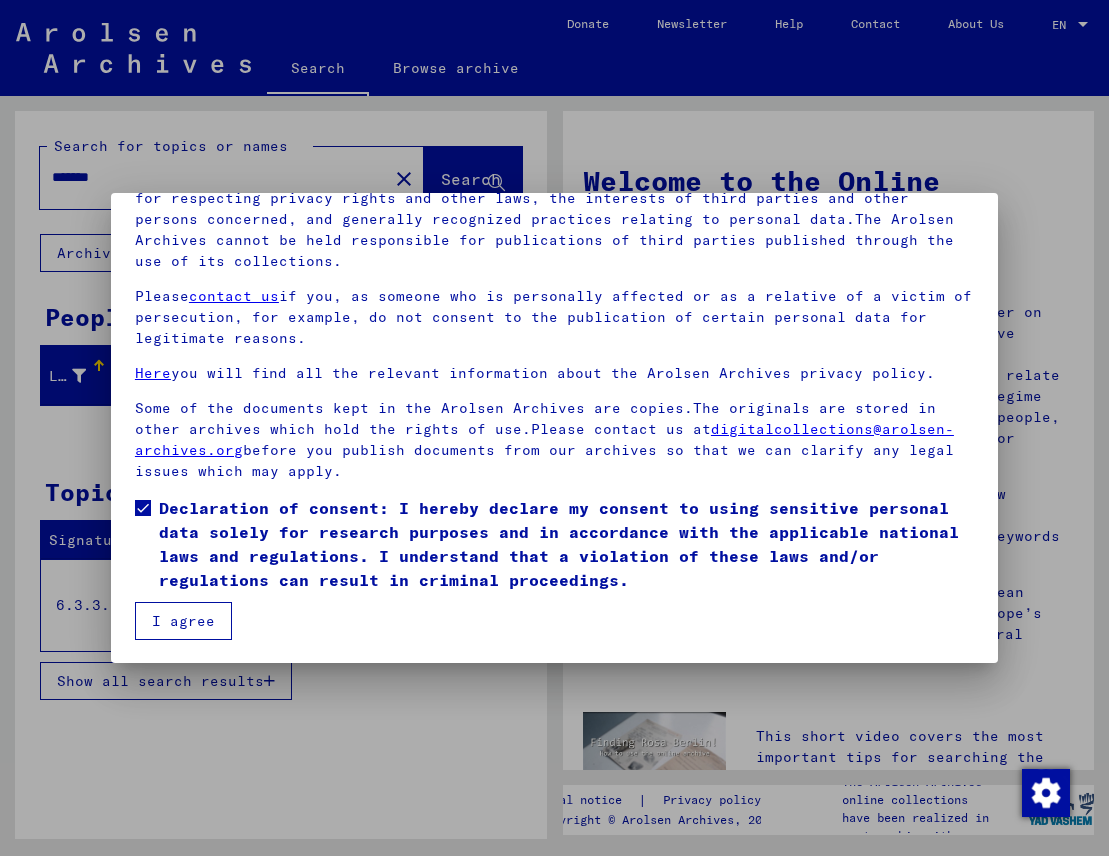 click on "I agree" at bounding box center (183, 621) 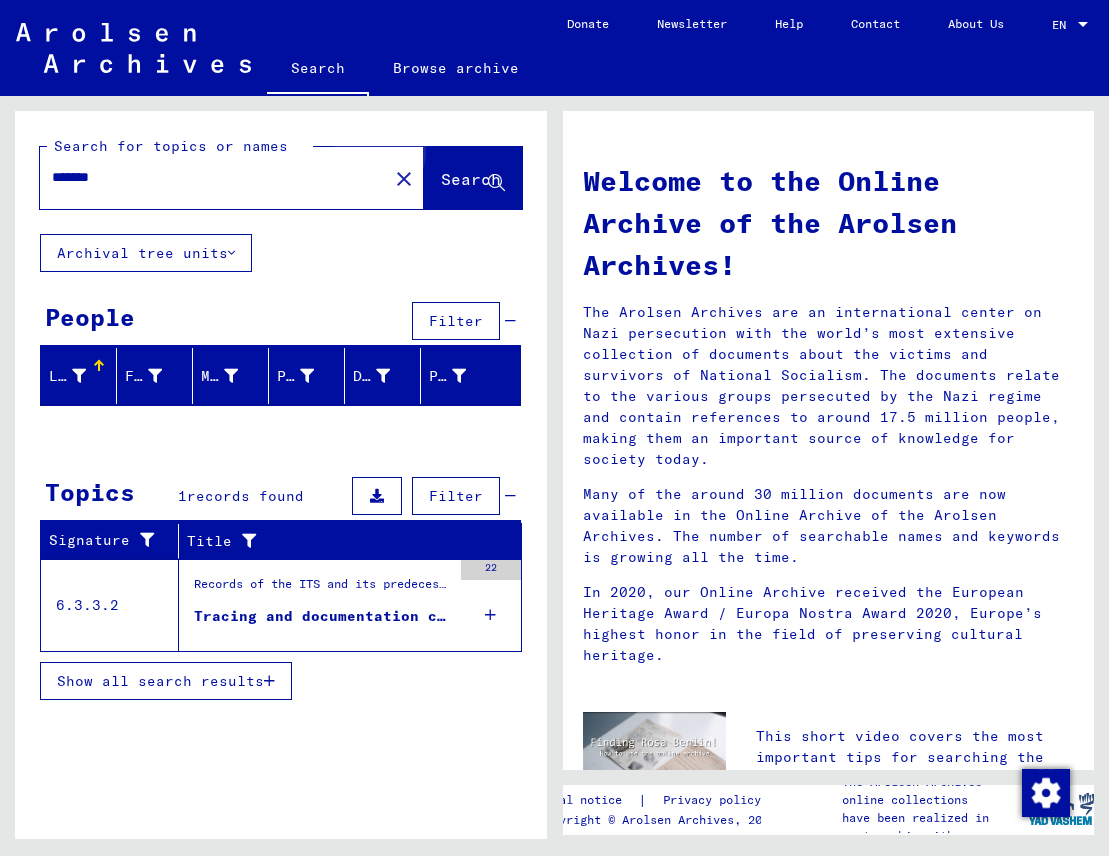 click on "Search" 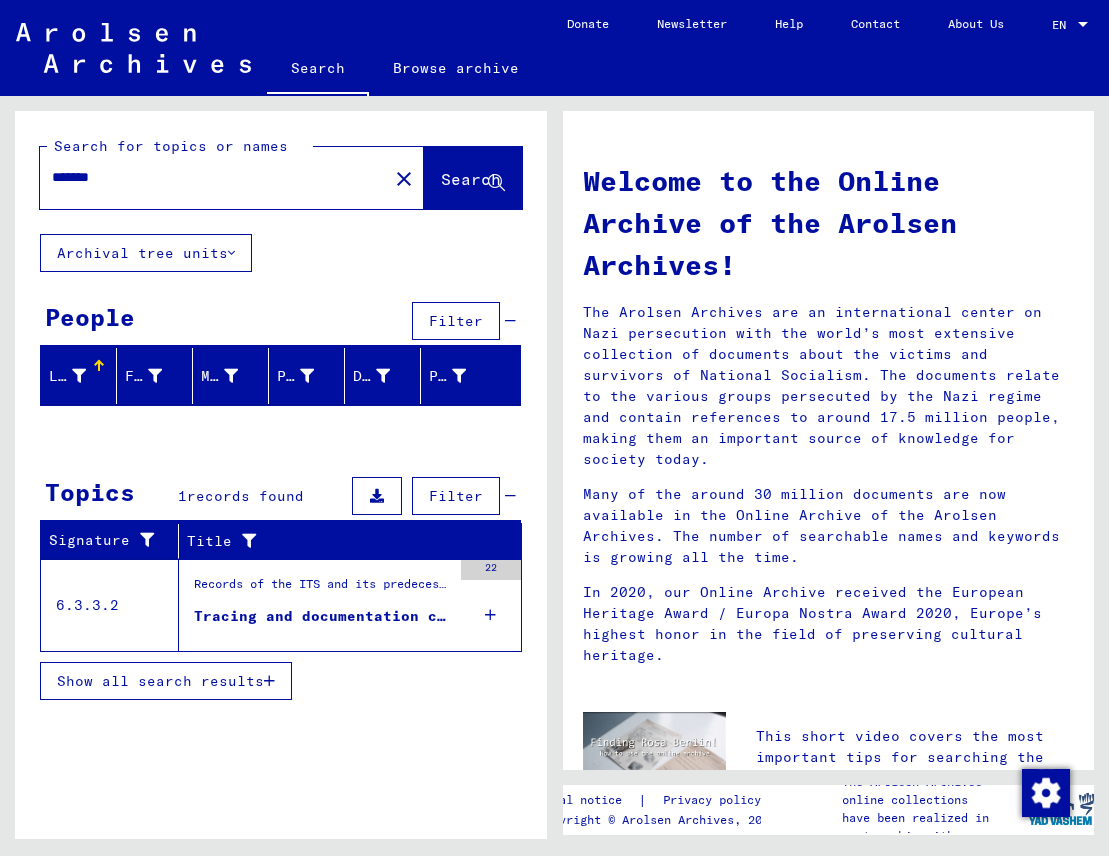 click on "close" 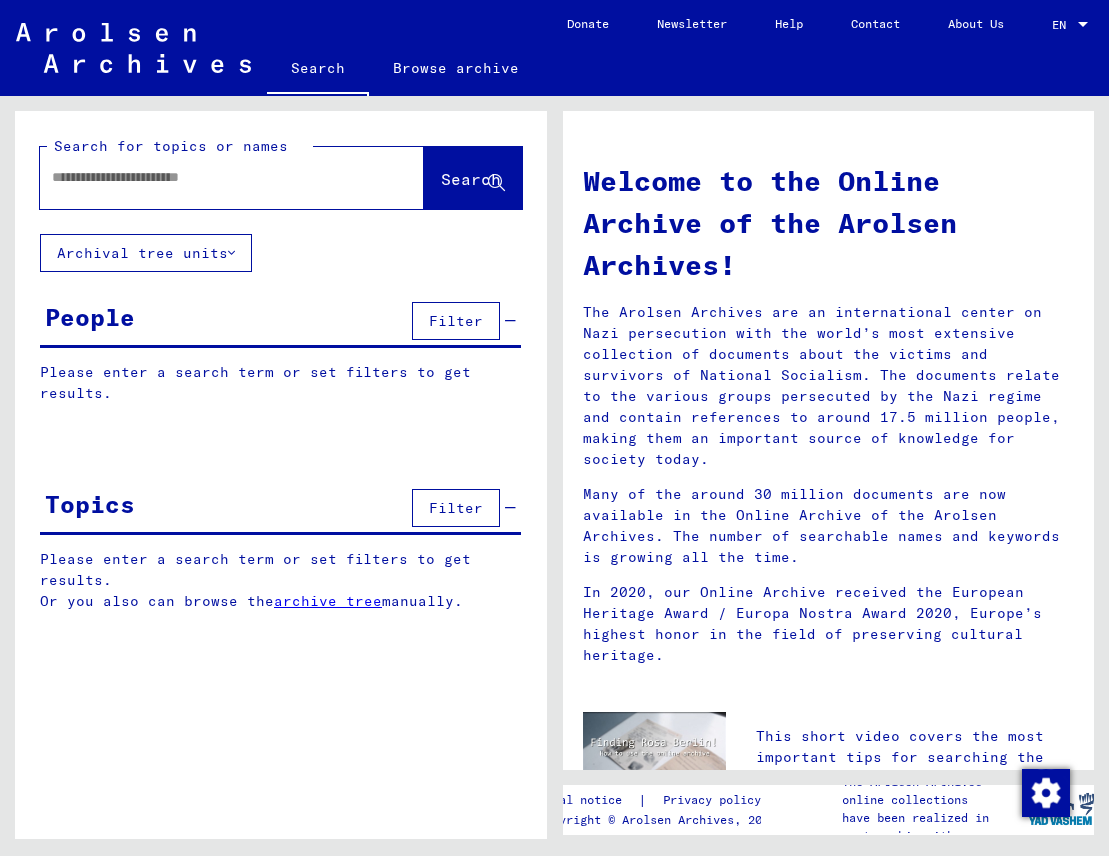 click at bounding box center (208, 177) 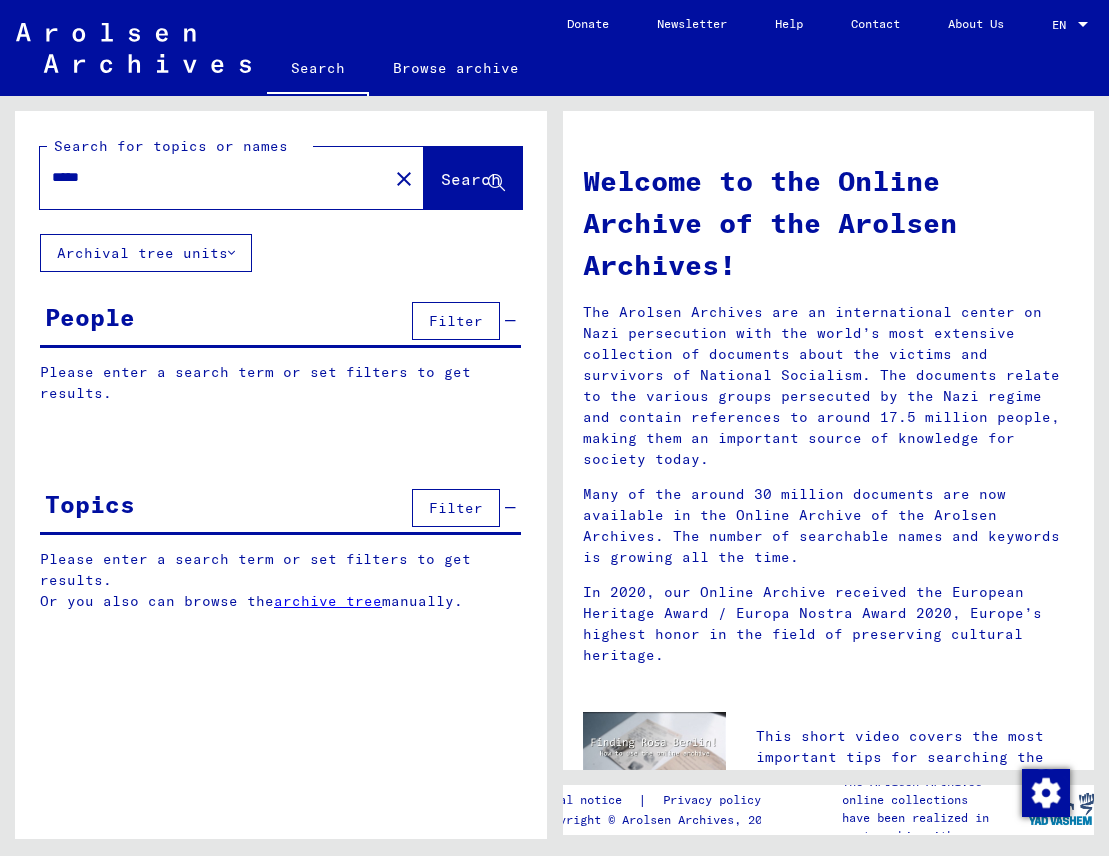 type on "*****" 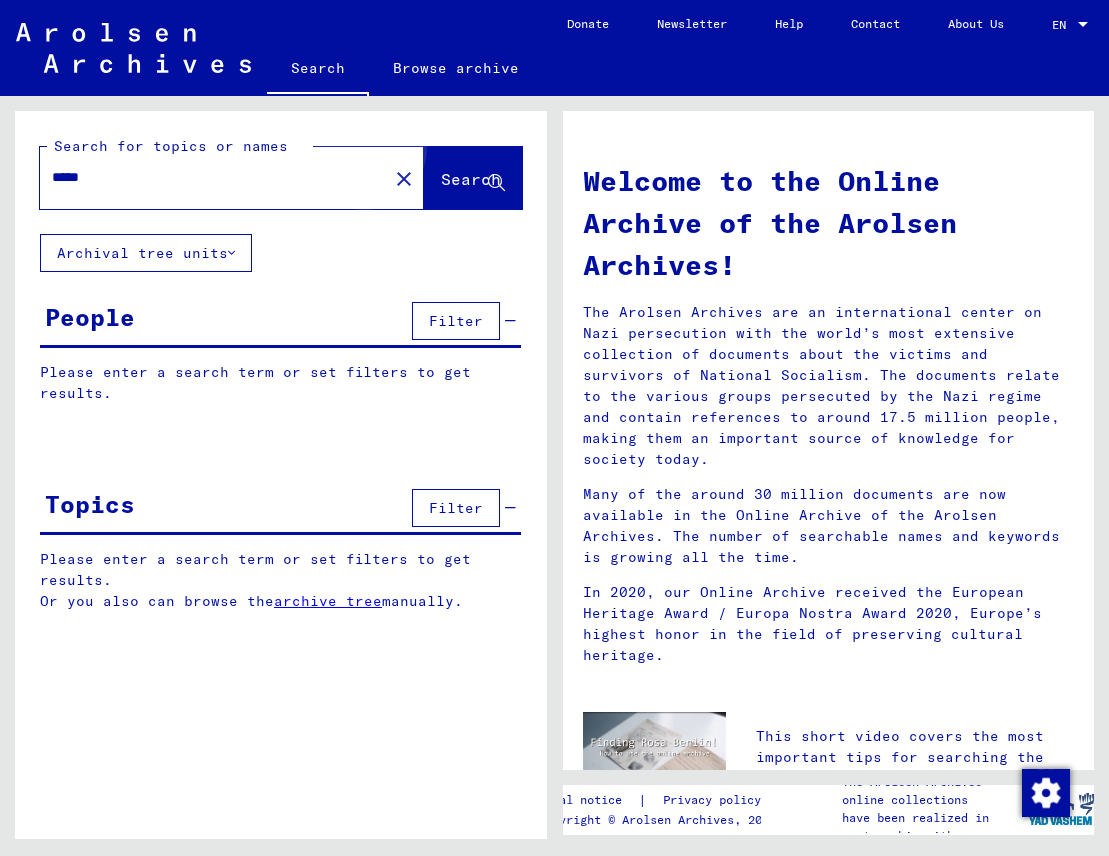 click on "Search" 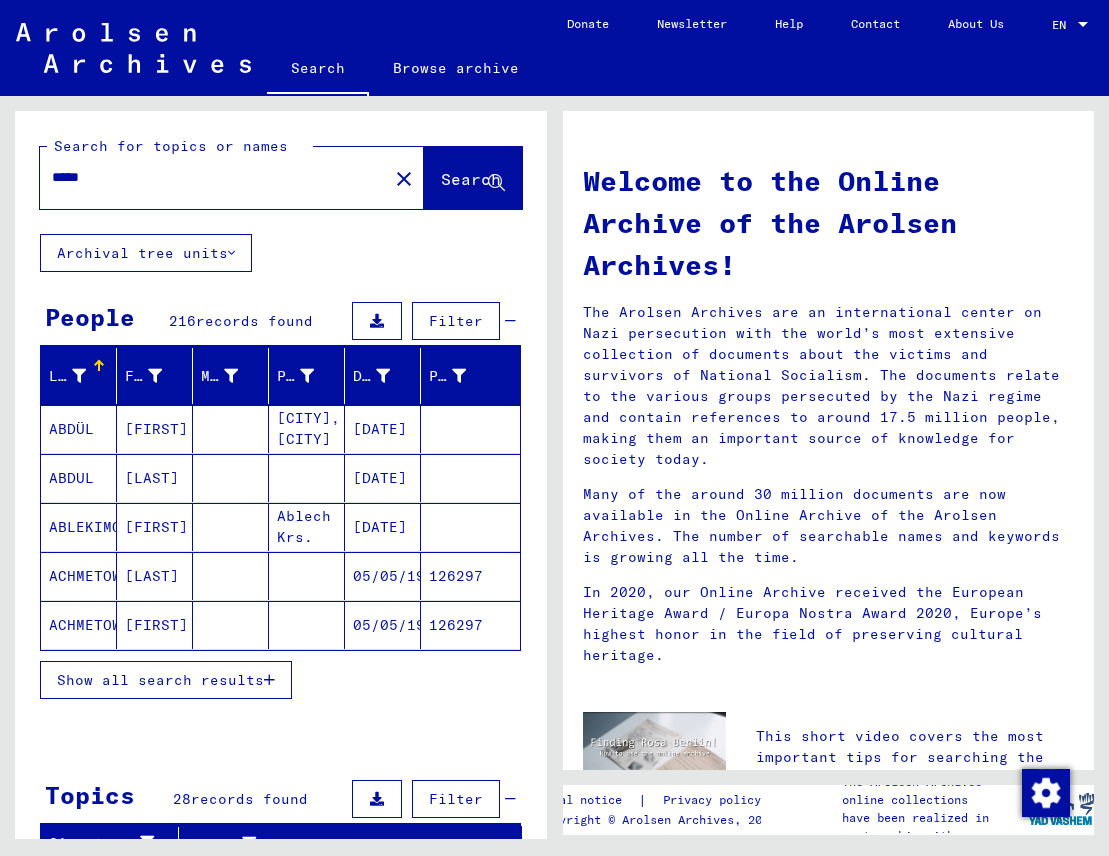 click on "Show all search results" at bounding box center (160, 680) 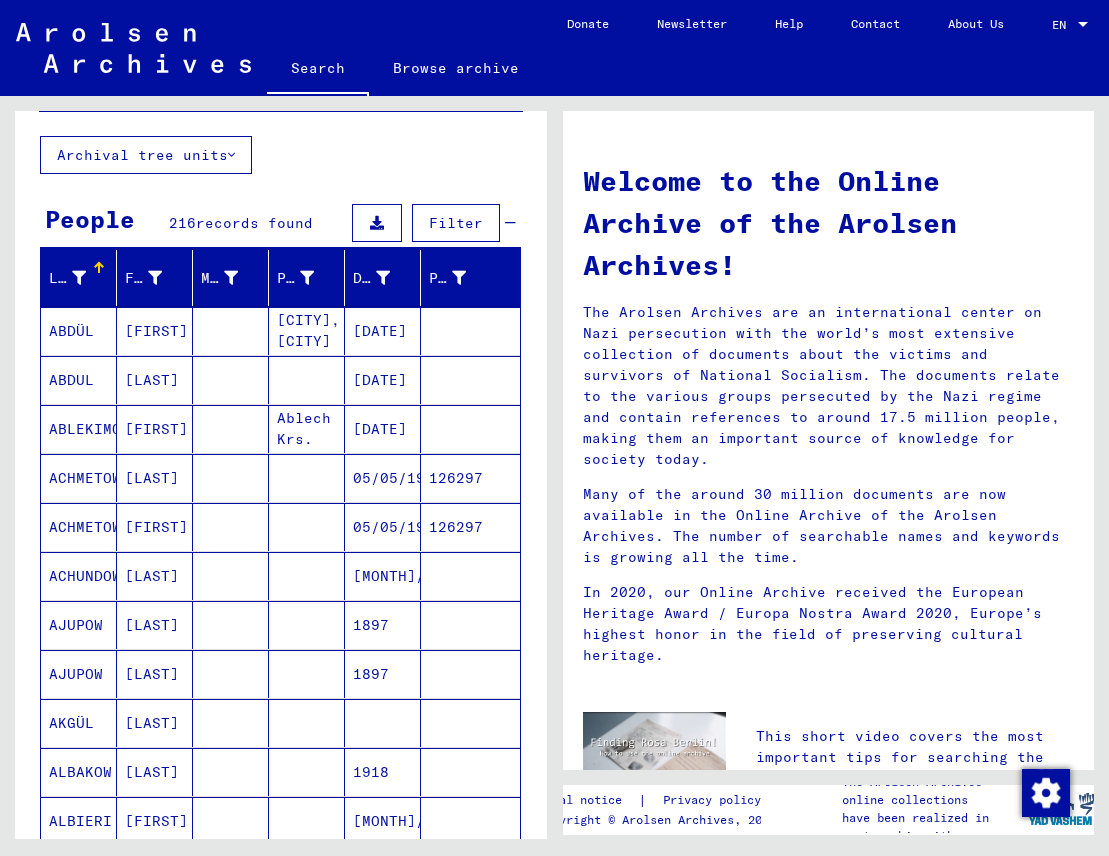 scroll, scrollTop: 103, scrollLeft: 0, axis: vertical 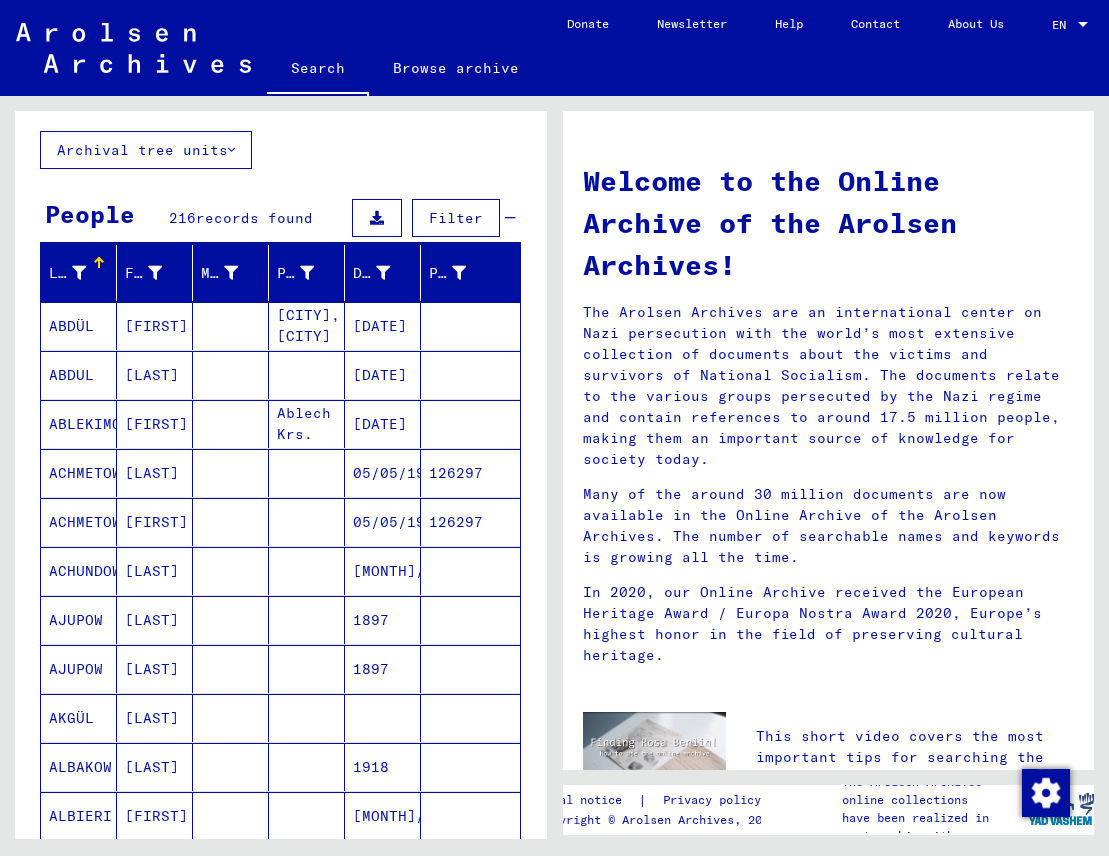 click on "[FIRST]" at bounding box center [155, 375] 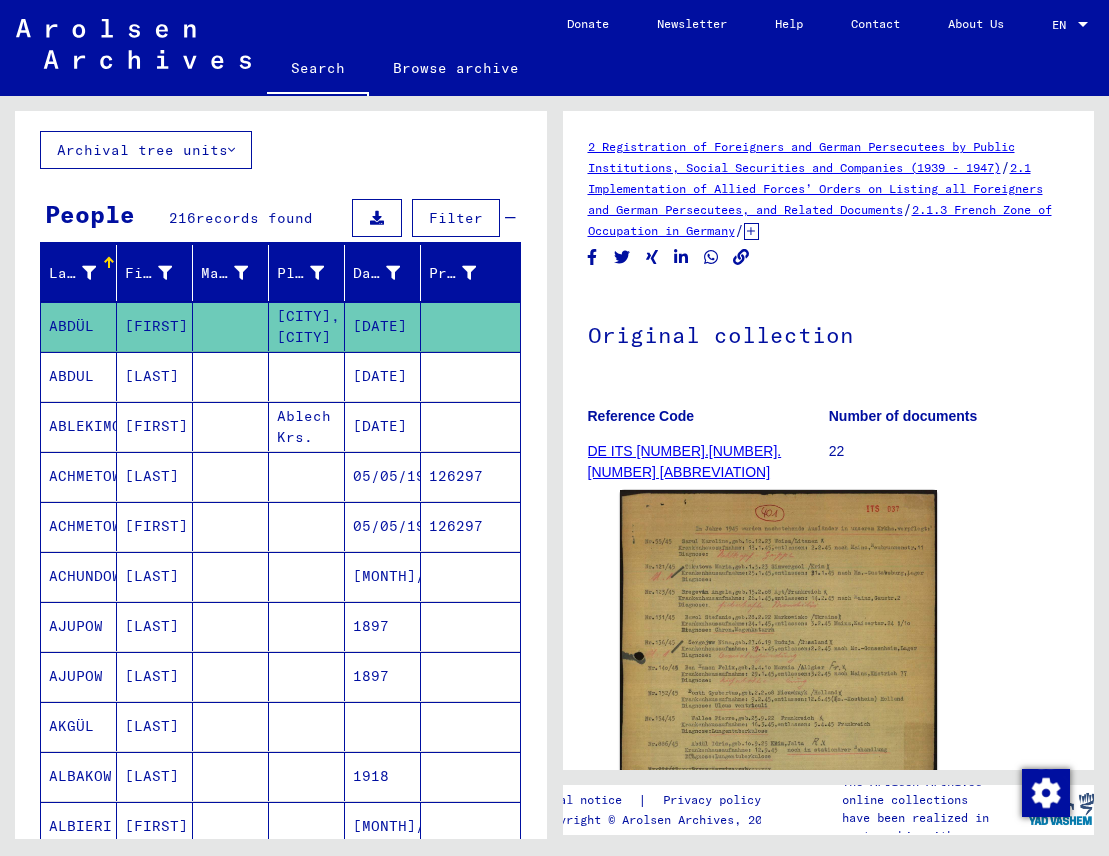 scroll, scrollTop: 0, scrollLeft: 0, axis: both 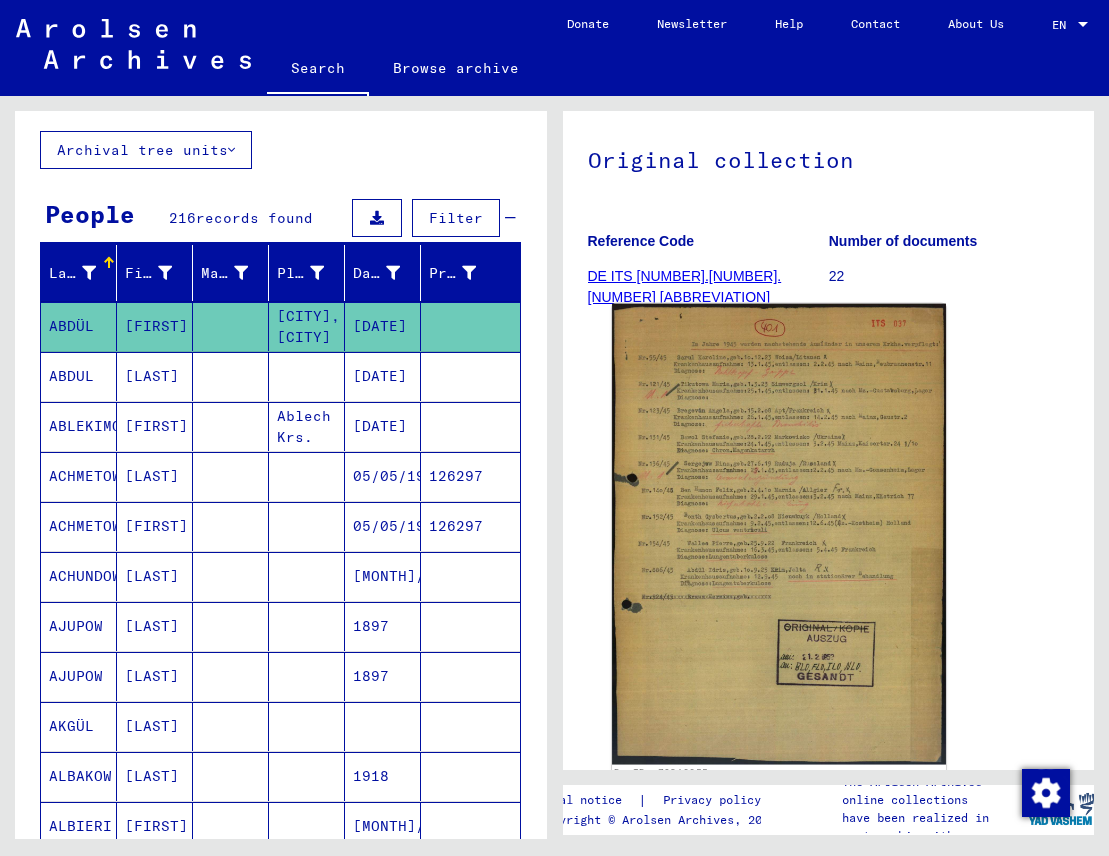 click 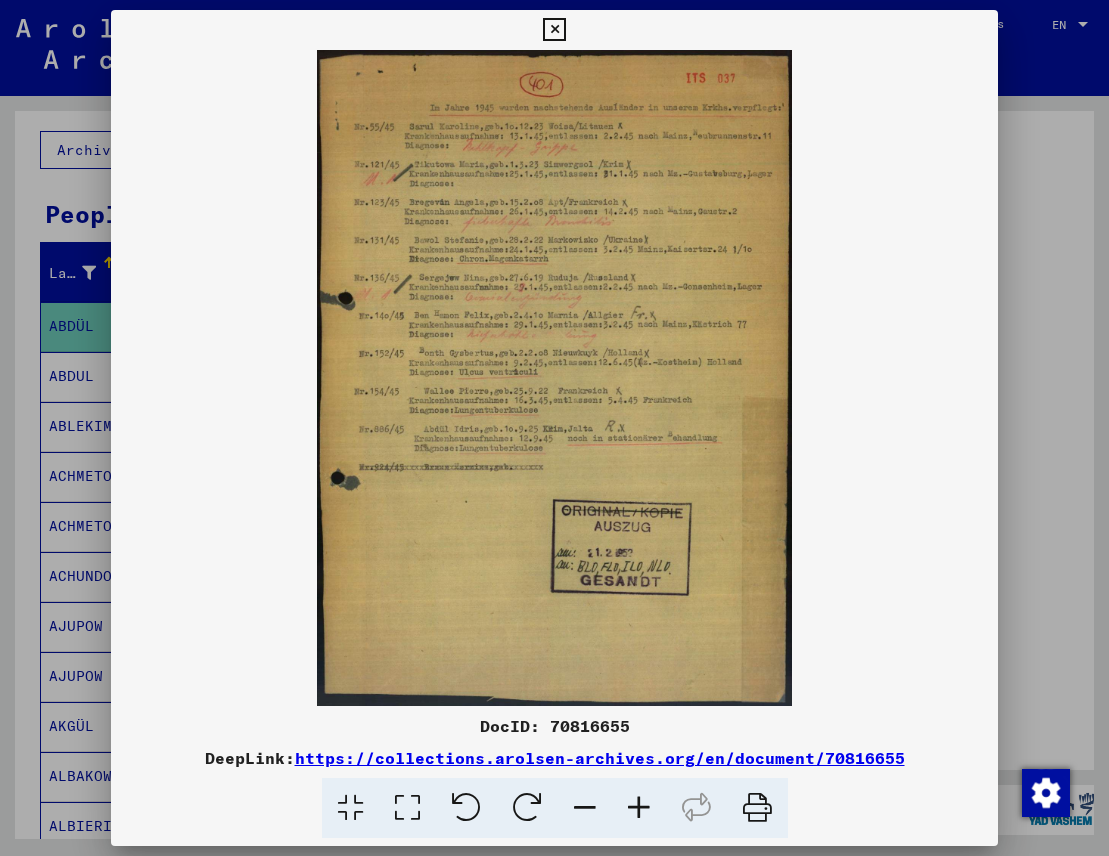 type 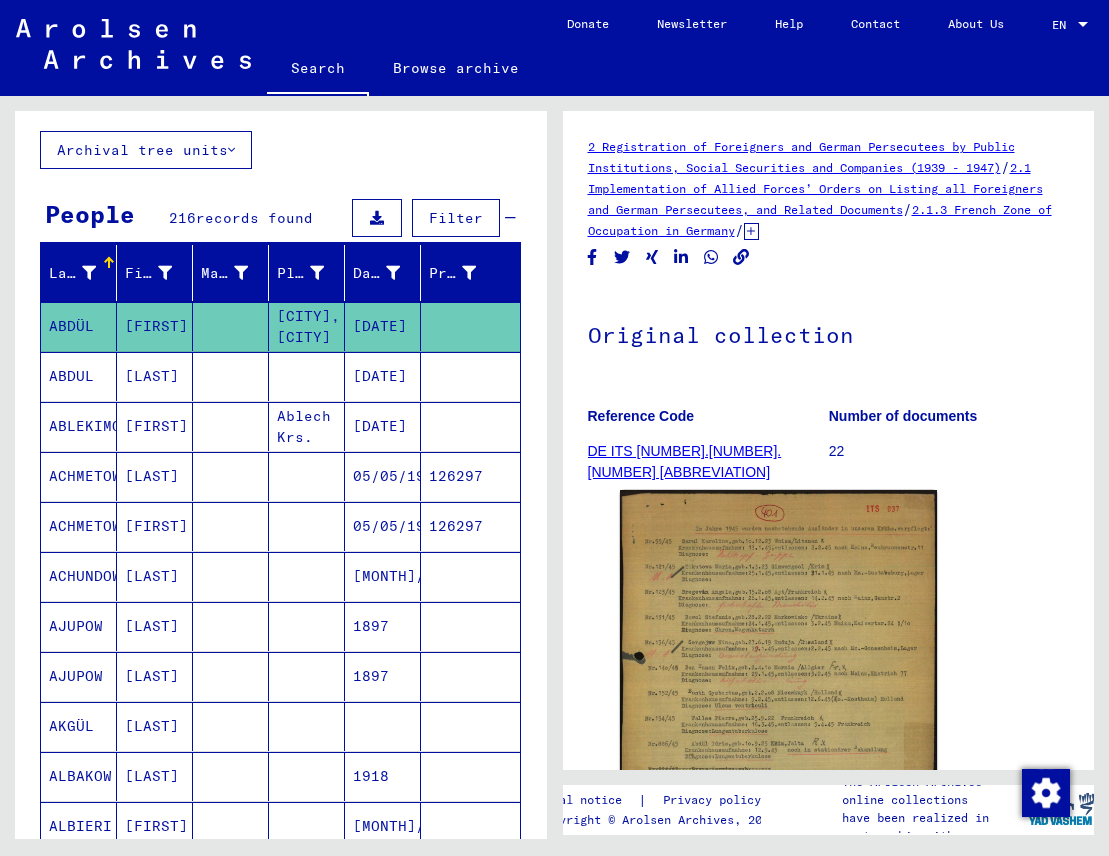 scroll, scrollTop: 0, scrollLeft: 0, axis: both 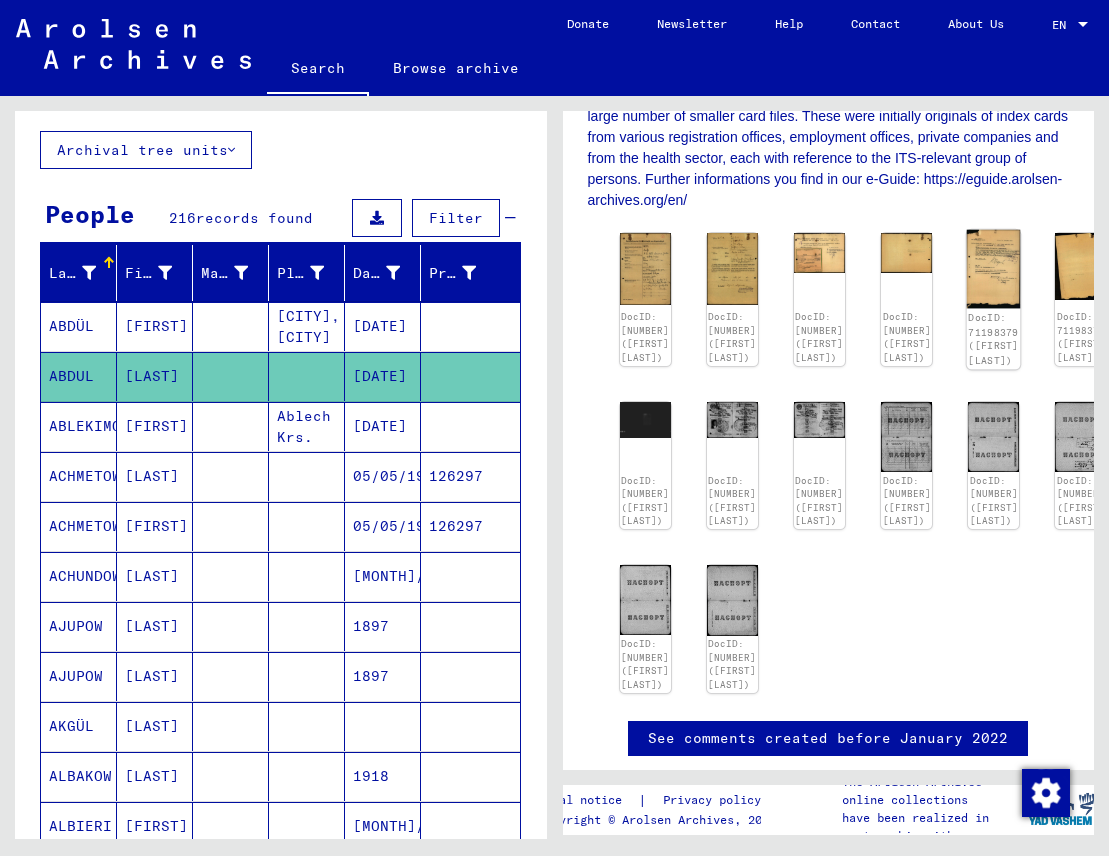 click 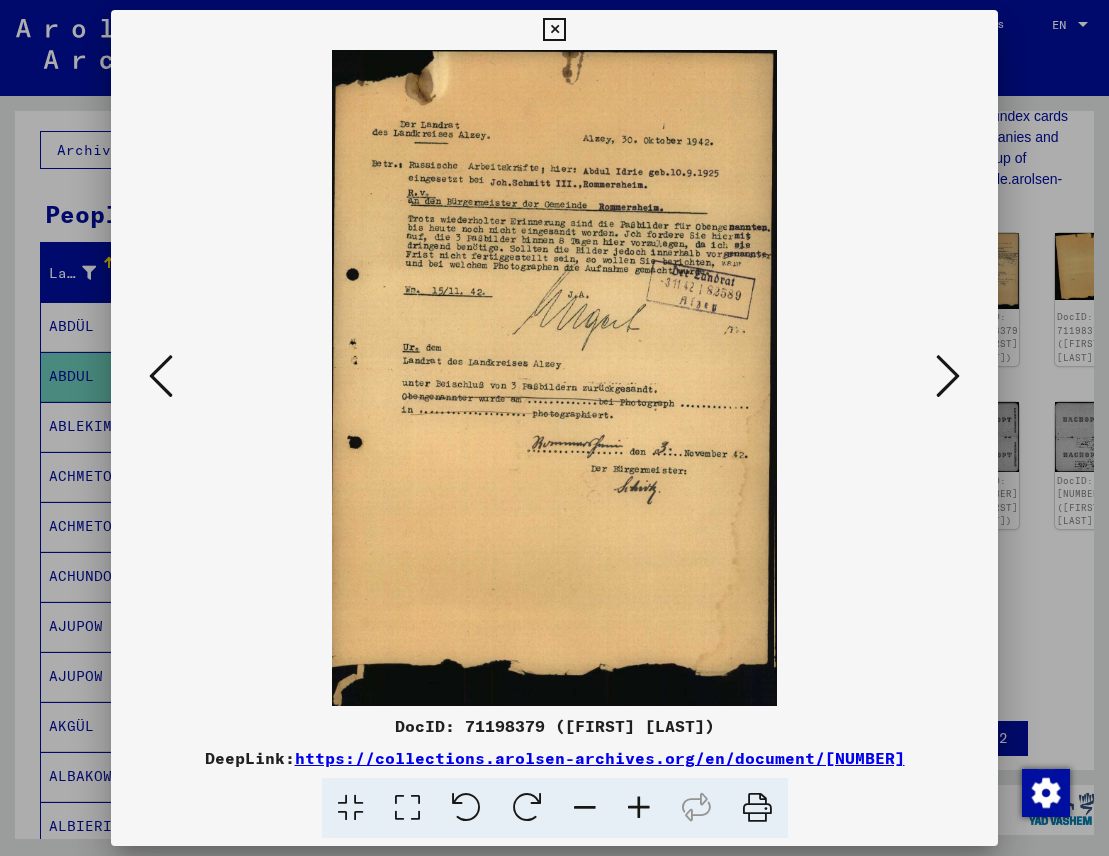 click at bounding box center (948, 376) 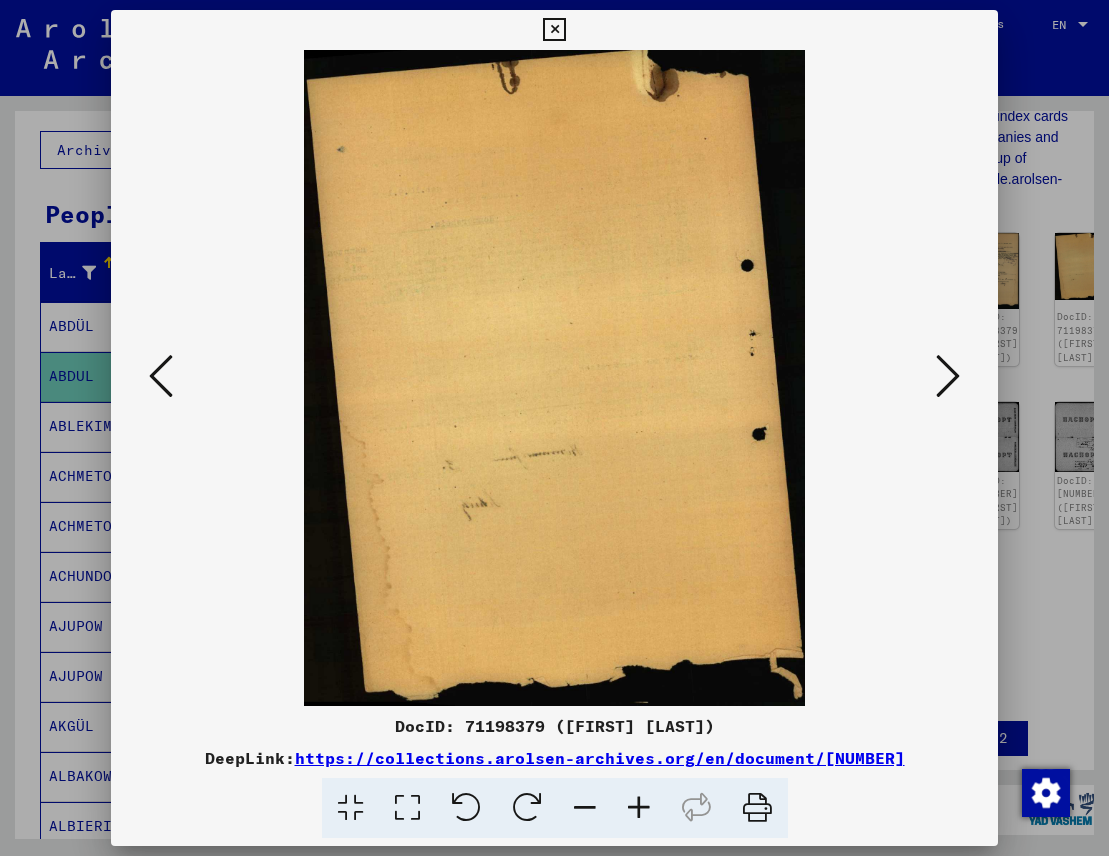 click at bounding box center (948, 376) 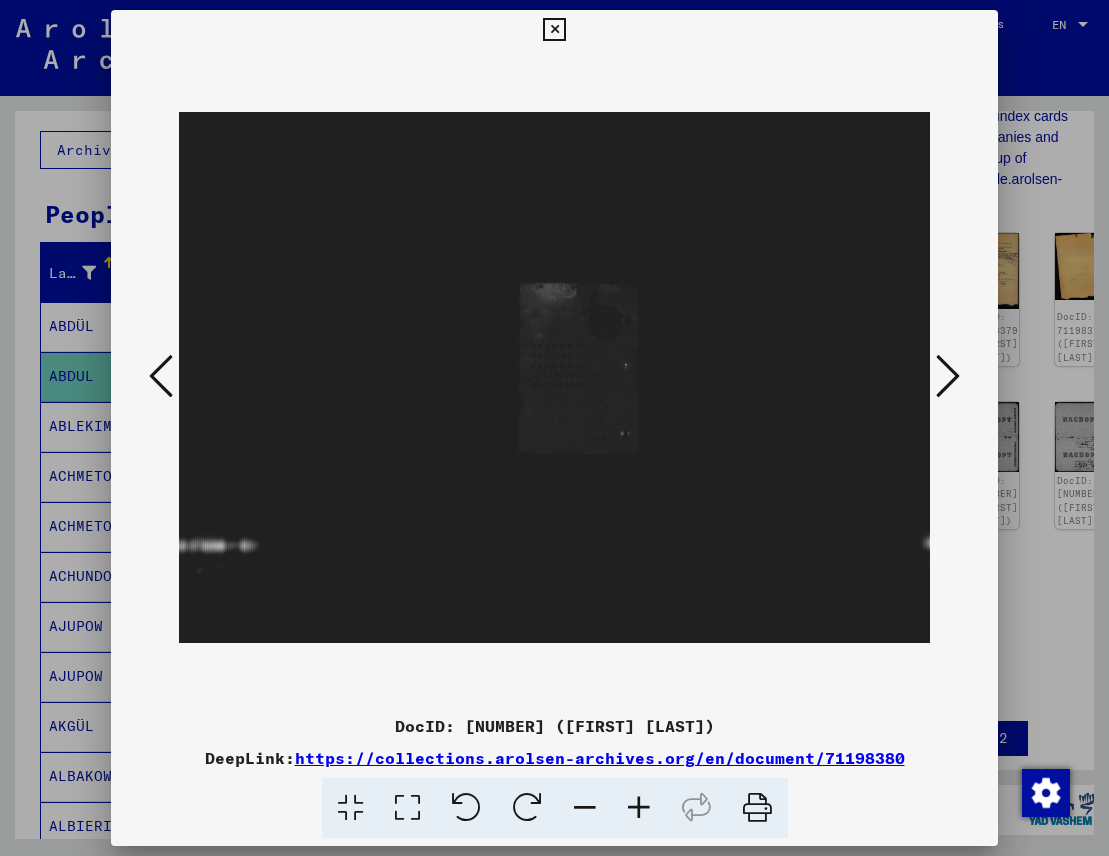 click at bounding box center [948, 376] 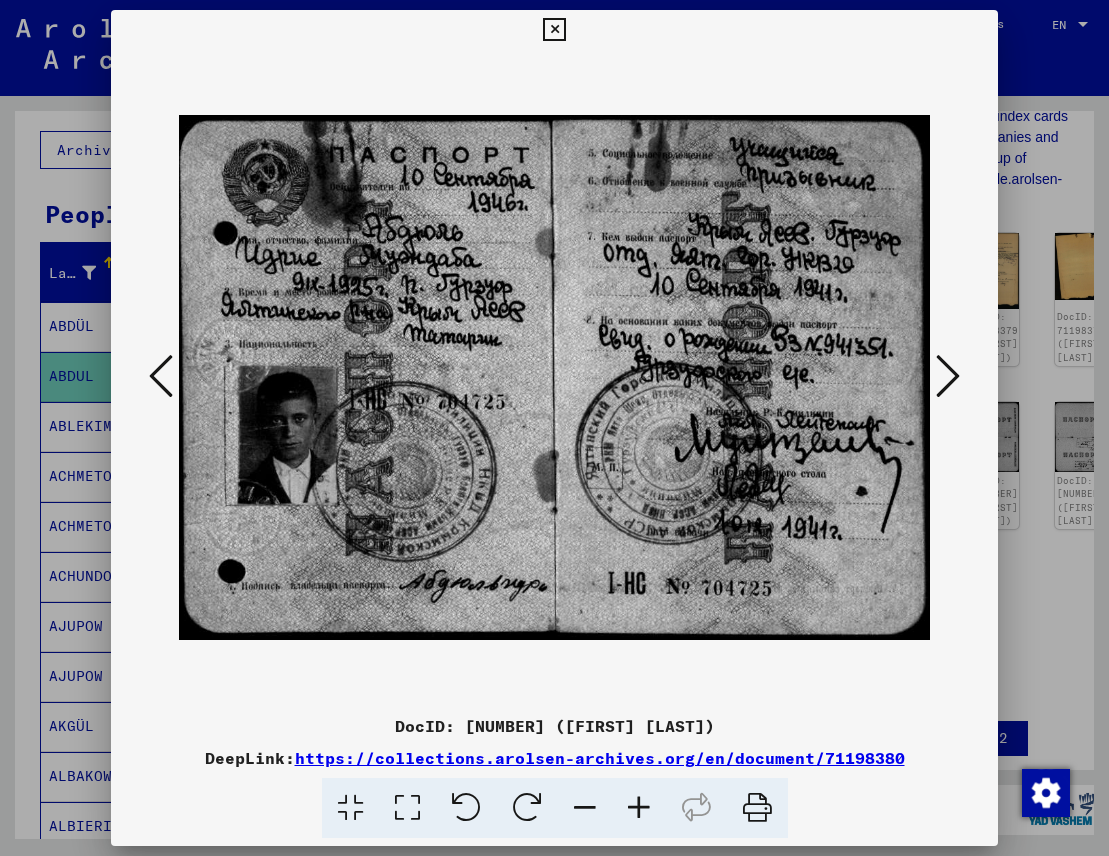 click at bounding box center [948, 376] 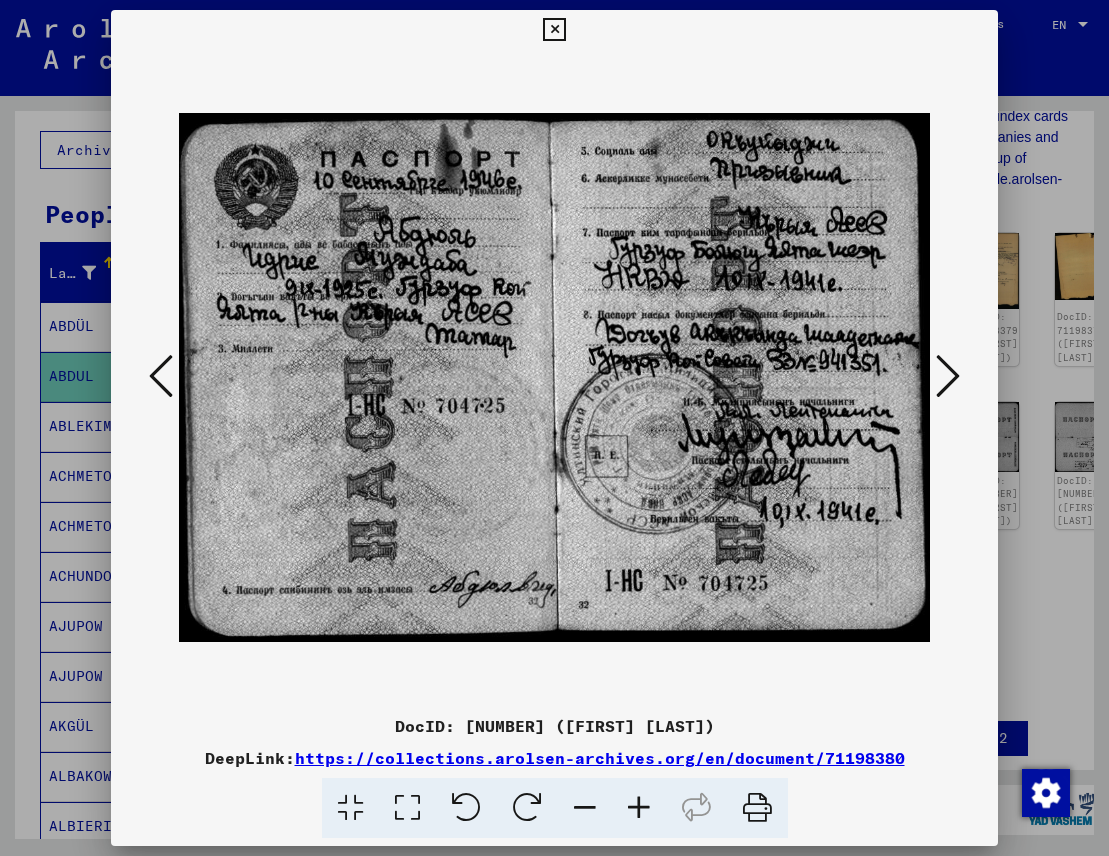 click at bounding box center (948, 376) 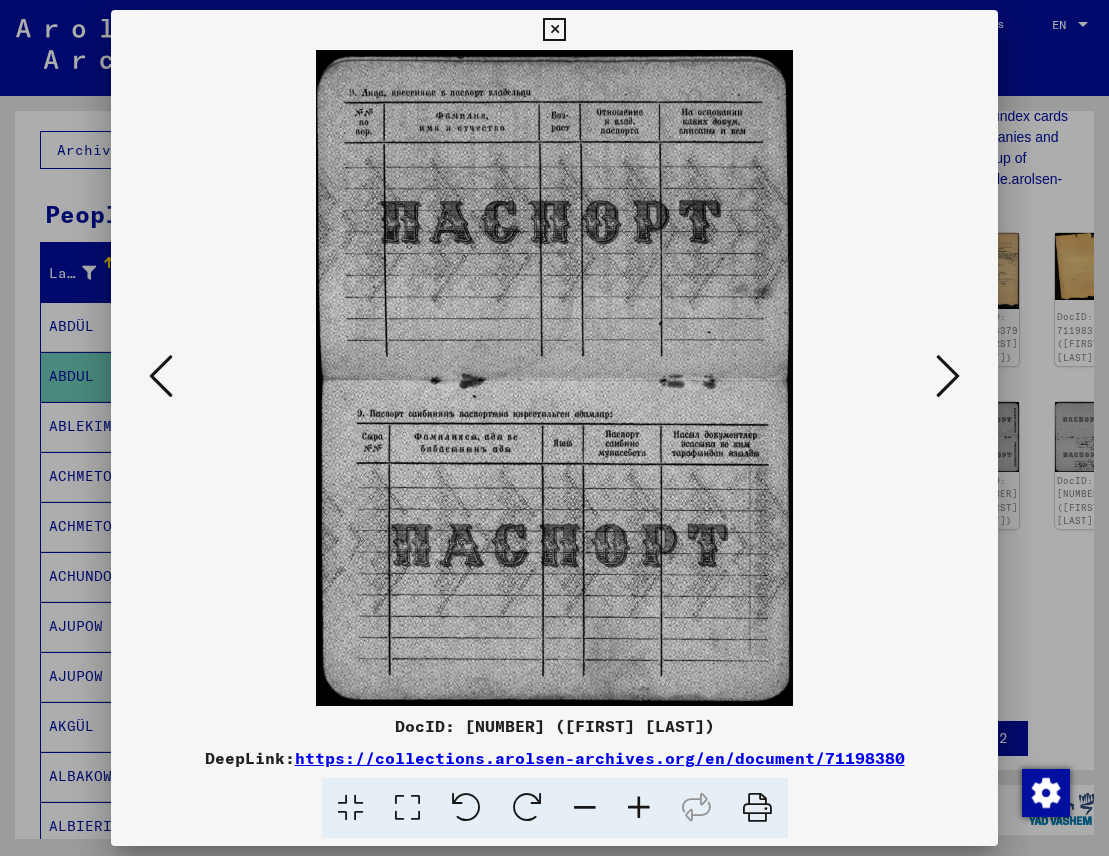 click at bounding box center [948, 376] 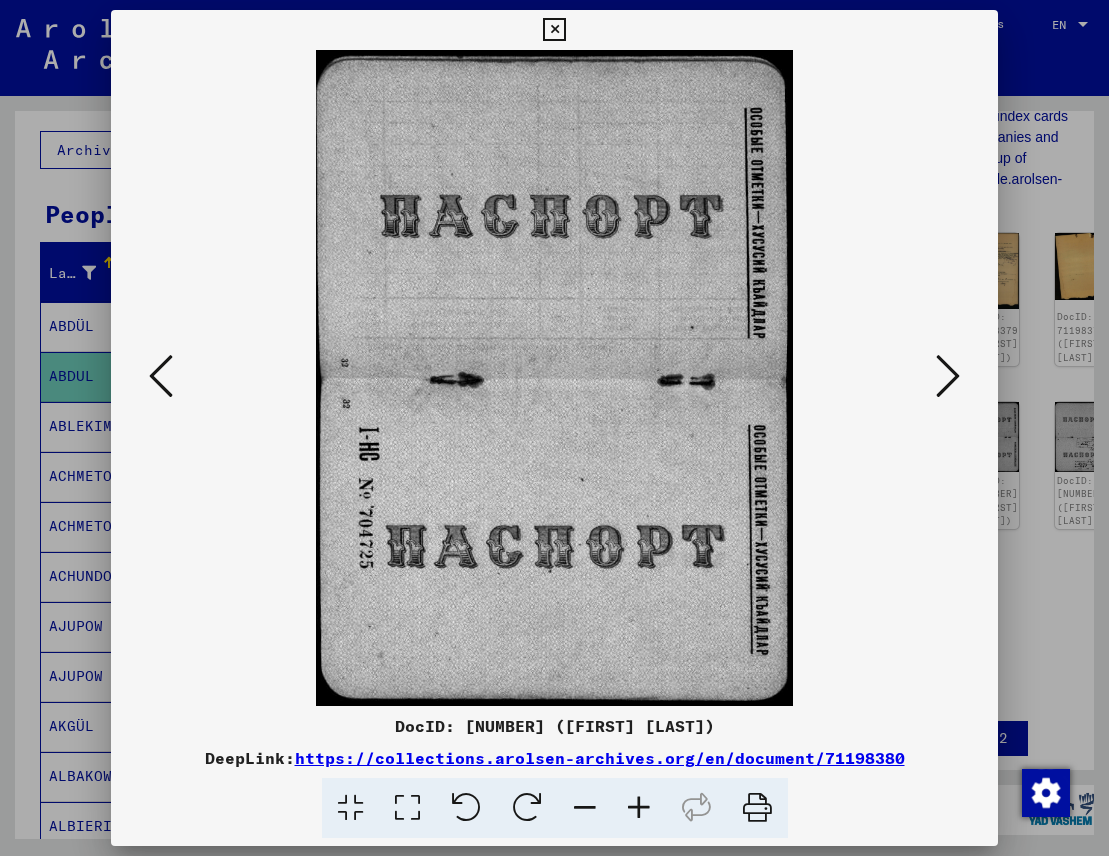 click at bounding box center [948, 376] 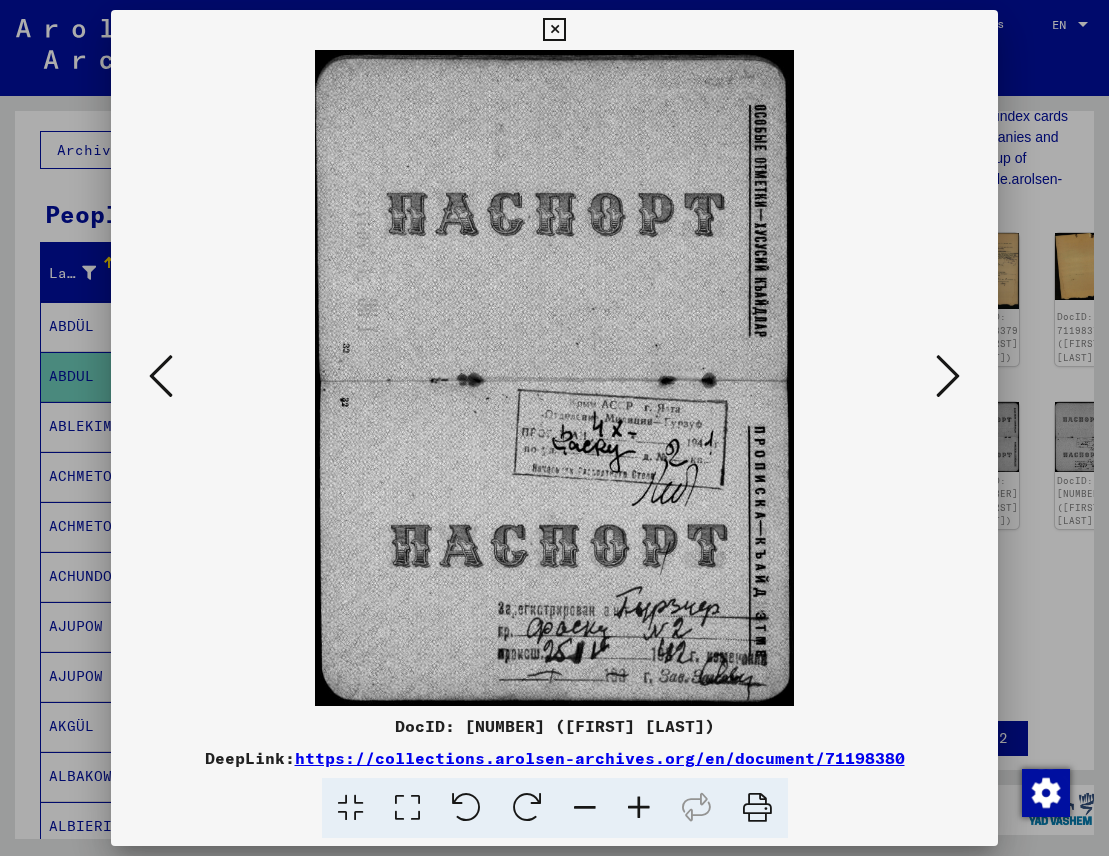click at bounding box center [948, 376] 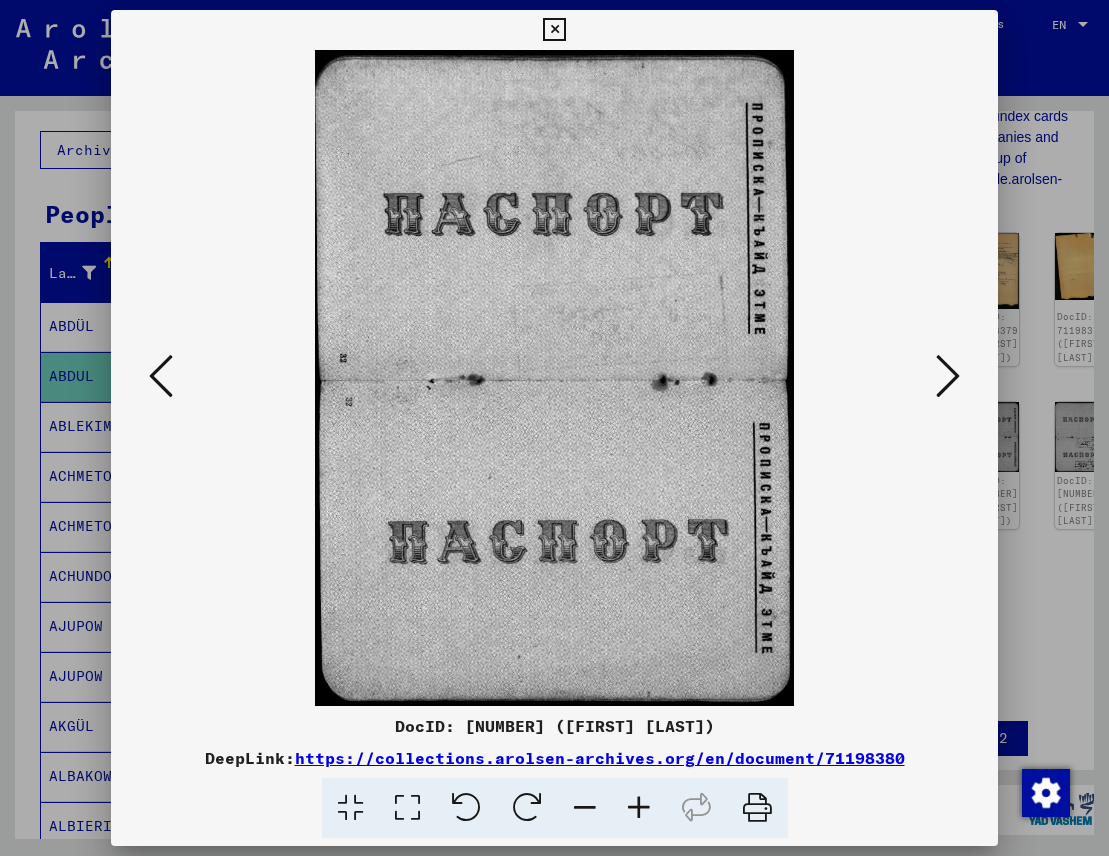 click at bounding box center (948, 376) 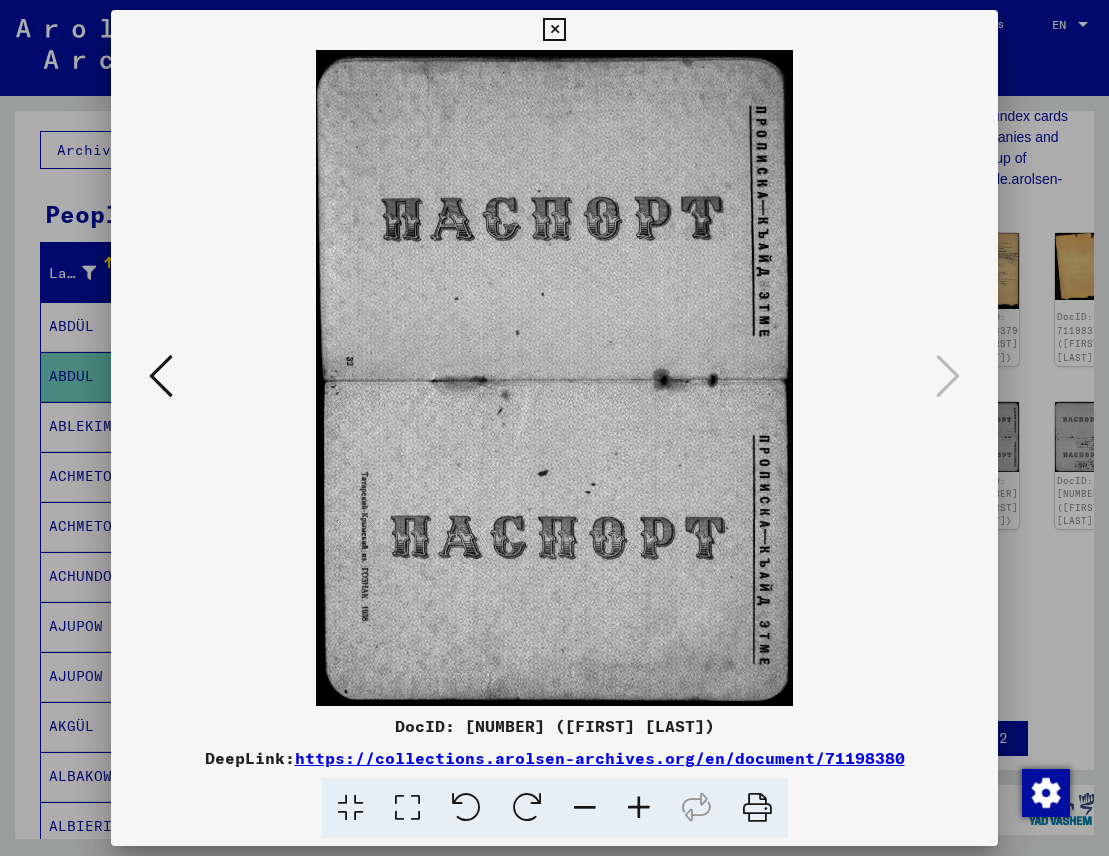 click at bounding box center [554, 30] 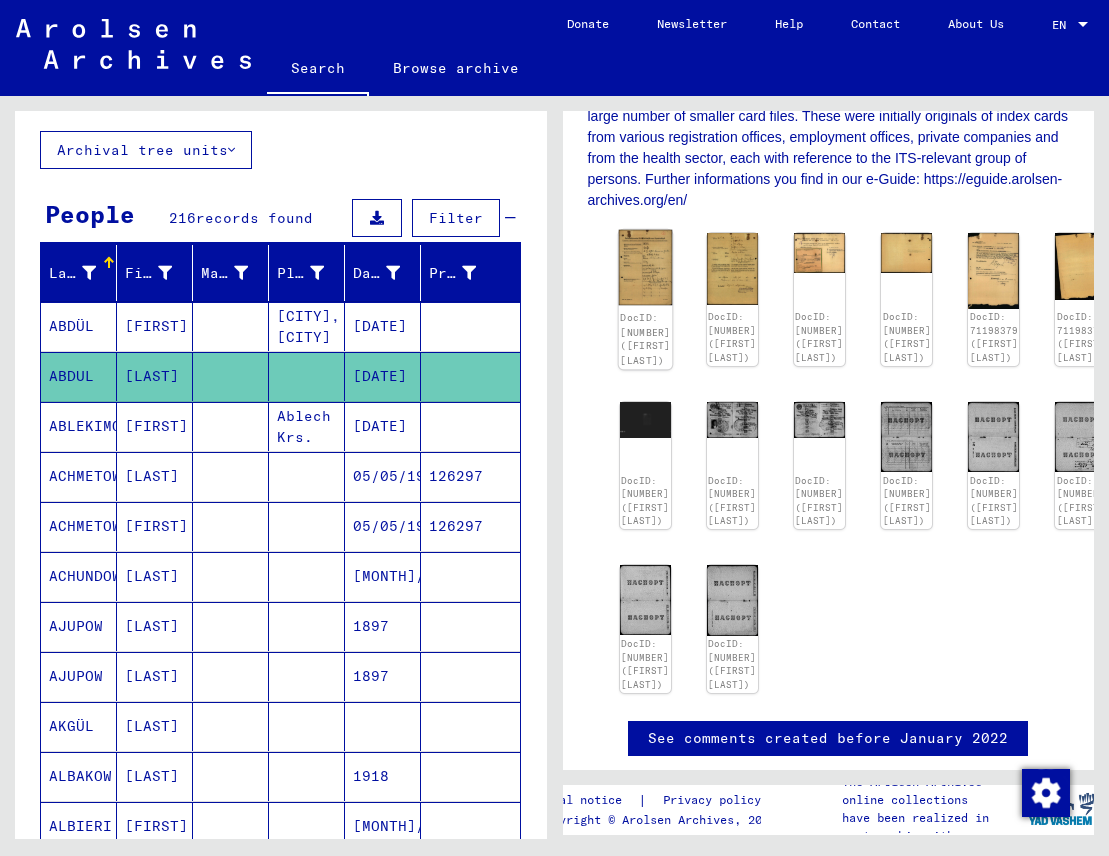 click 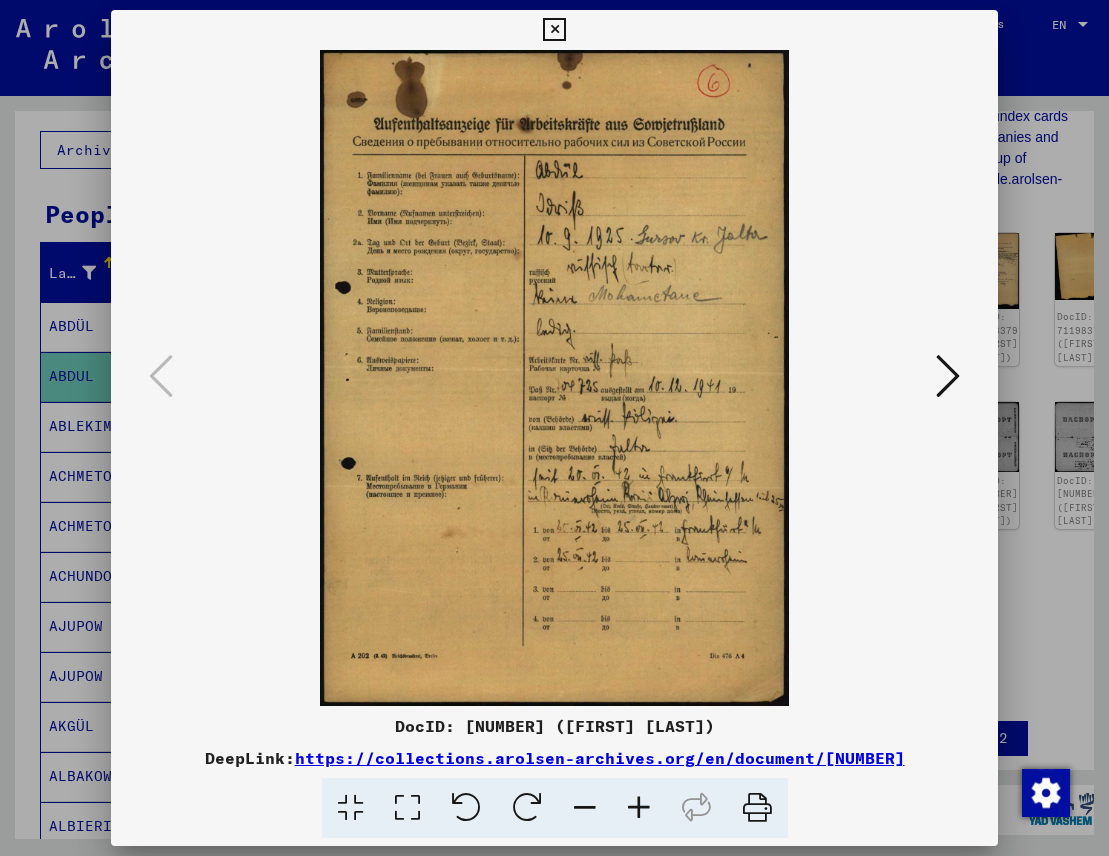 click at bounding box center [554, 378] 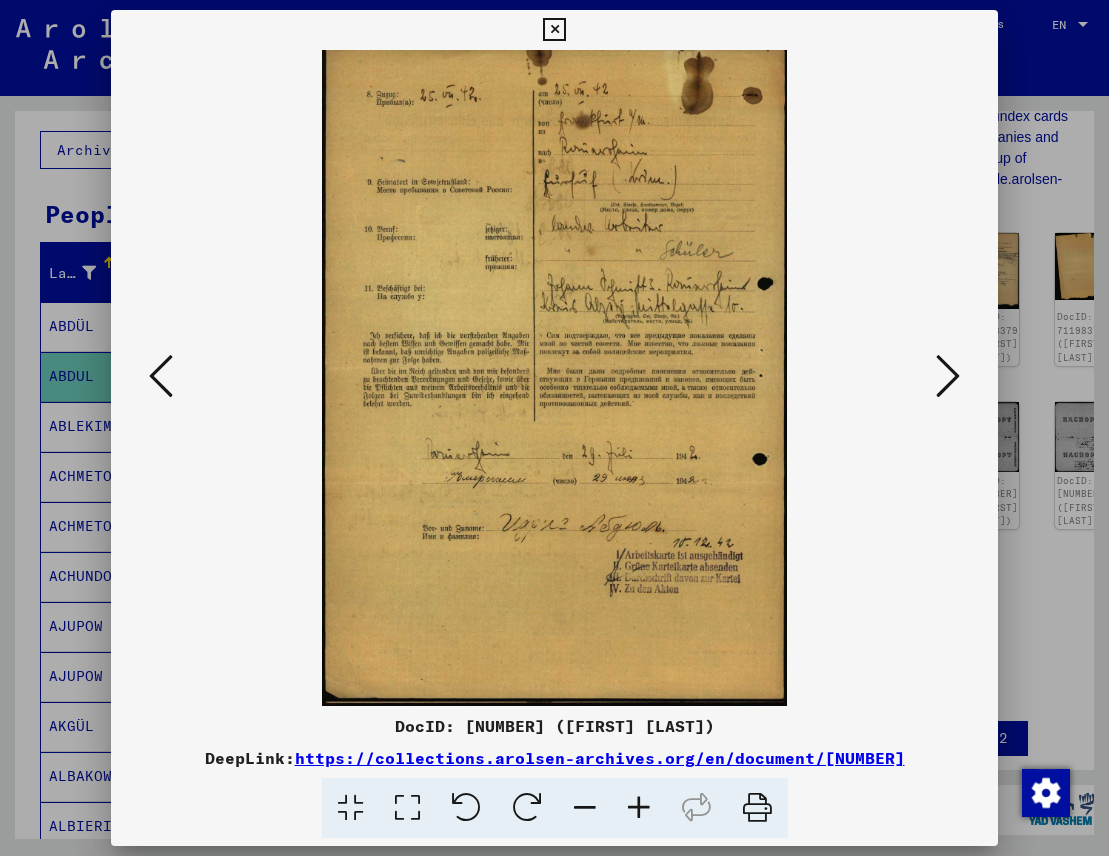 click at bounding box center (948, 376) 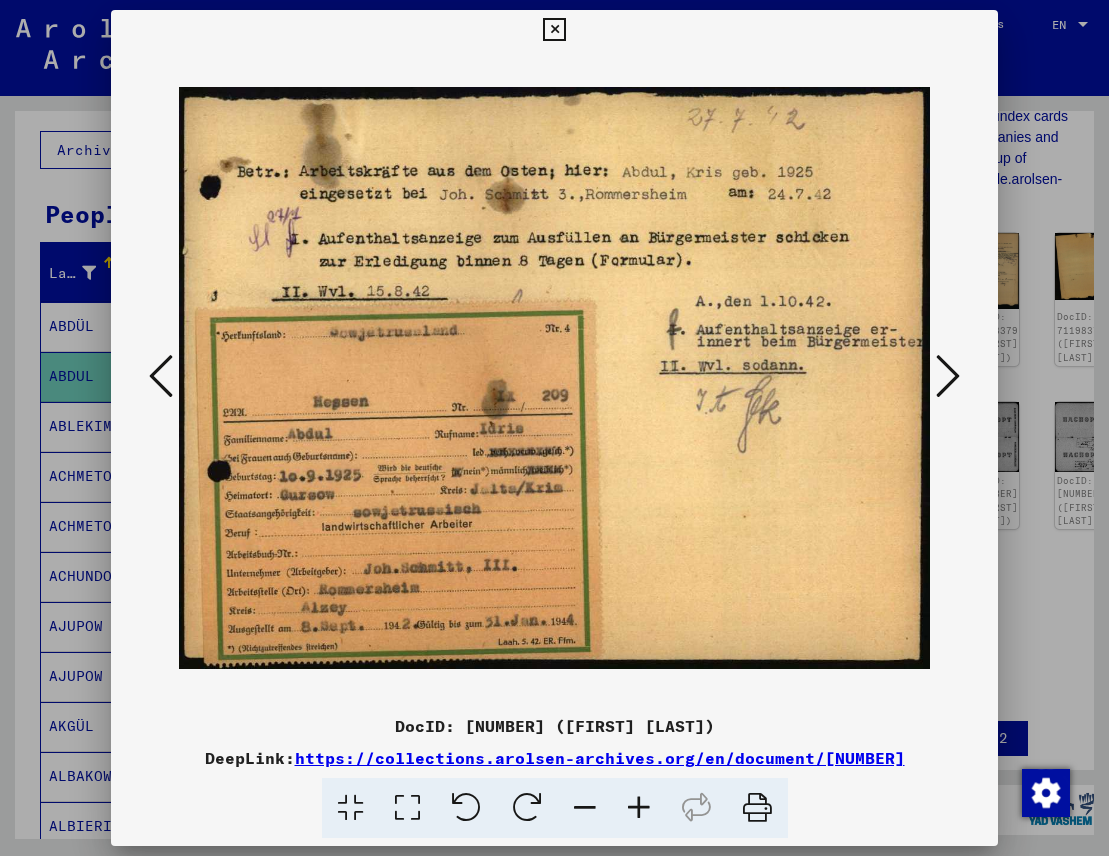 click at bounding box center [948, 376] 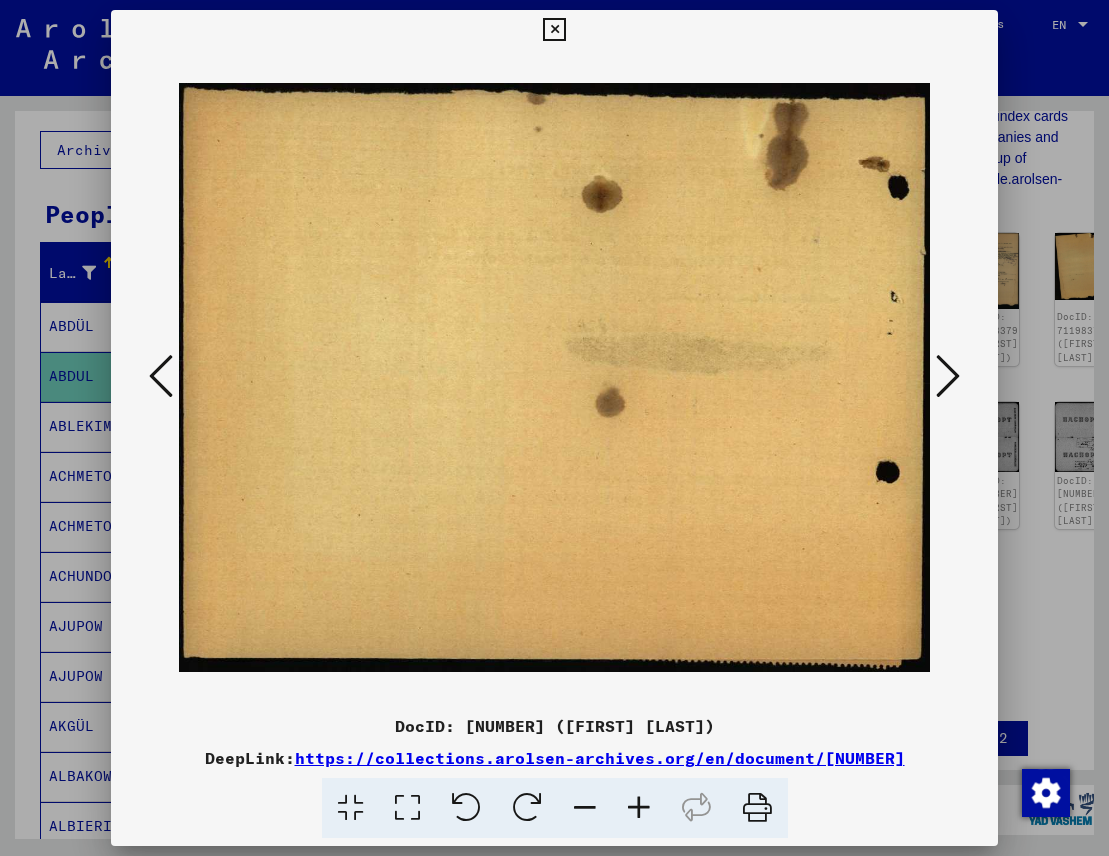 click at bounding box center [948, 376] 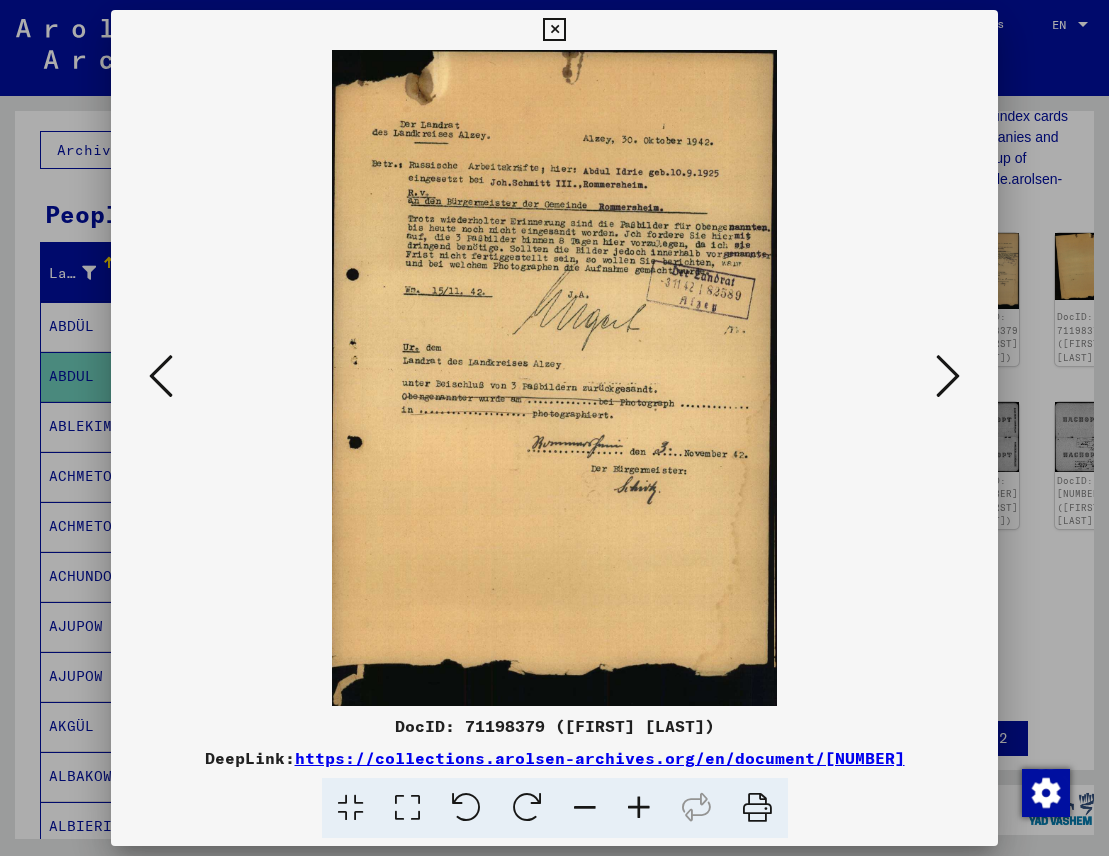 click at bounding box center (554, 30) 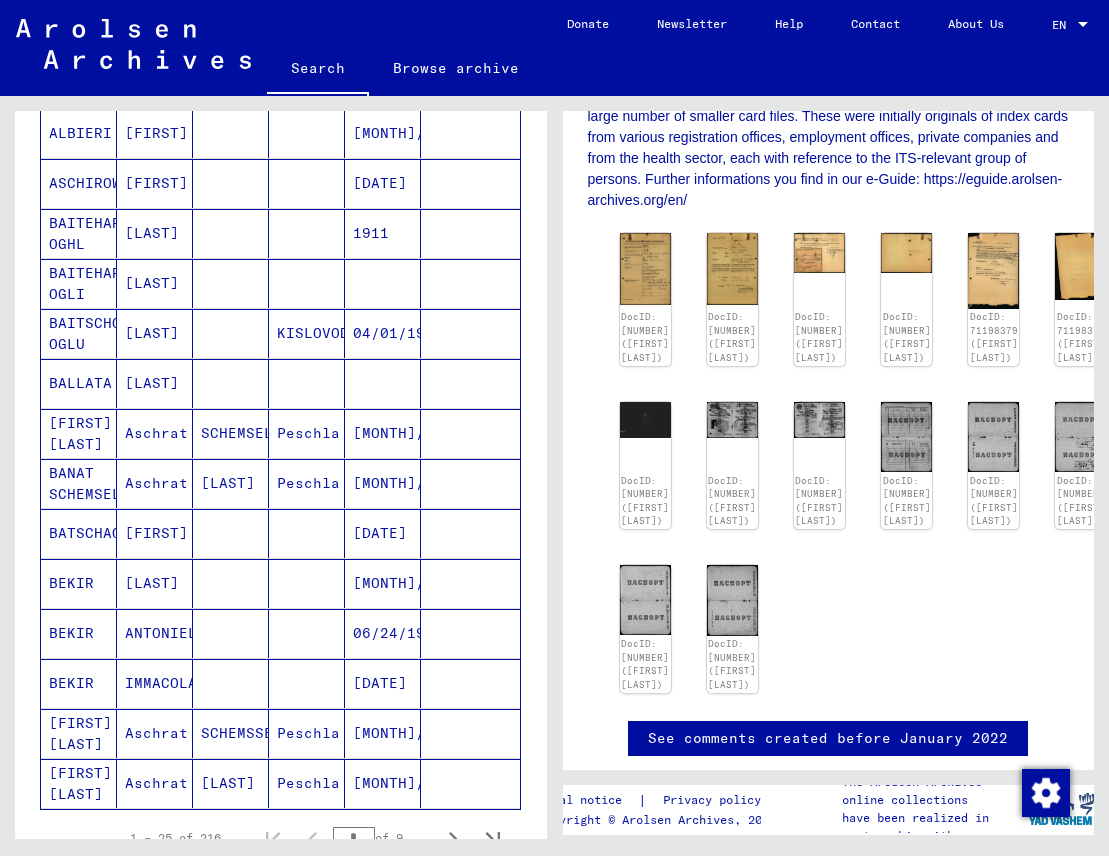 scroll, scrollTop: 851, scrollLeft: 0, axis: vertical 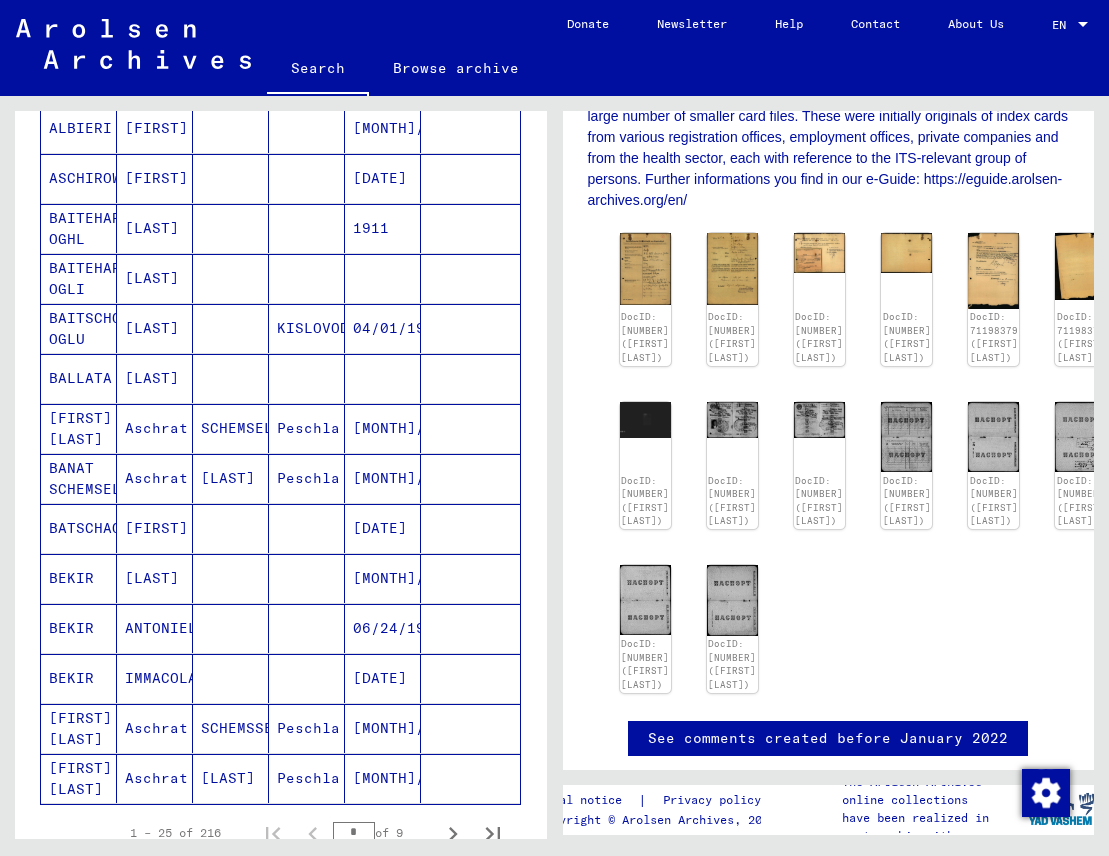 click on "[LAST]" at bounding box center [155, 628] 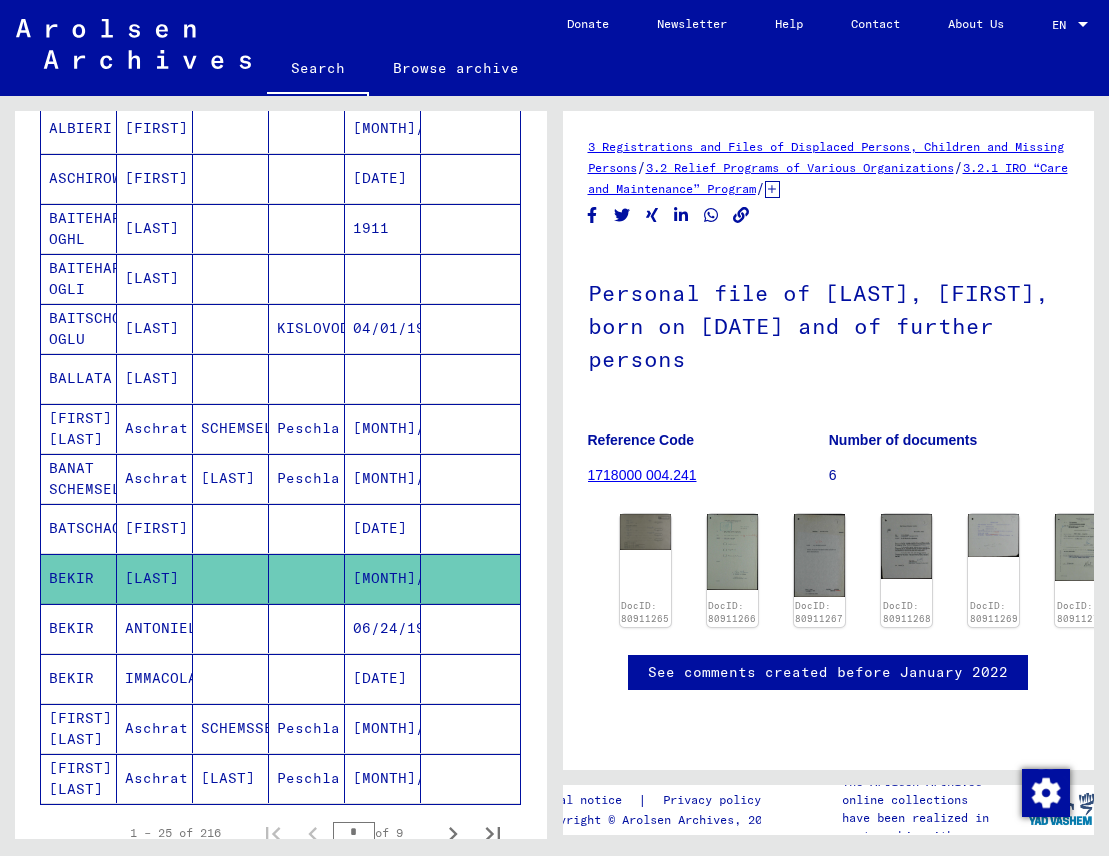 scroll, scrollTop: 0, scrollLeft: 0, axis: both 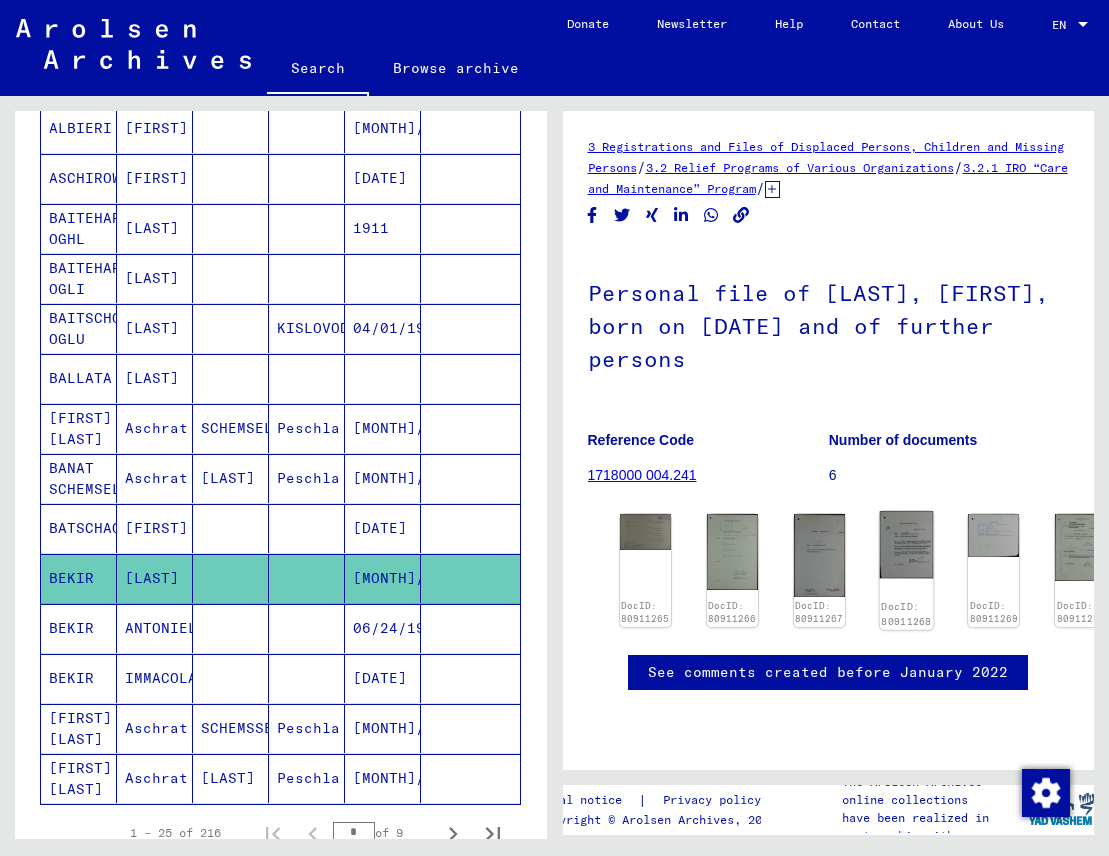 click 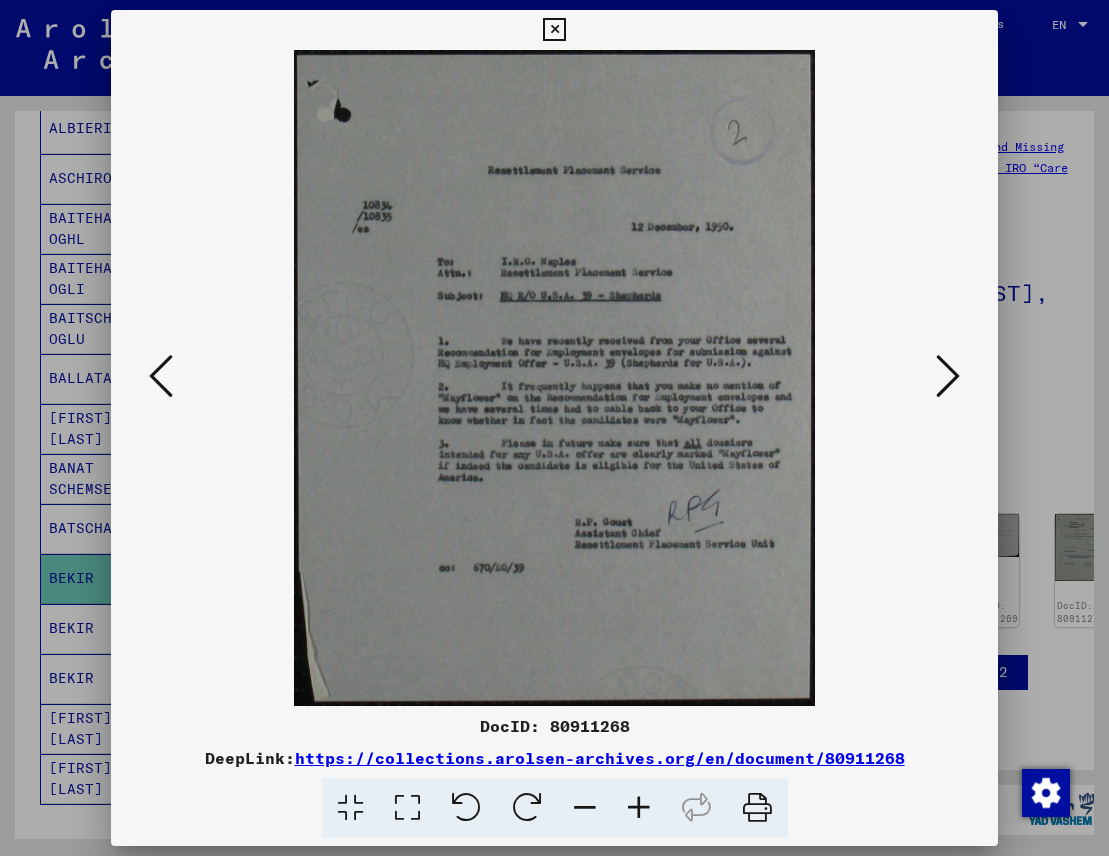 click at bounding box center (948, 376) 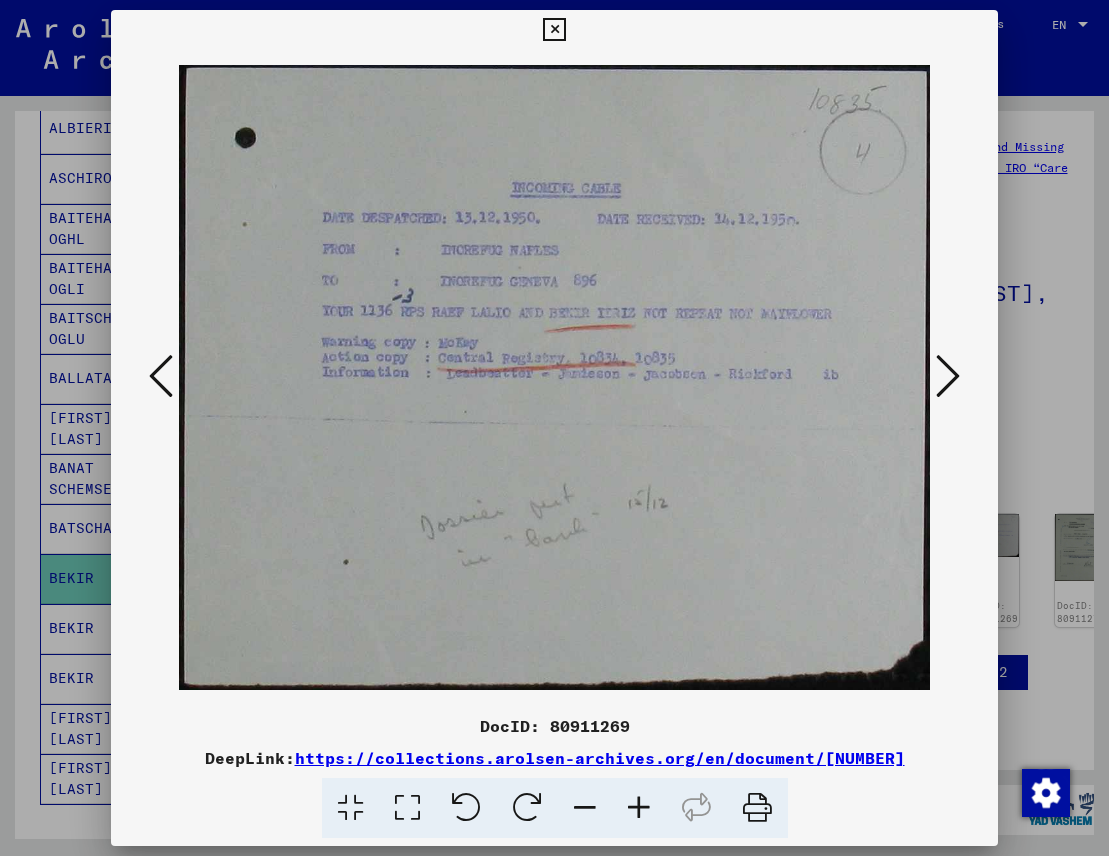click at bounding box center (948, 376) 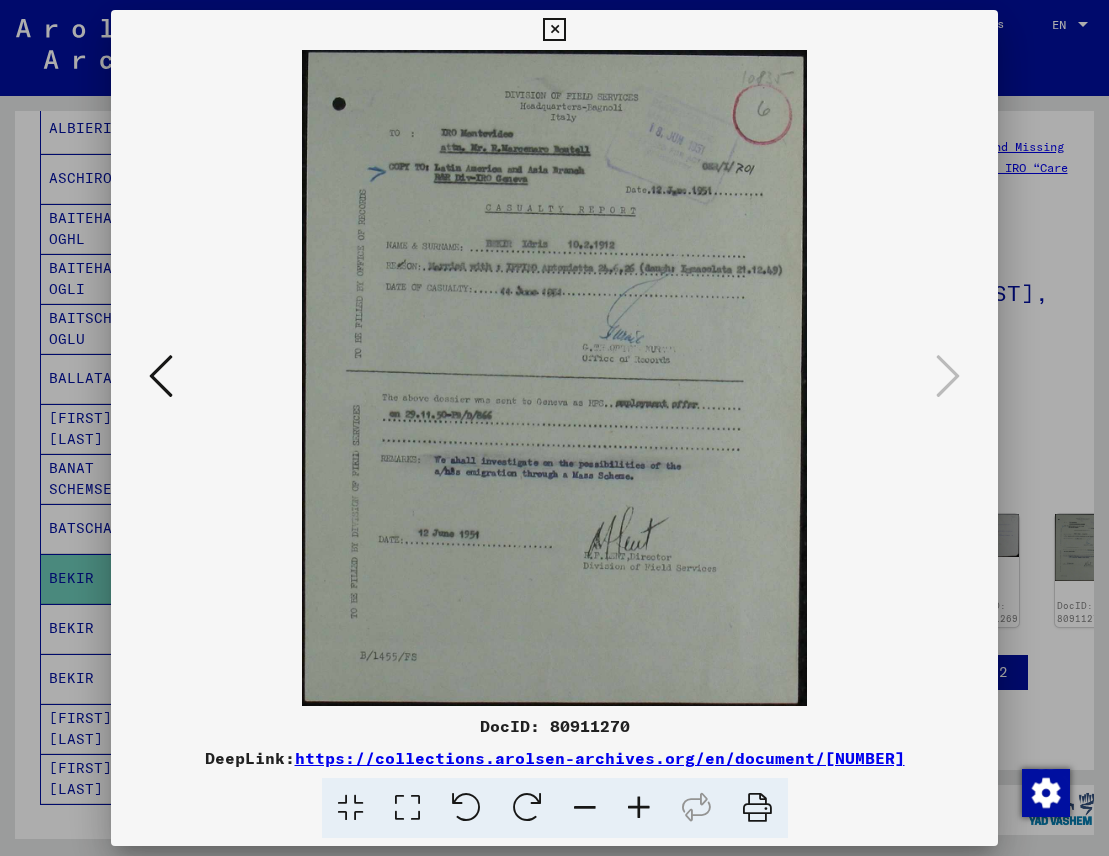 click at bounding box center (161, 376) 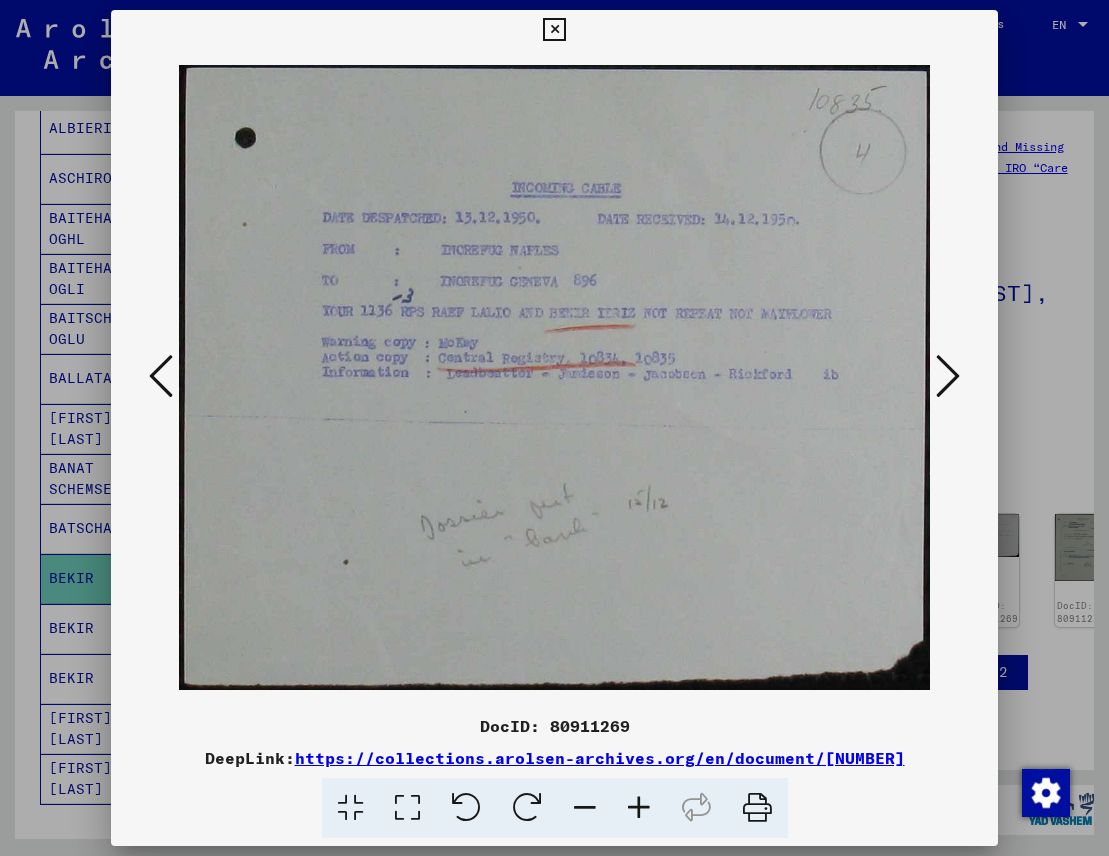 click at bounding box center [161, 376] 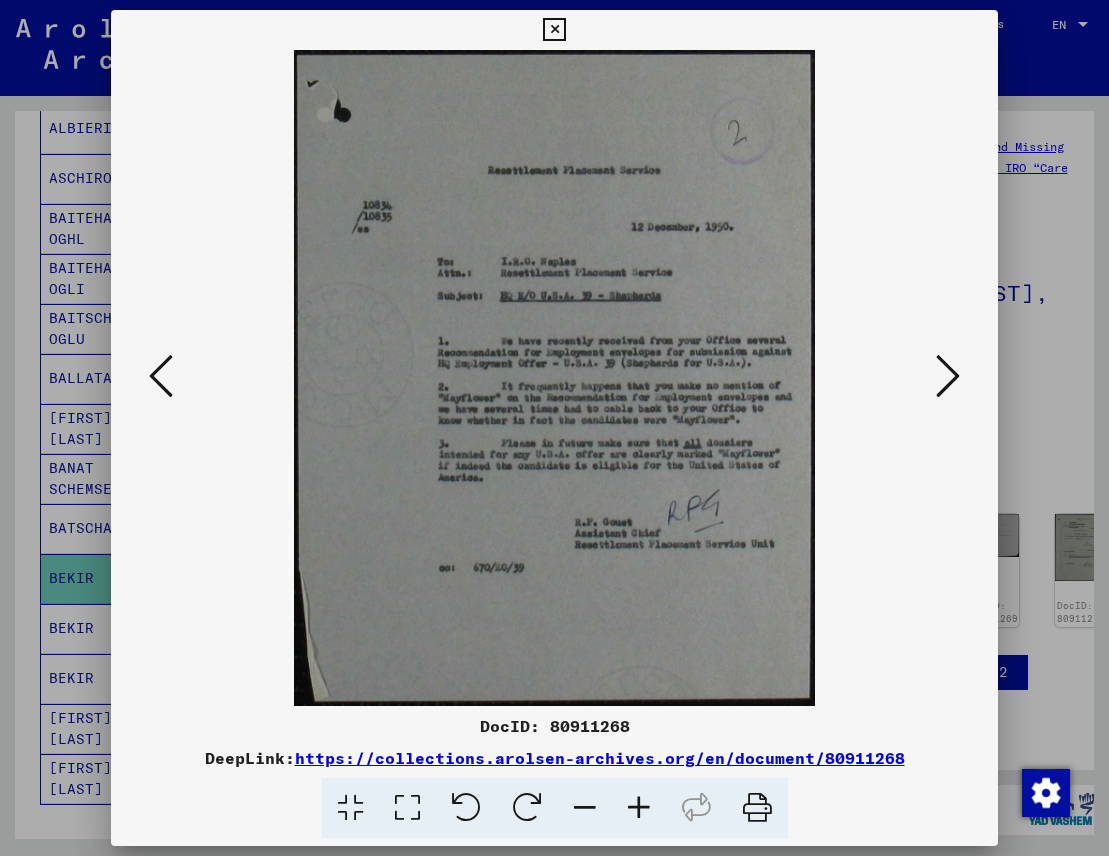 click at bounding box center (161, 376) 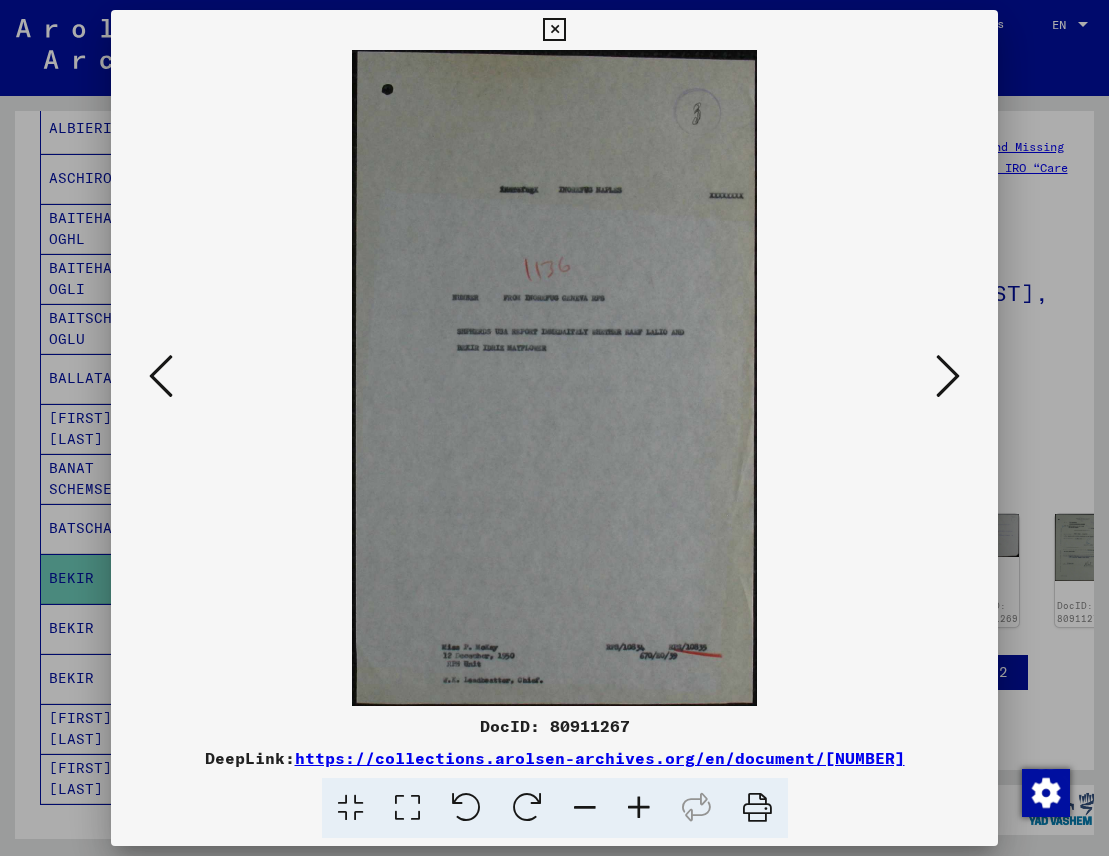 click at bounding box center [161, 376] 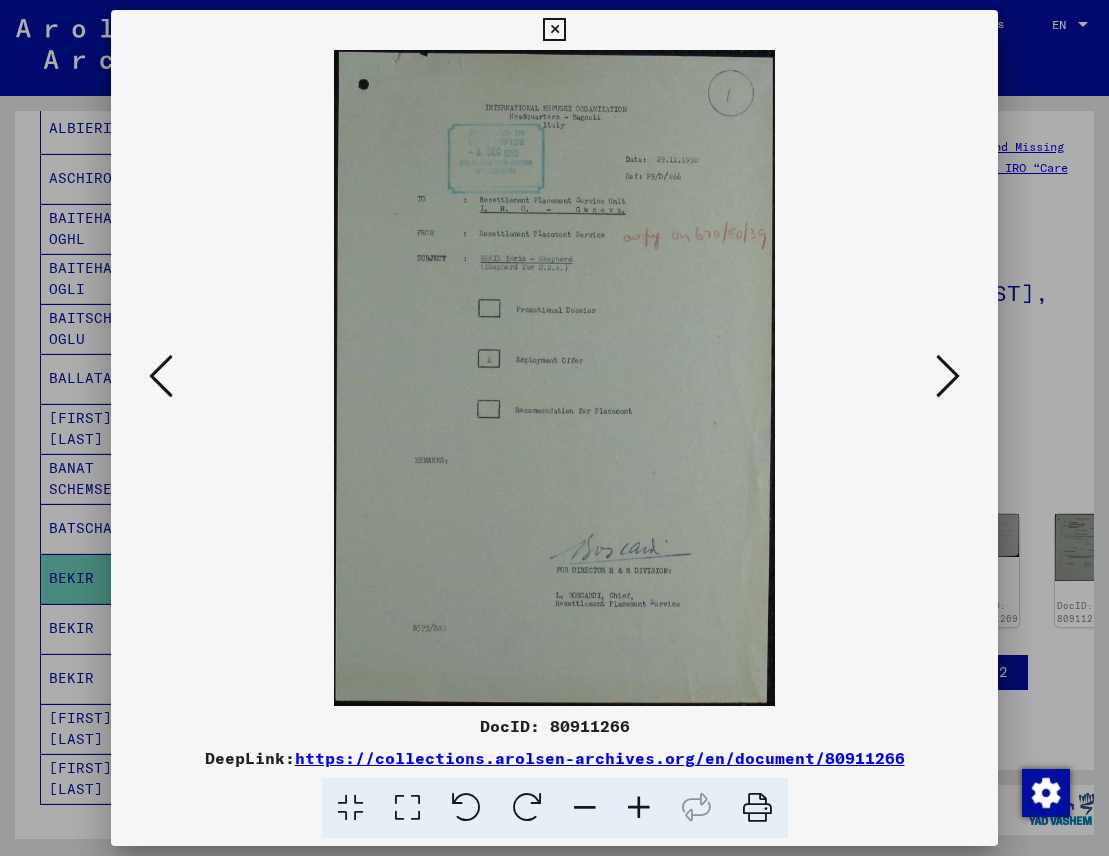 click at bounding box center [161, 376] 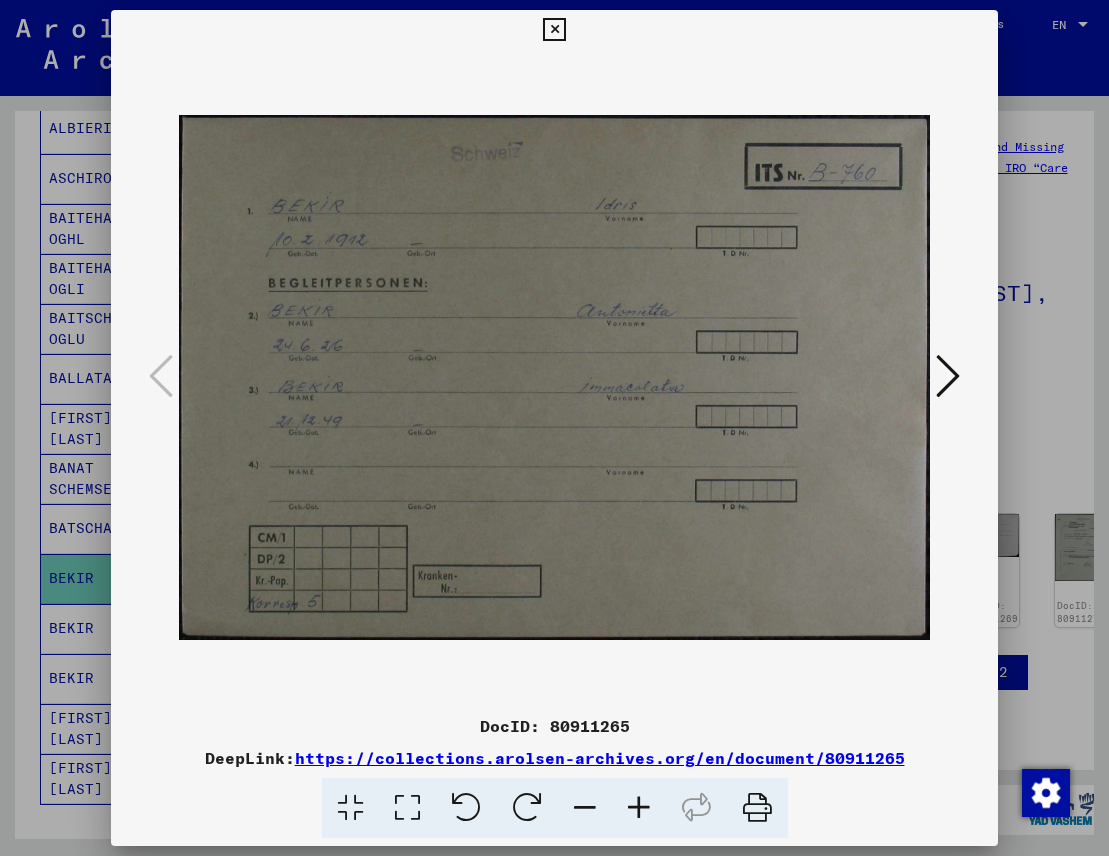click at bounding box center [554, 30] 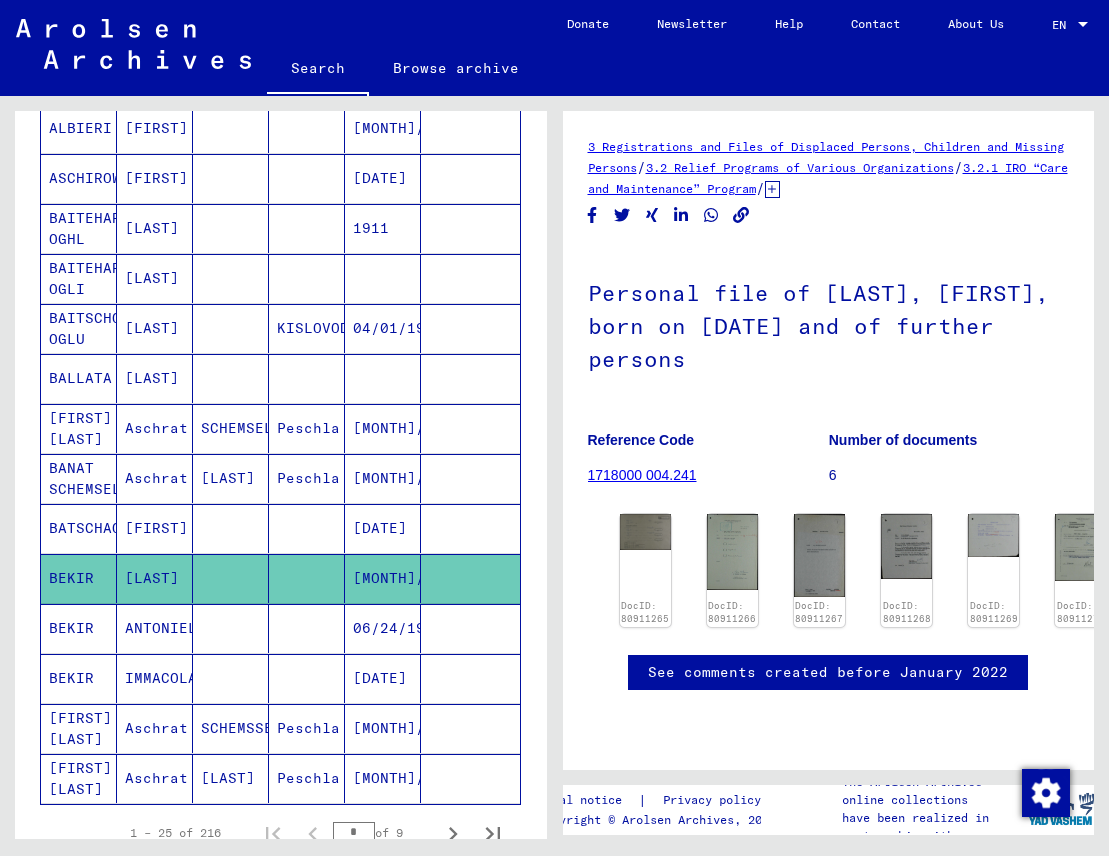 click on "IMMACOLATA" at bounding box center [155, 728] 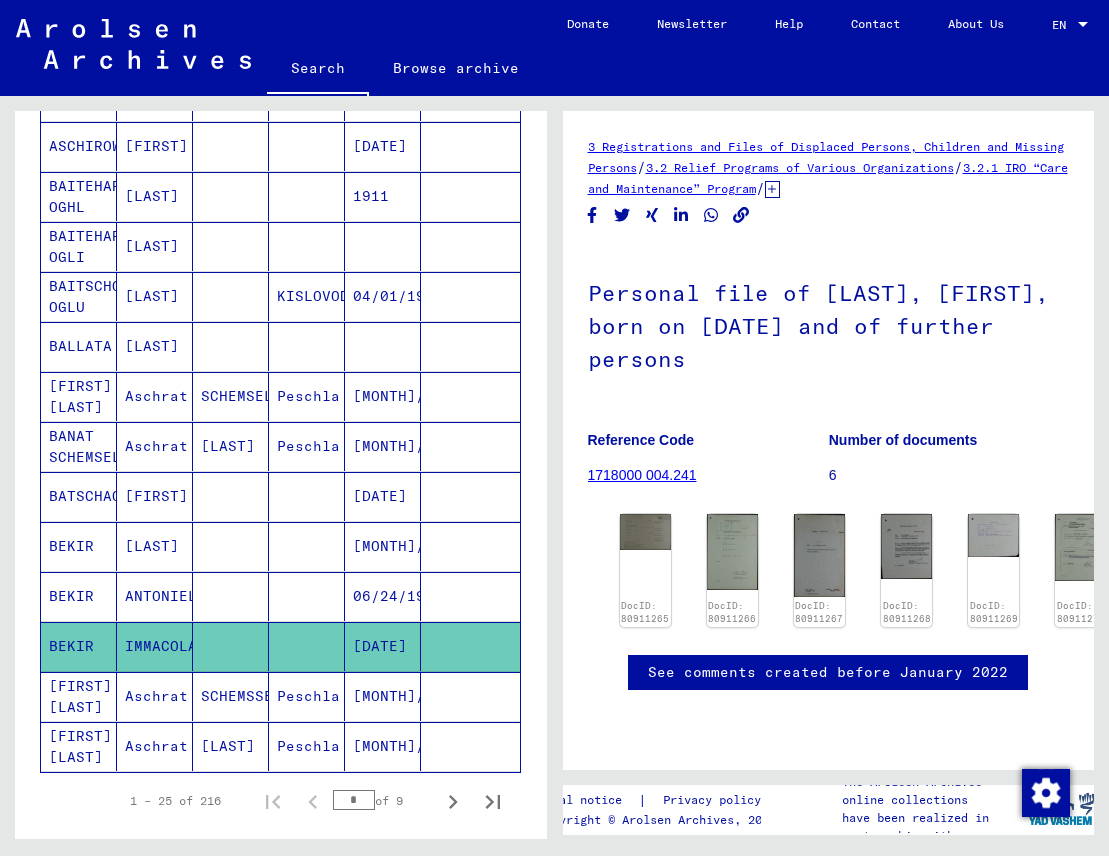 scroll, scrollTop: 885, scrollLeft: 0, axis: vertical 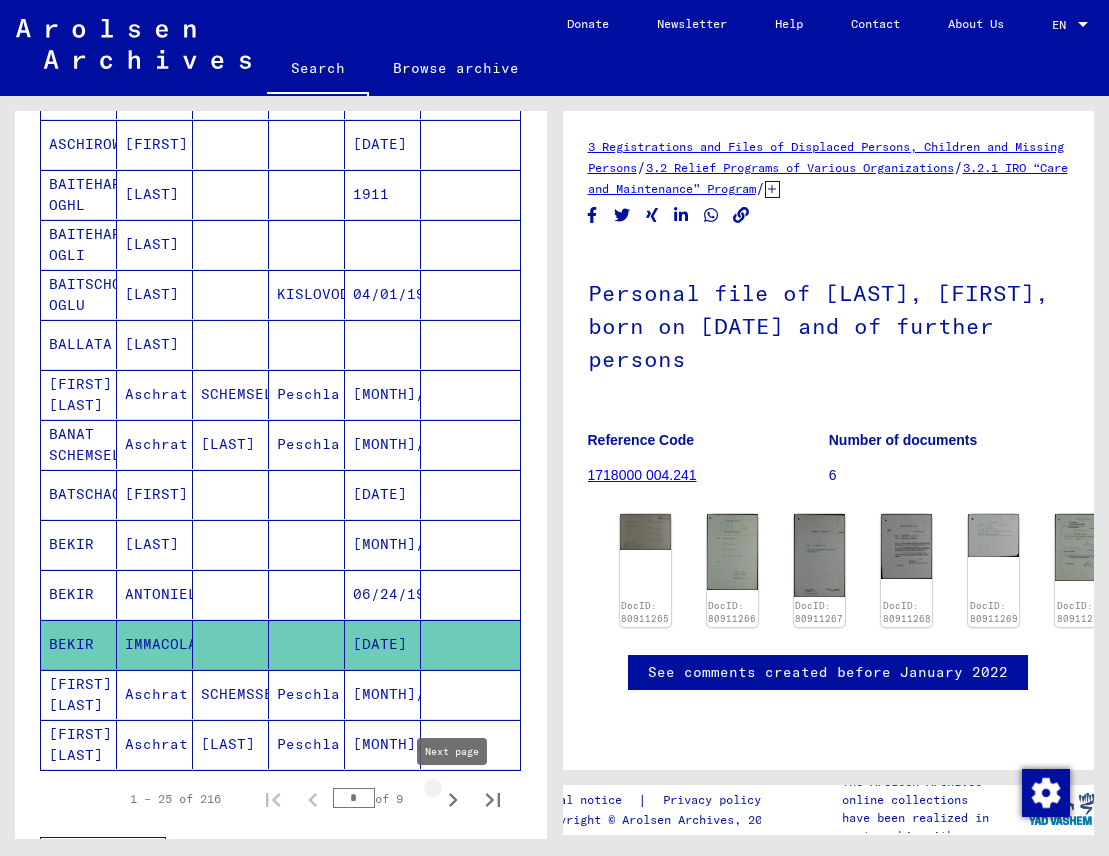 click 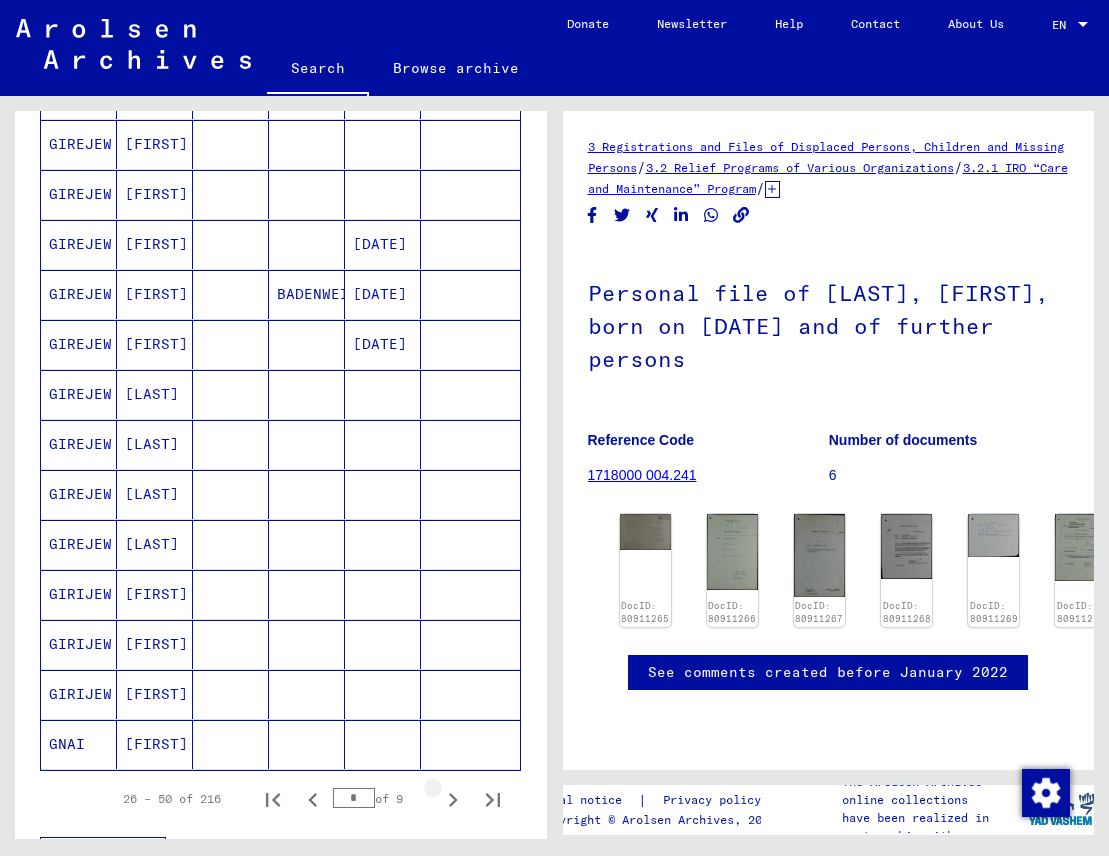 click 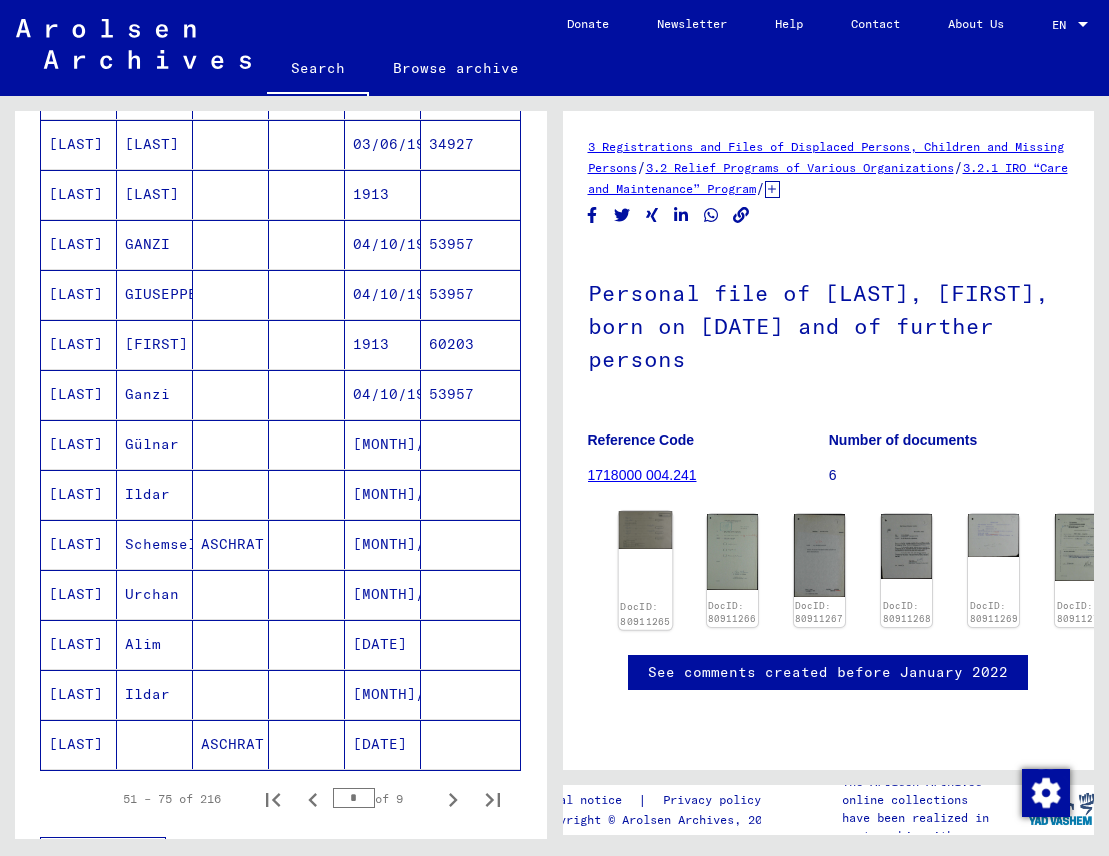click 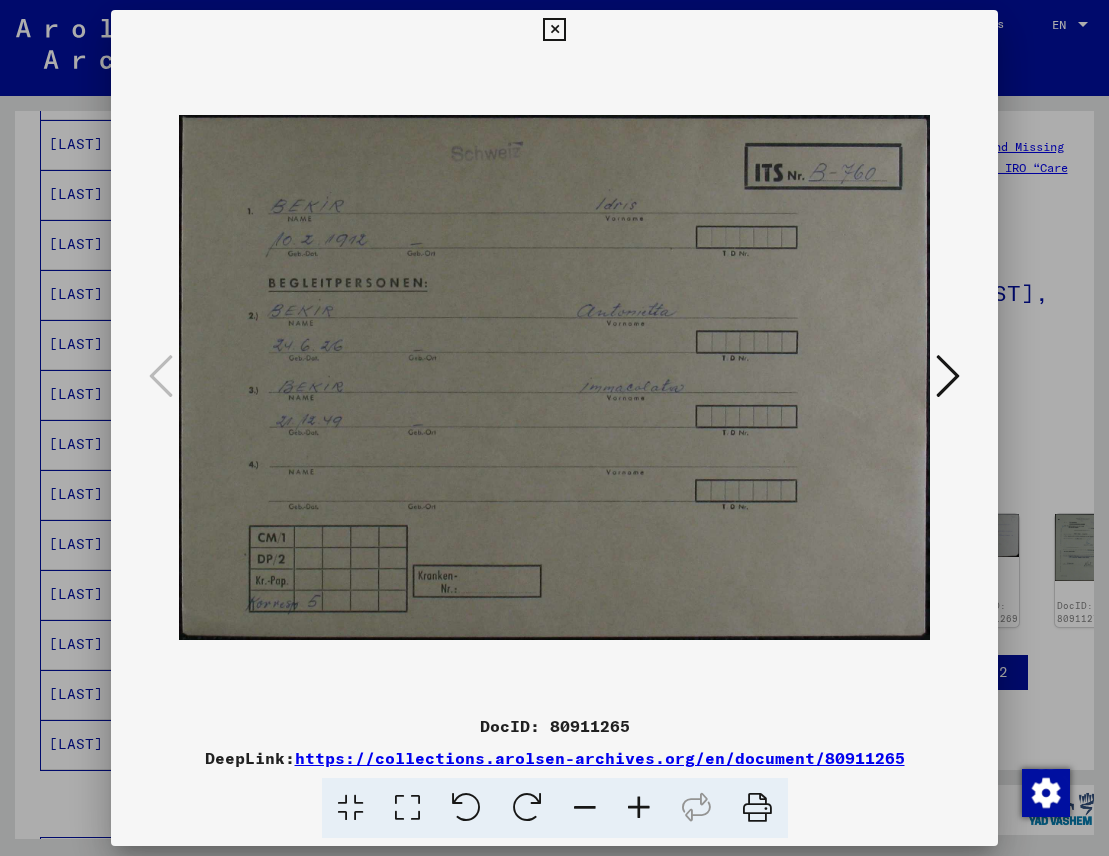 click at bounding box center [948, 376] 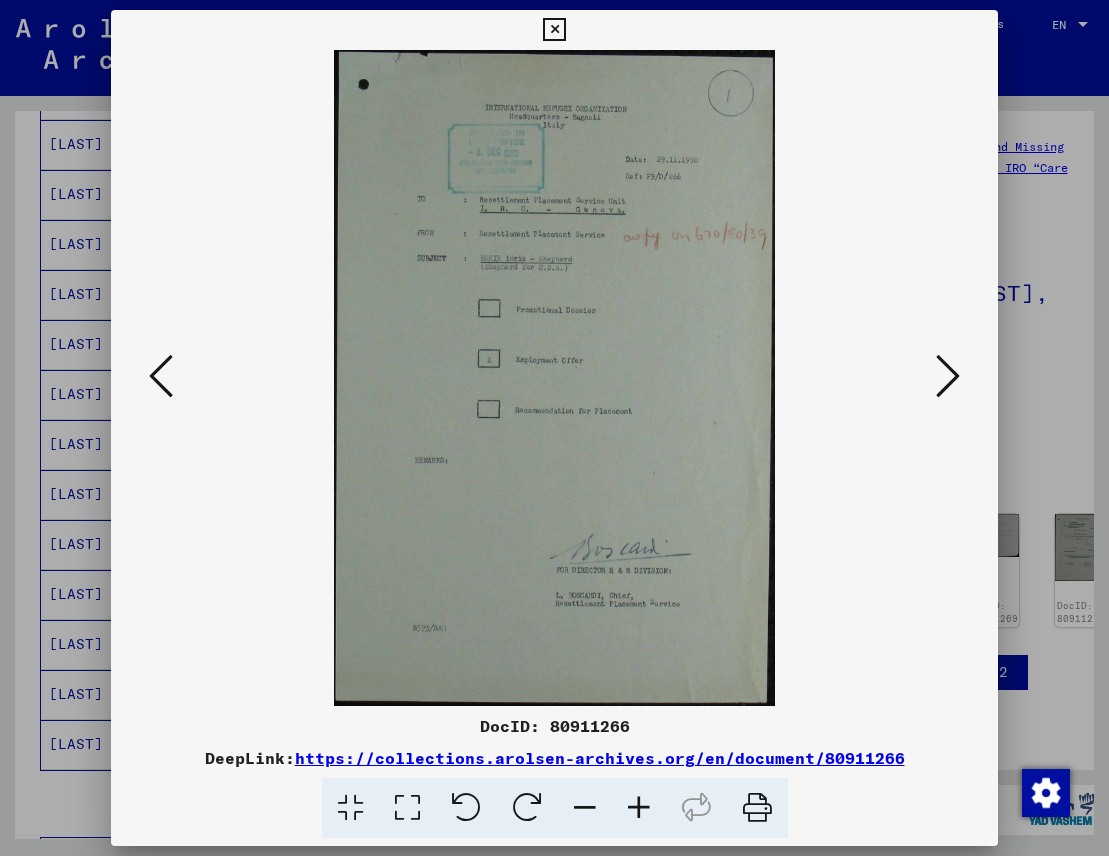 click at bounding box center (948, 376) 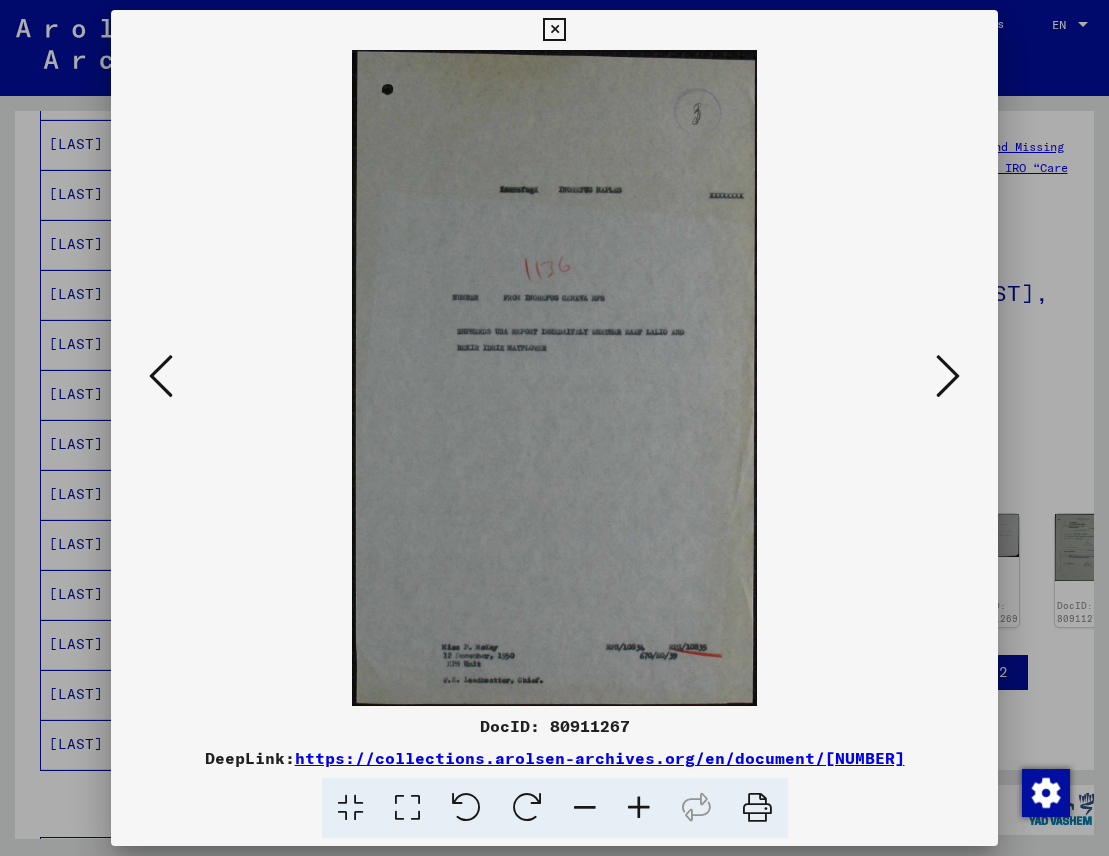 click at bounding box center [948, 376] 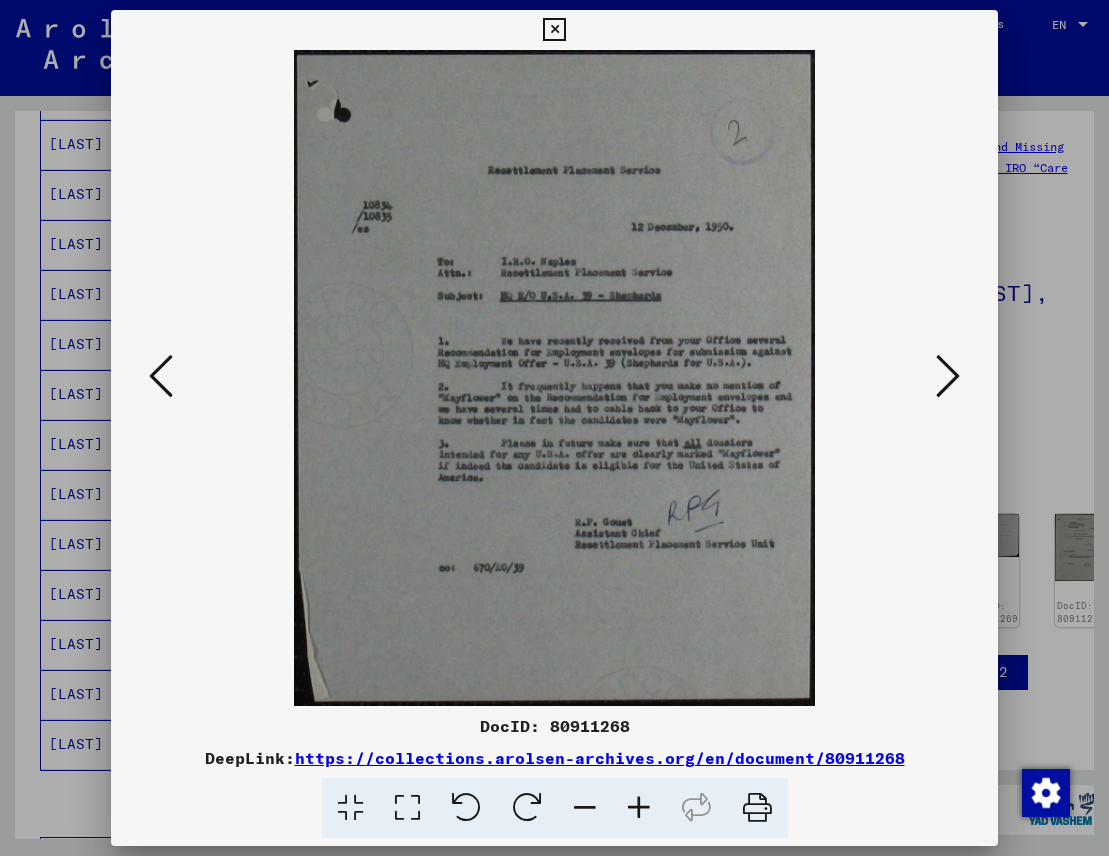 click at bounding box center (948, 376) 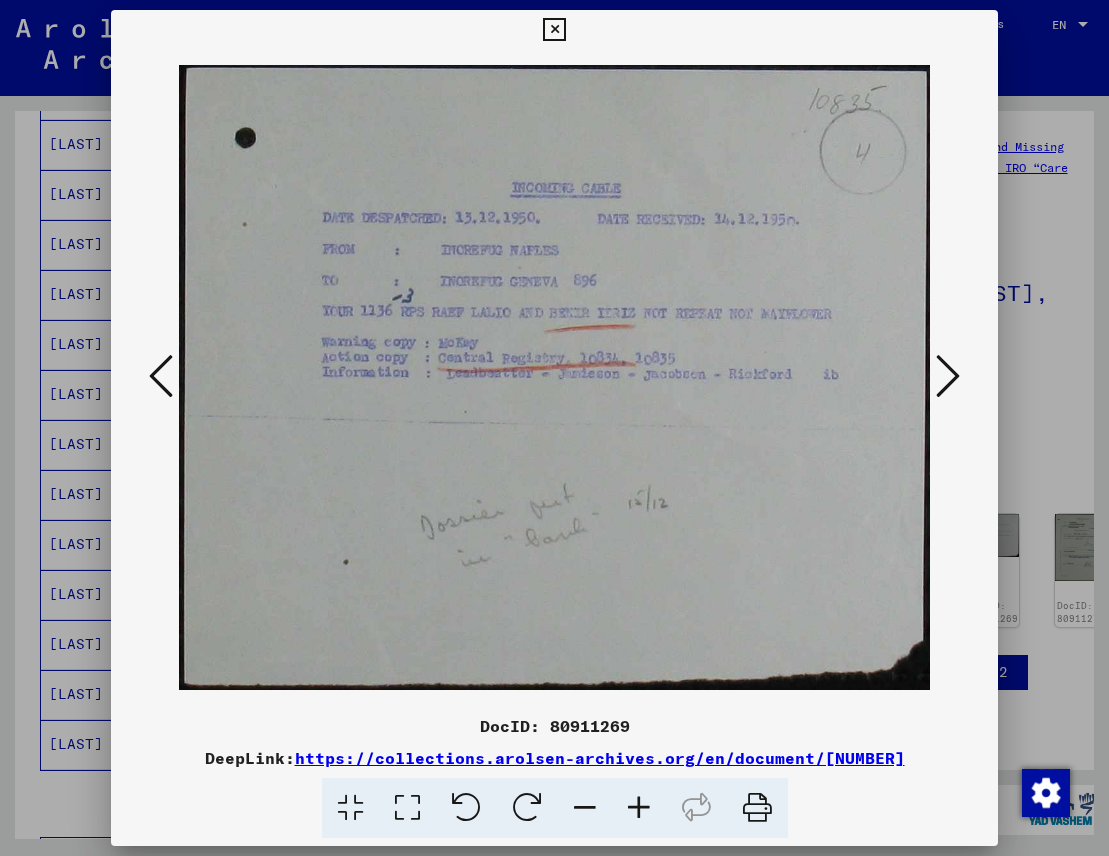 click at bounding box center (948, 376) 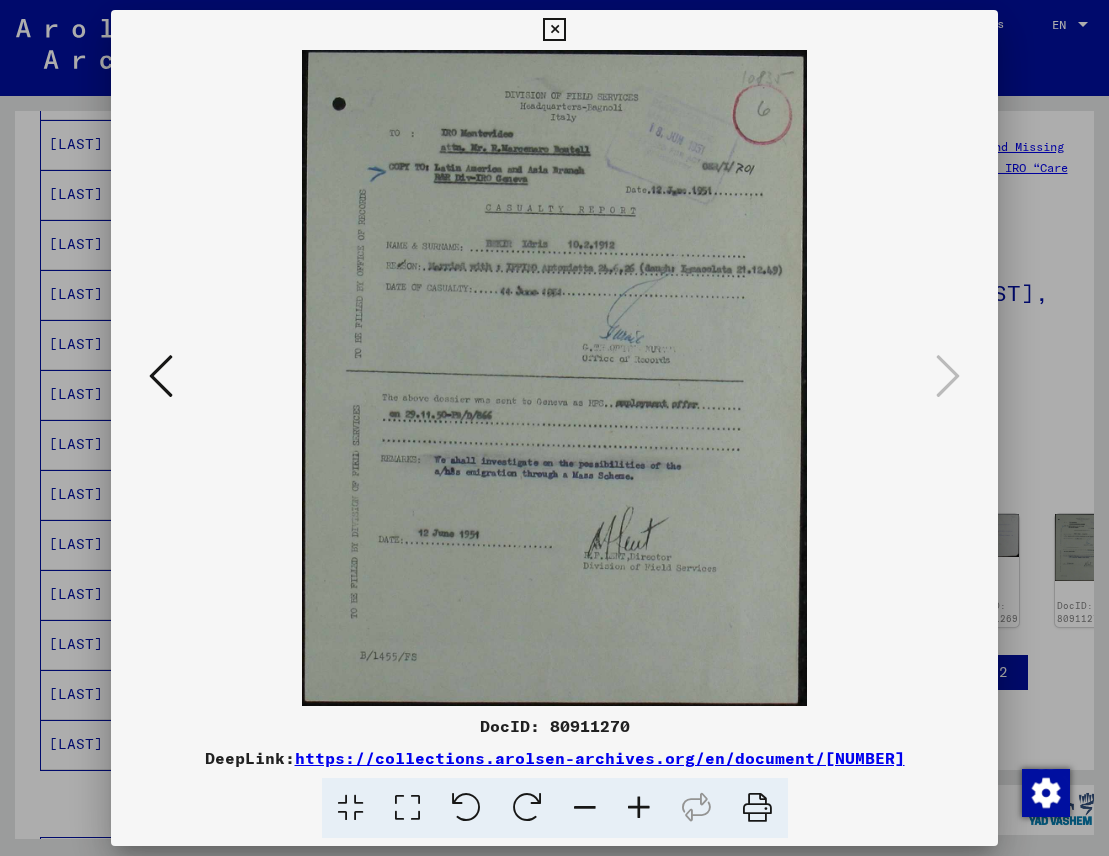 click at bounding box center [554, 30] 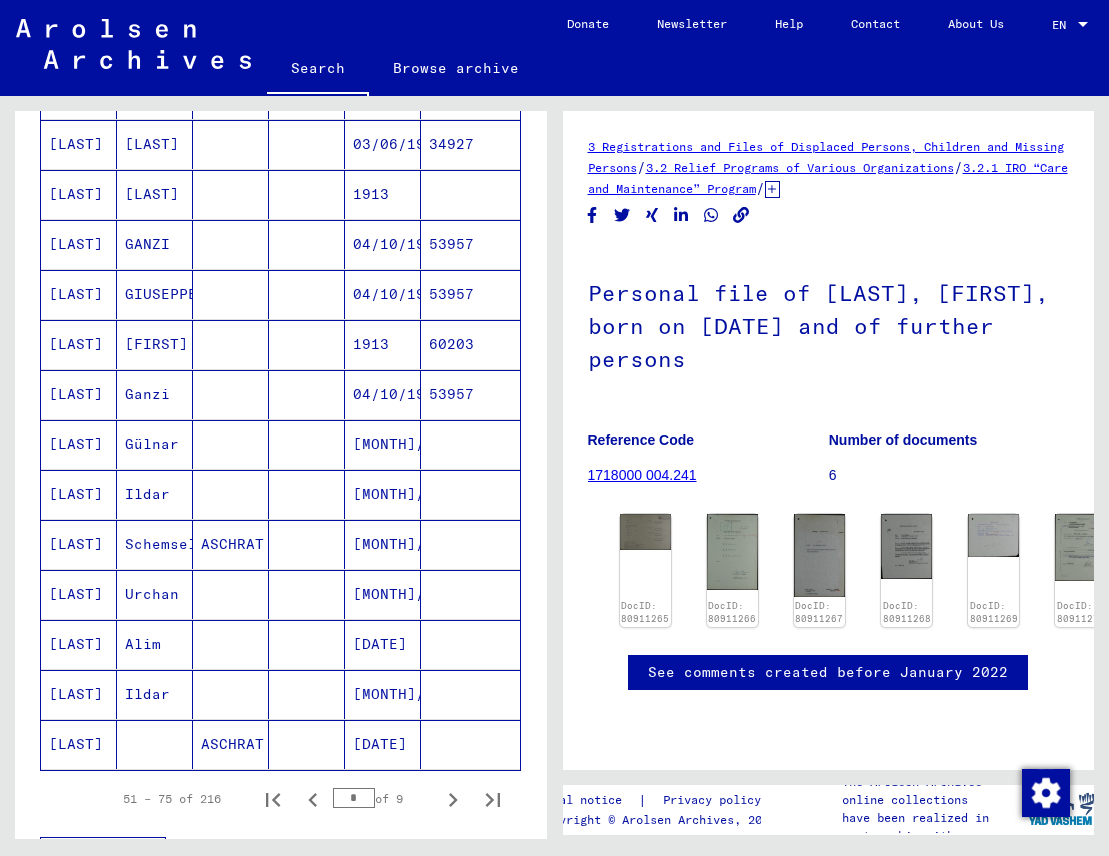 click on "[LAST]" at bounding box center (155, 244) 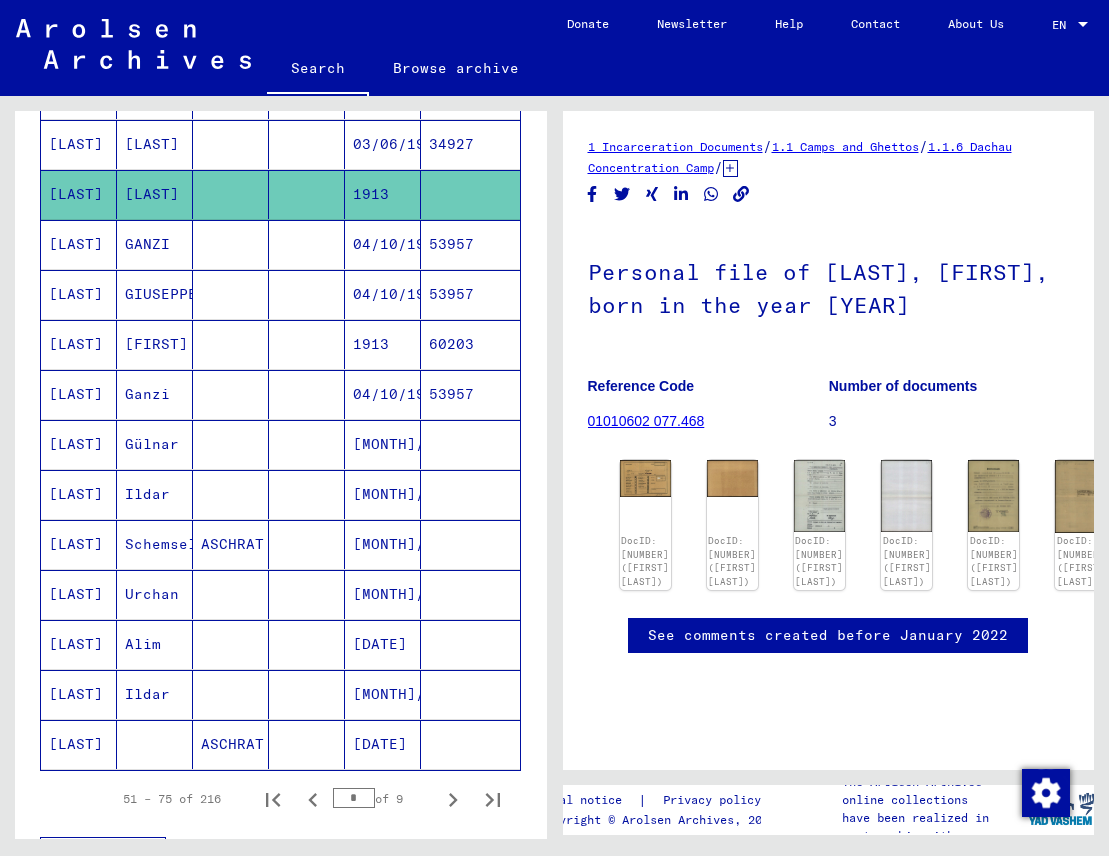 scroll, scrollTop: 0, scrollLeft: 0, axis: both 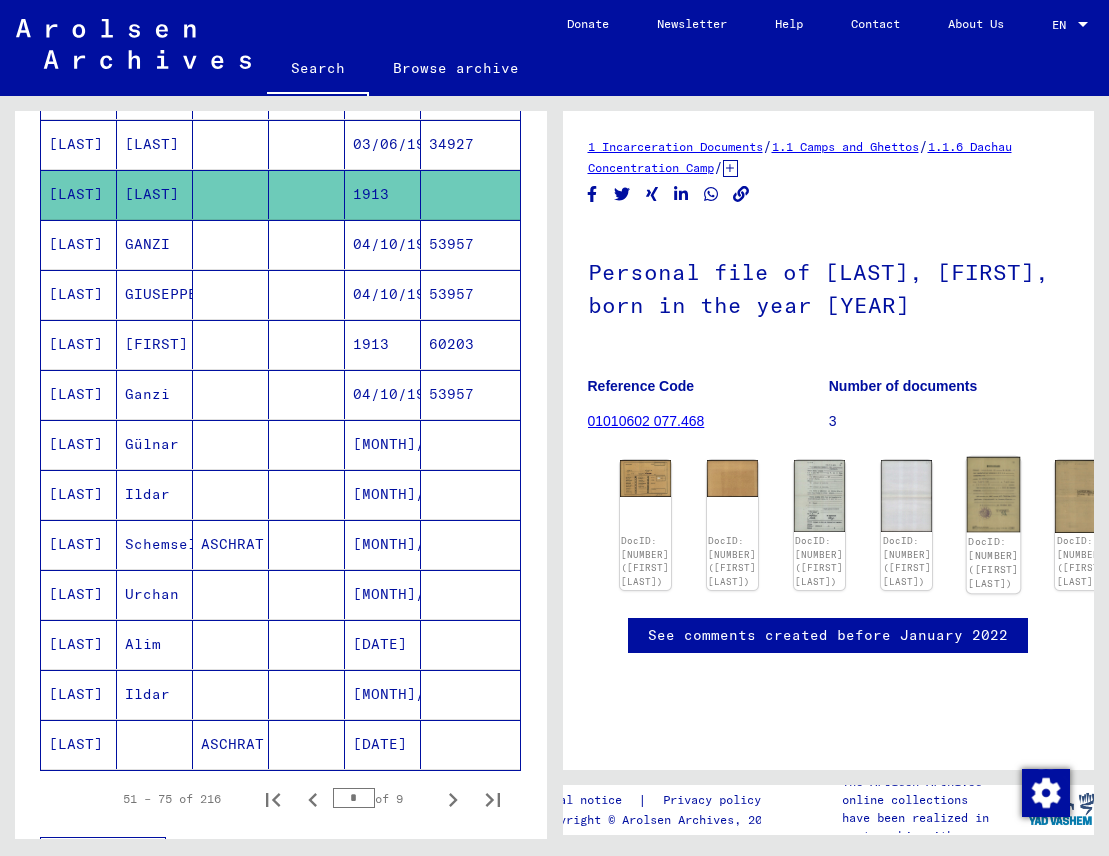 click 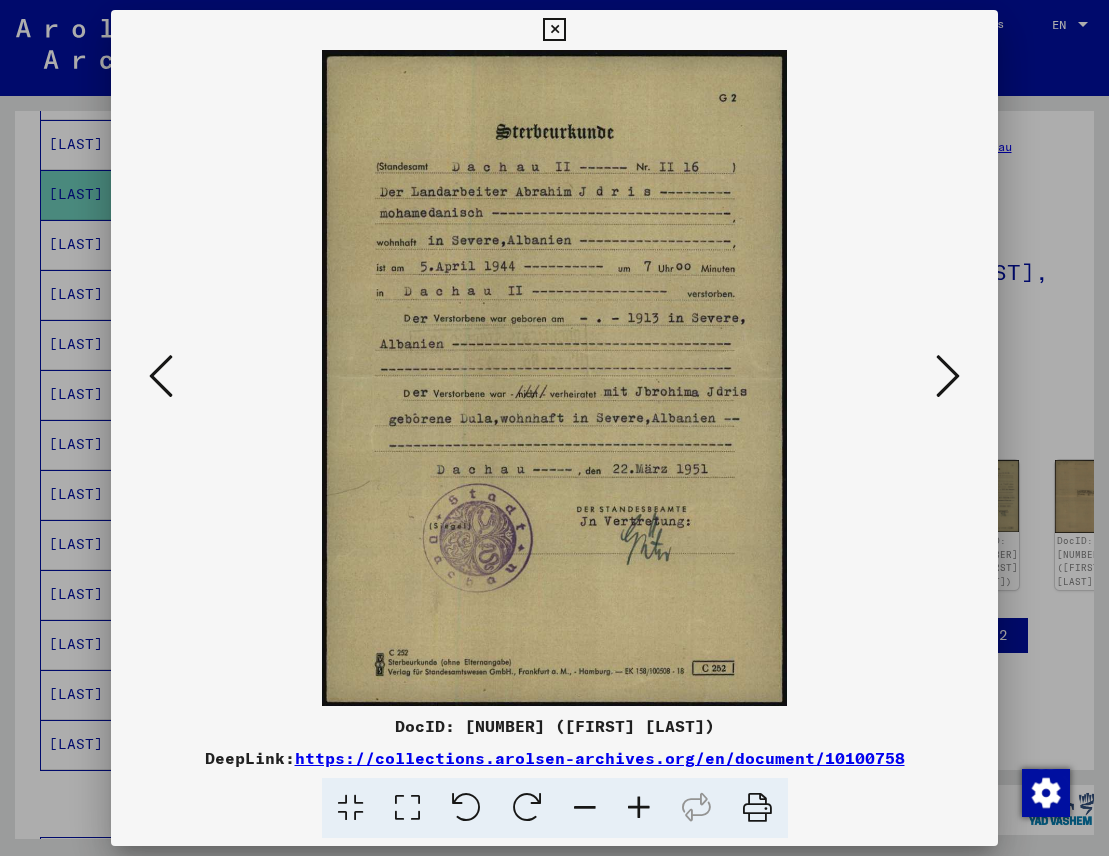 type 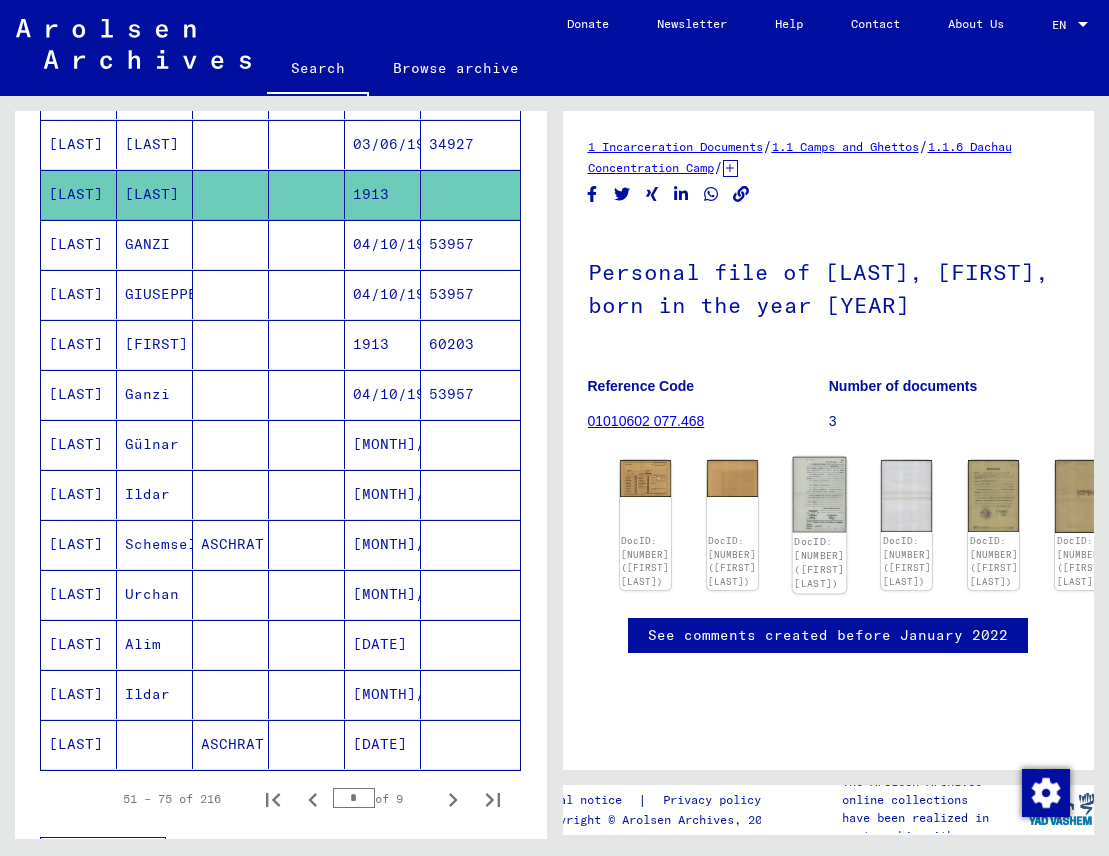 click 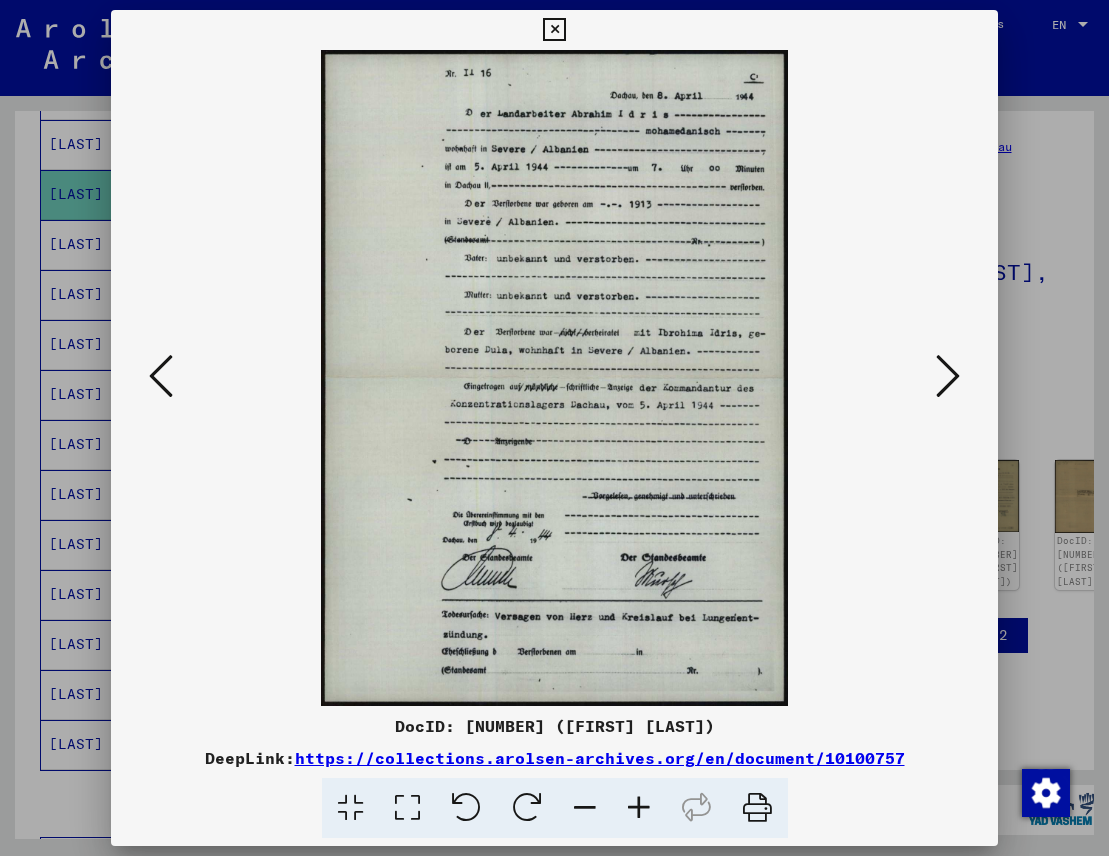 type 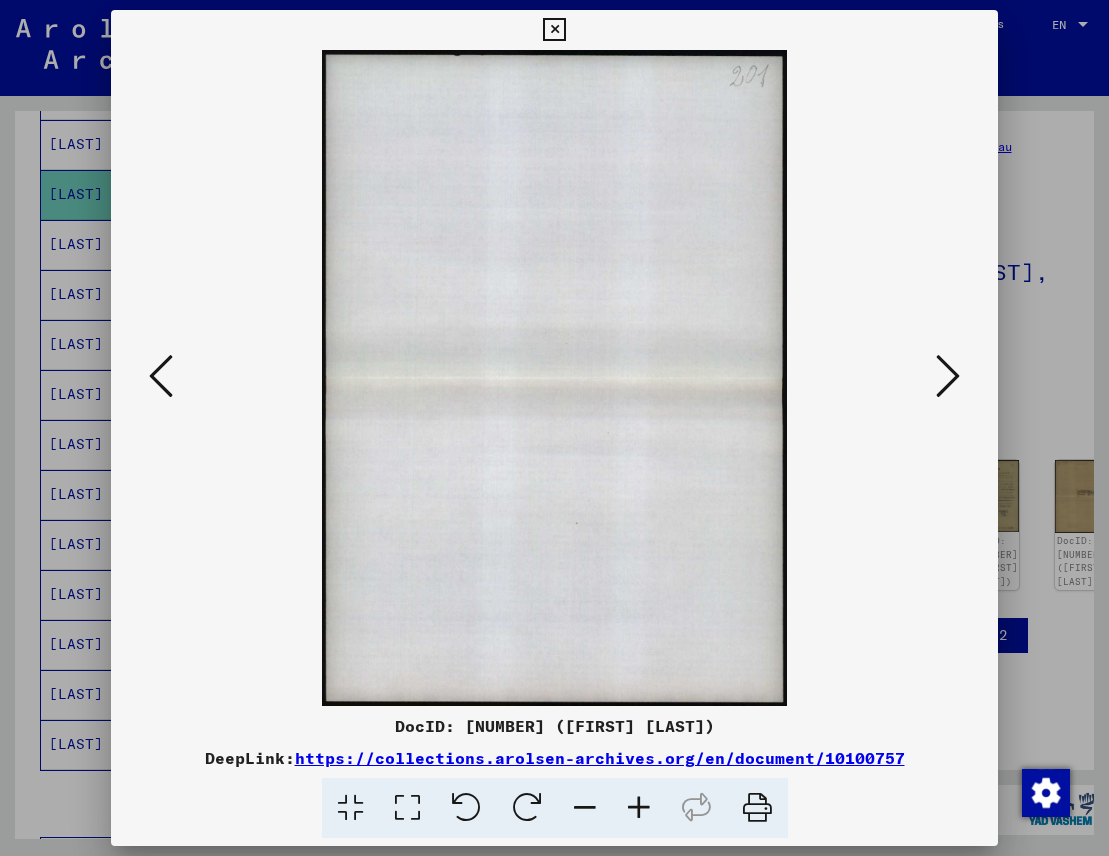 click at bounding box center [948, 376] 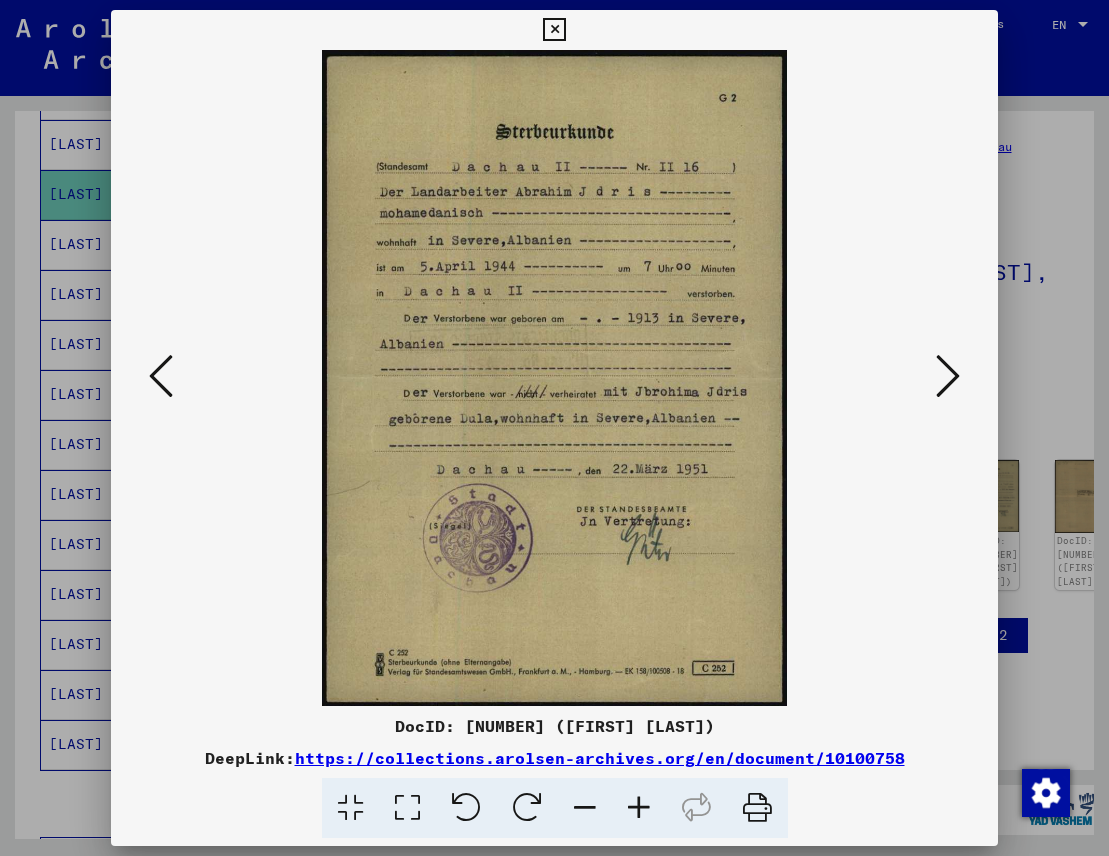 click at bounding box center (948, 376) 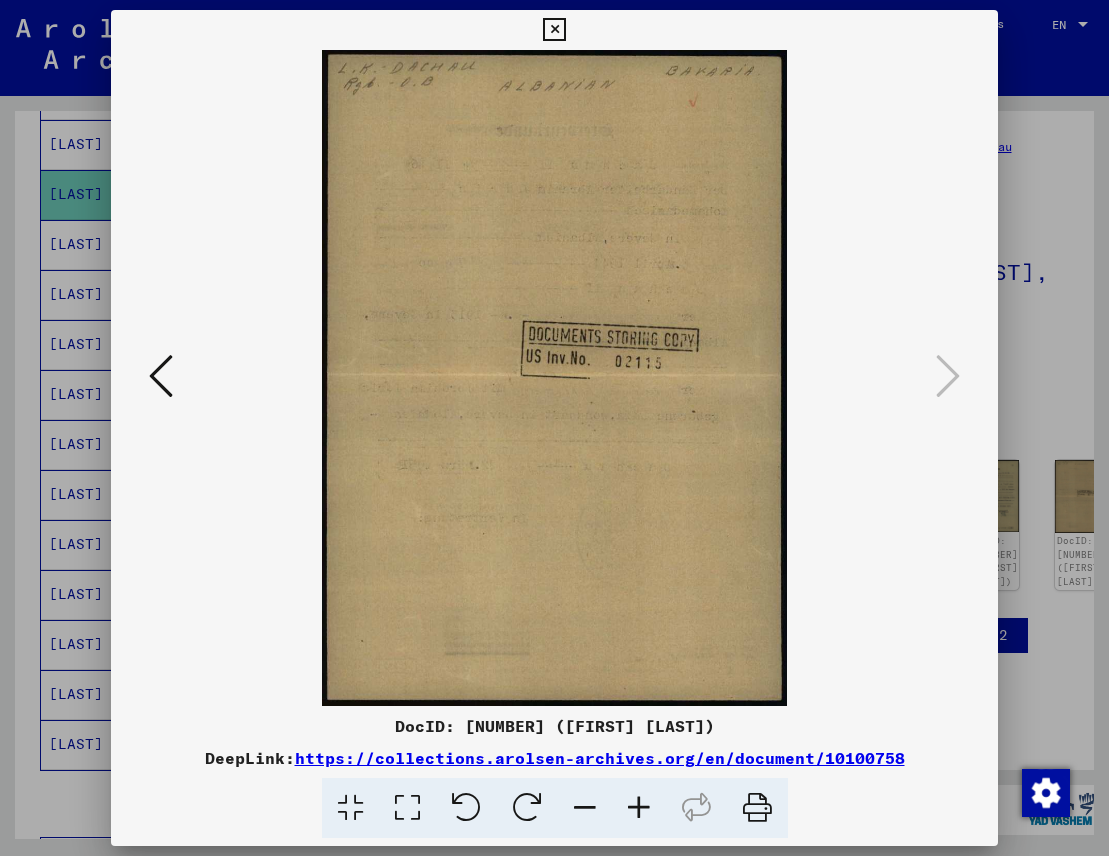 click at bounding box center (161, 376) 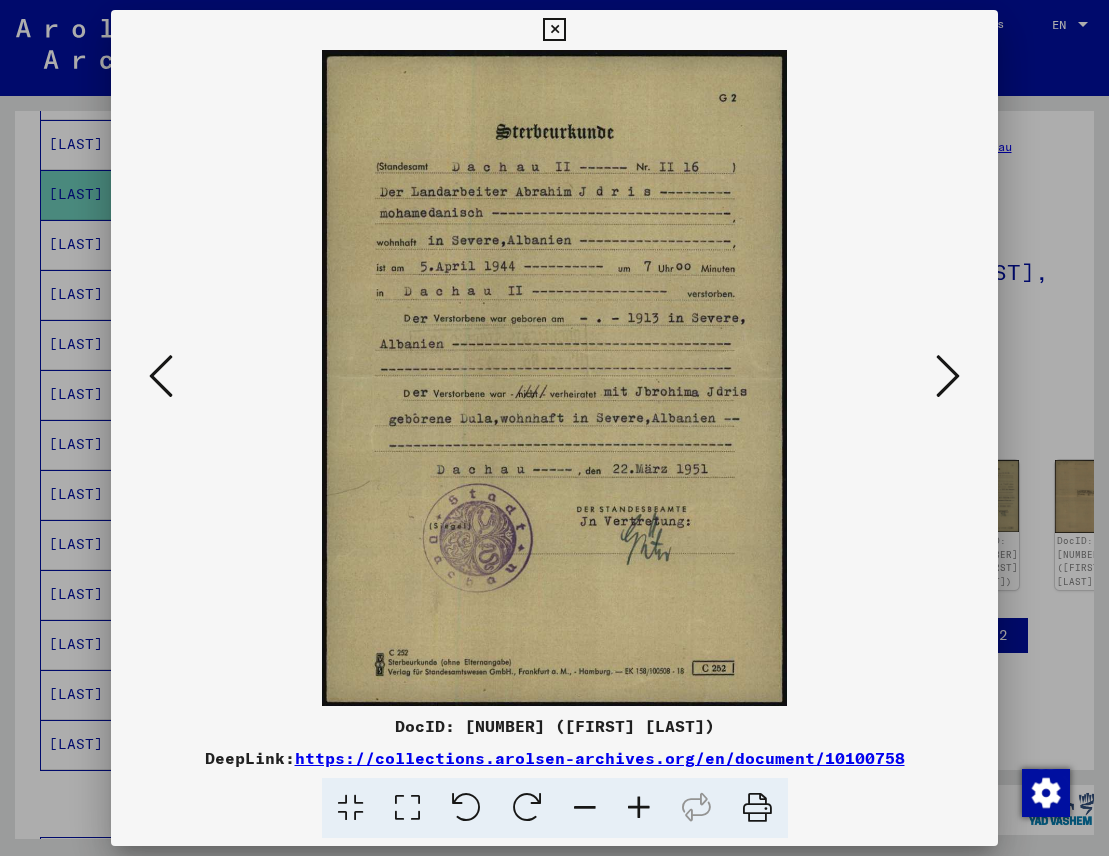 click at bounding box center (948, 376) 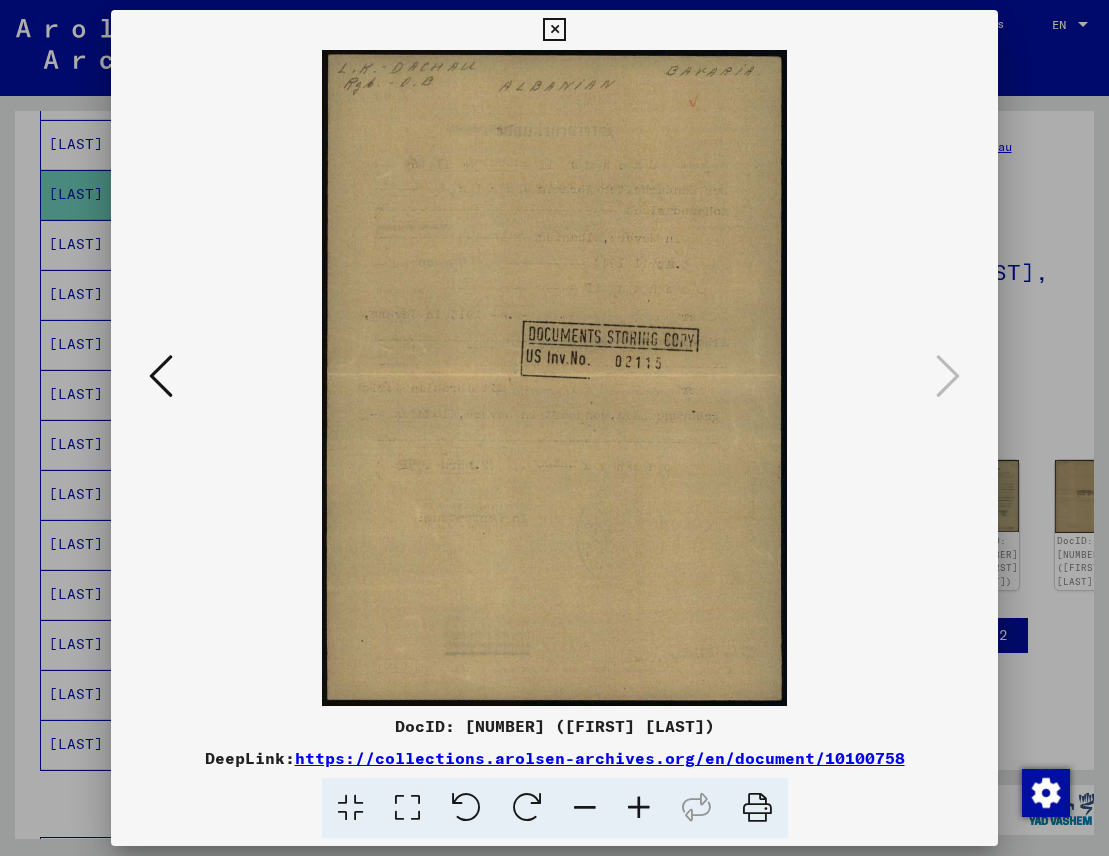 click at bounding box center [554, 30] 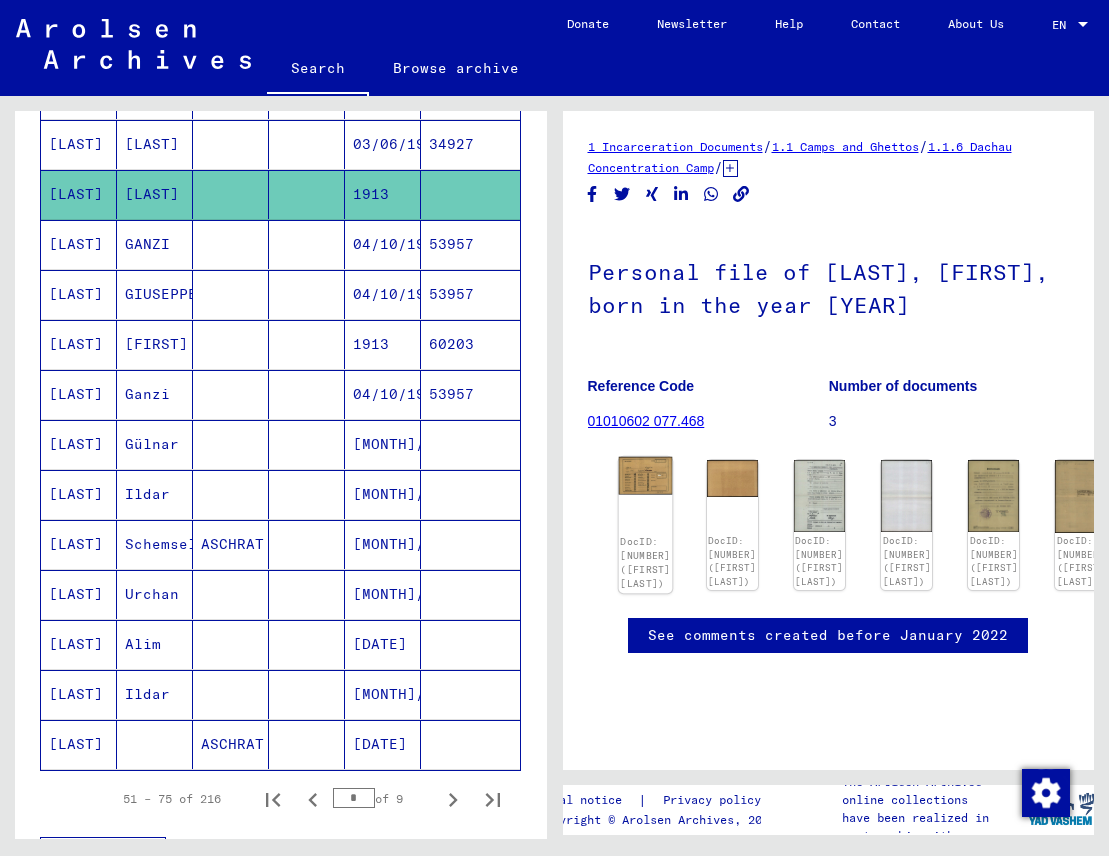 click 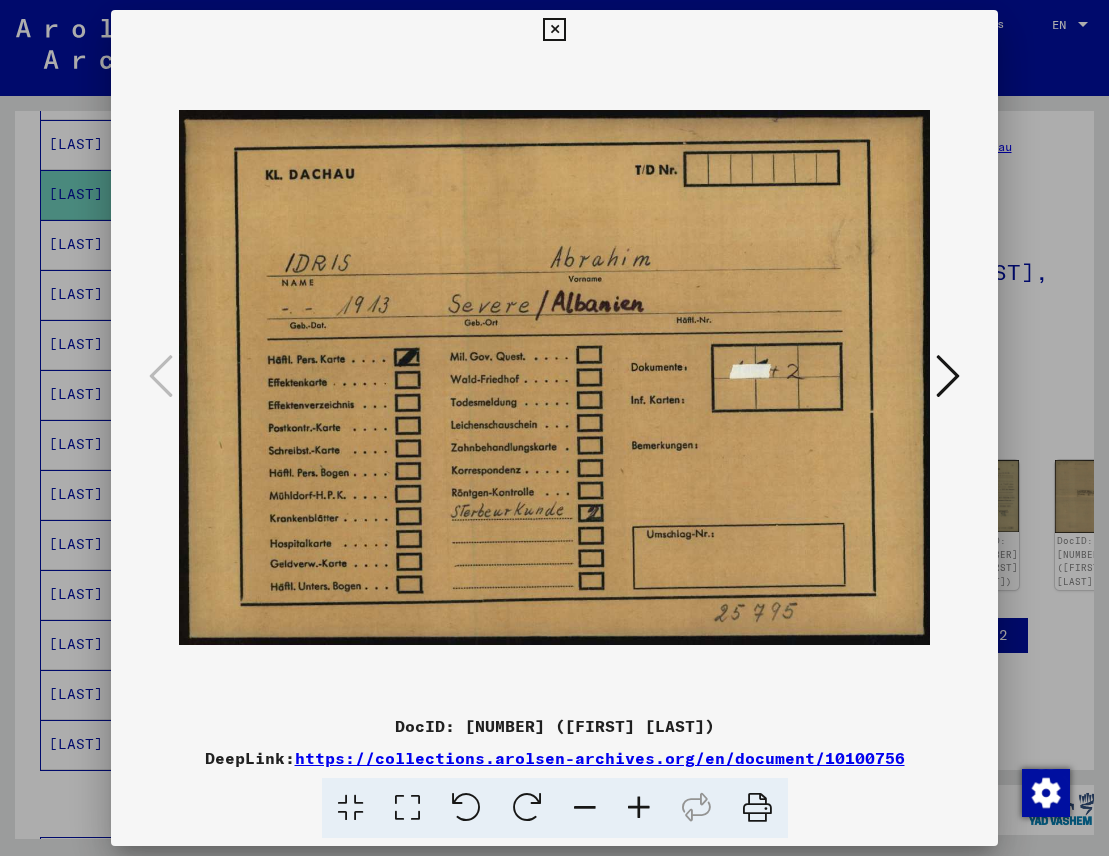 click at bounding box center [554, 30] 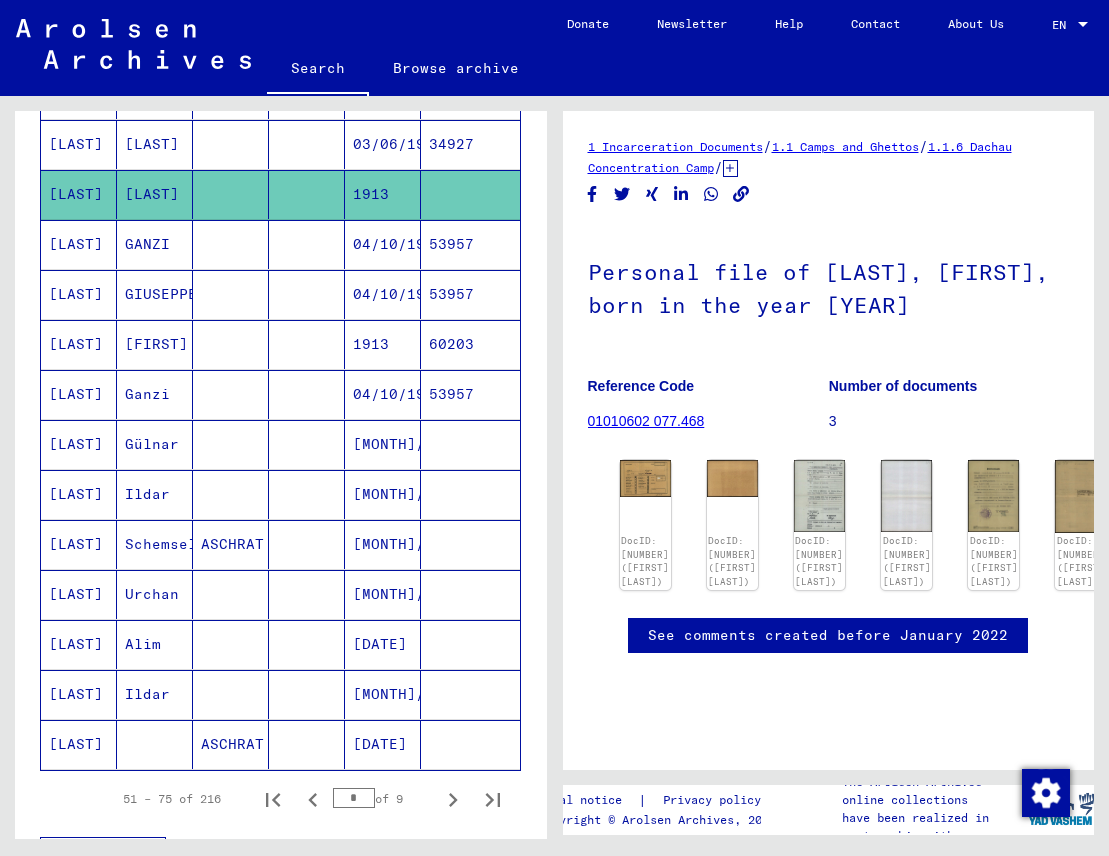click on "[LAST]" at bounding box center [155, 194] 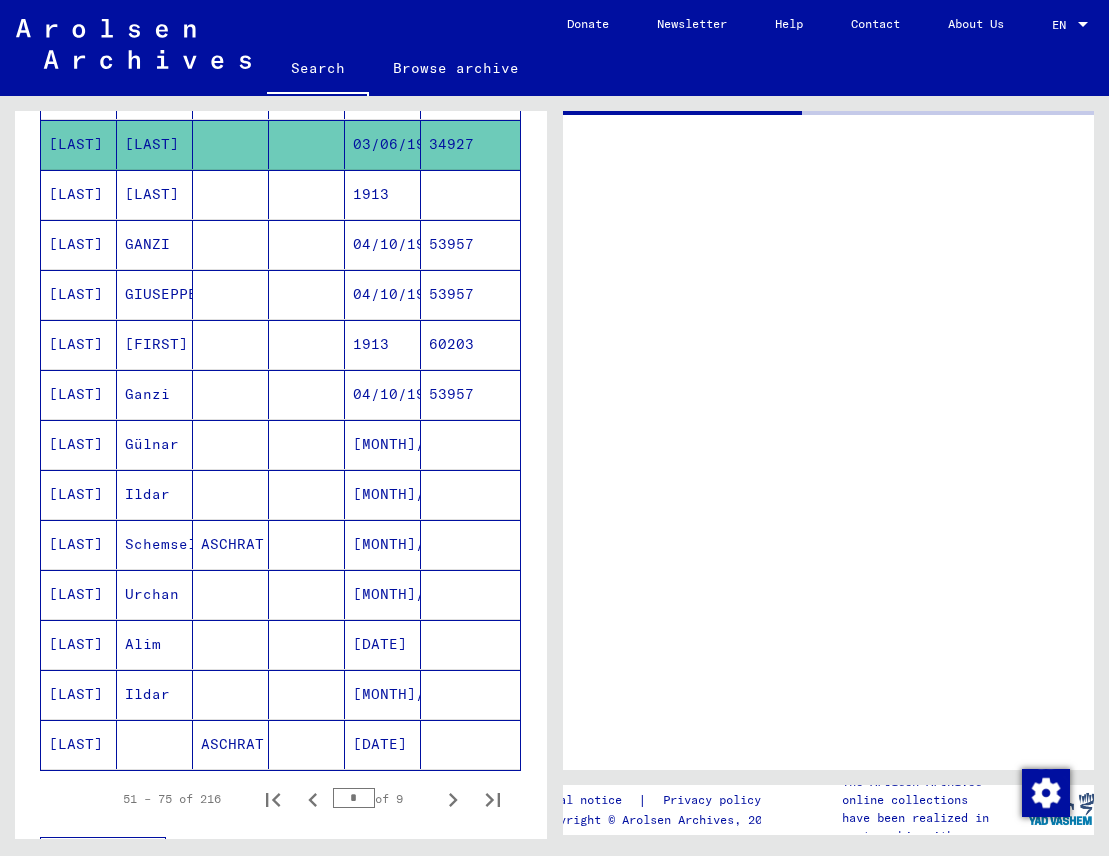 scroll, scrollTop: 0, scrollLeft: 0, axis: both 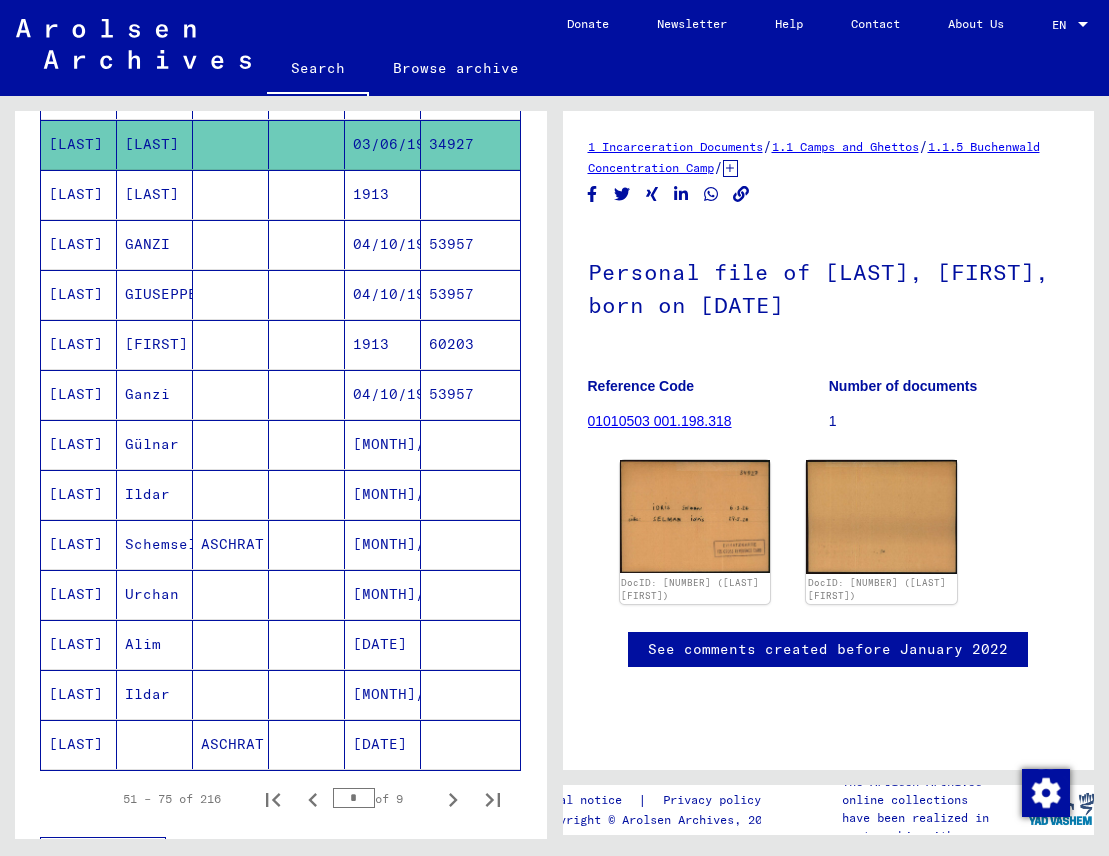 click on "Alim" at bounding box center (155, 694) 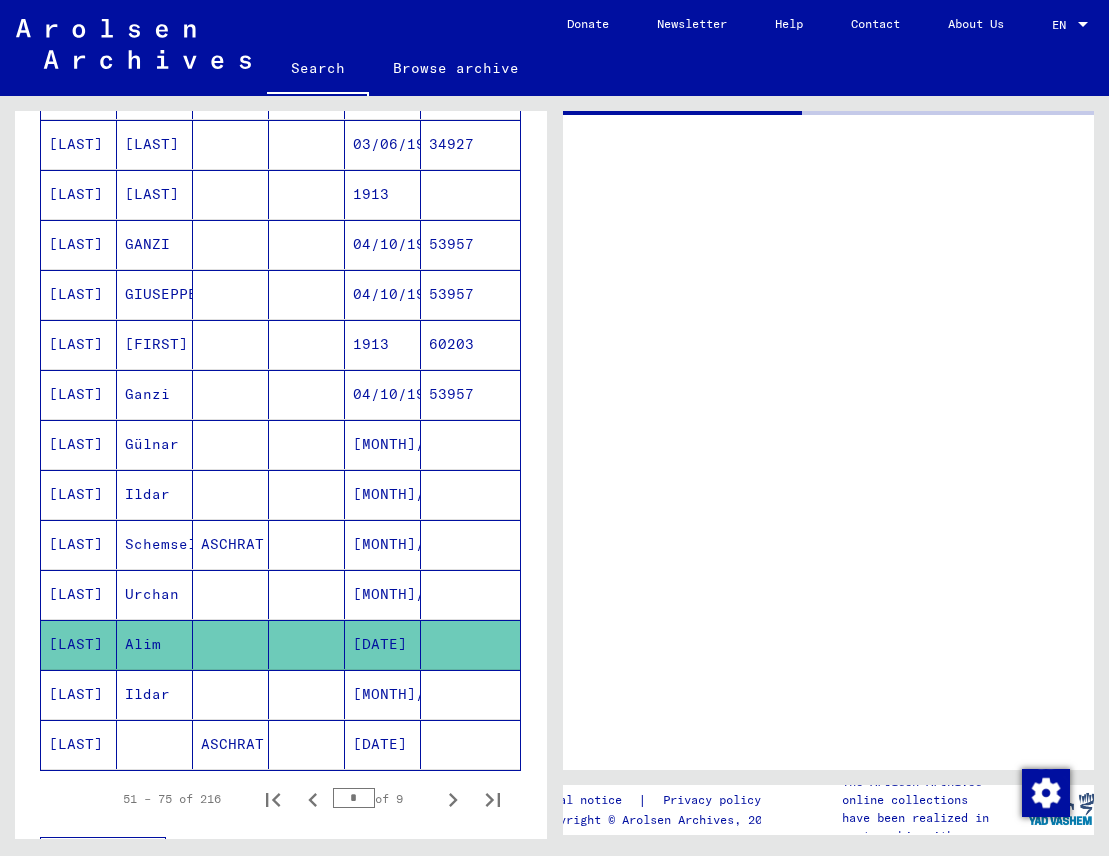scroll, scrollTop: 0, scrollLeft: 0, axis: both 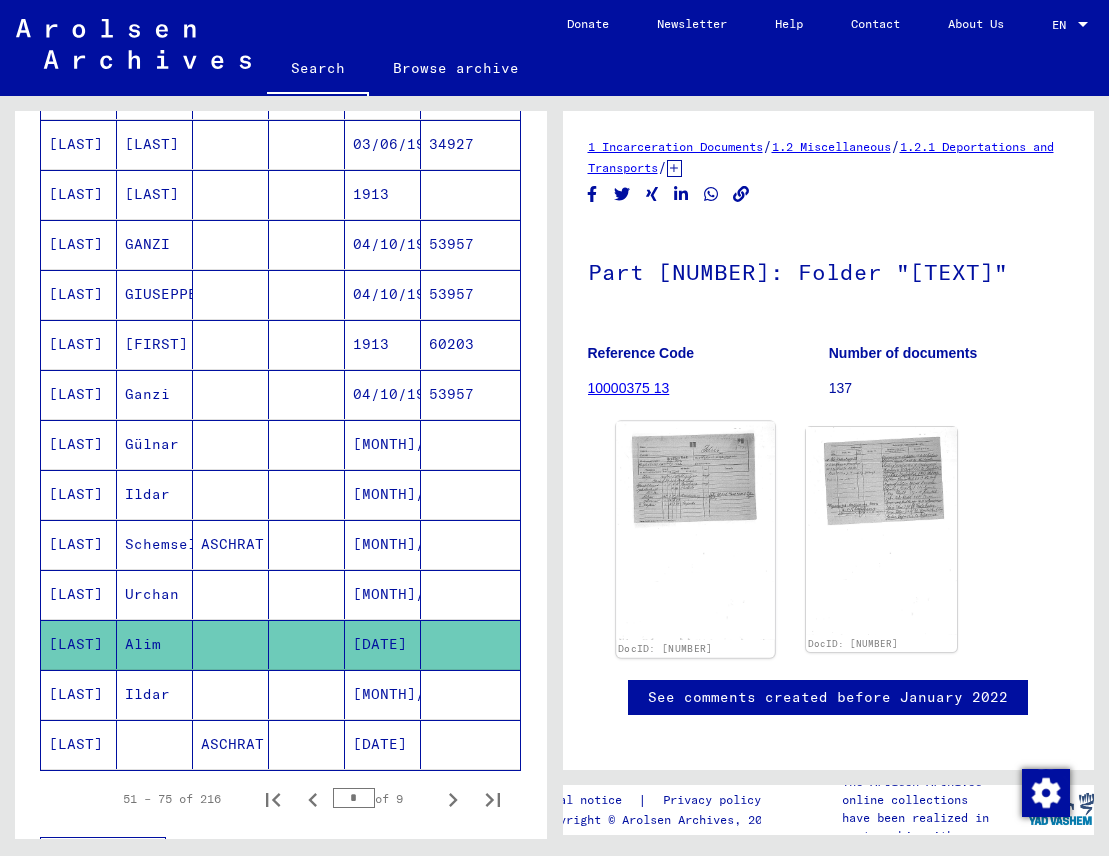 click 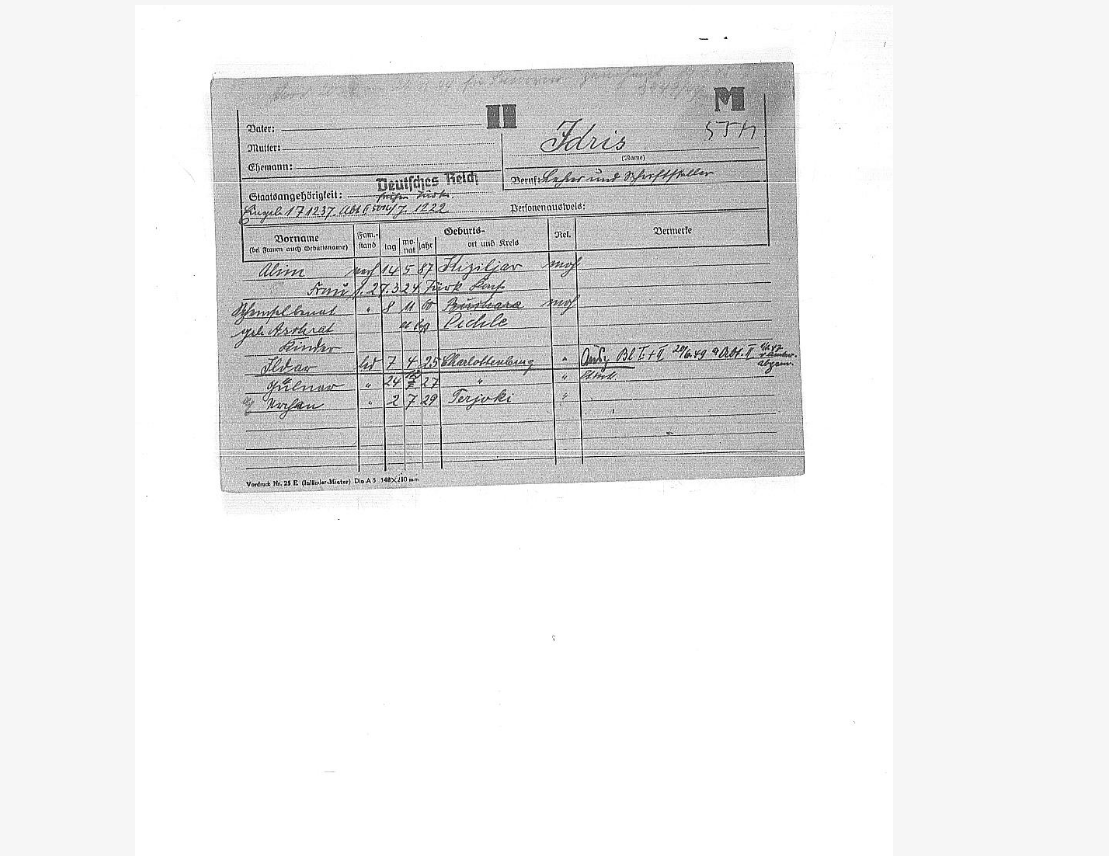 type 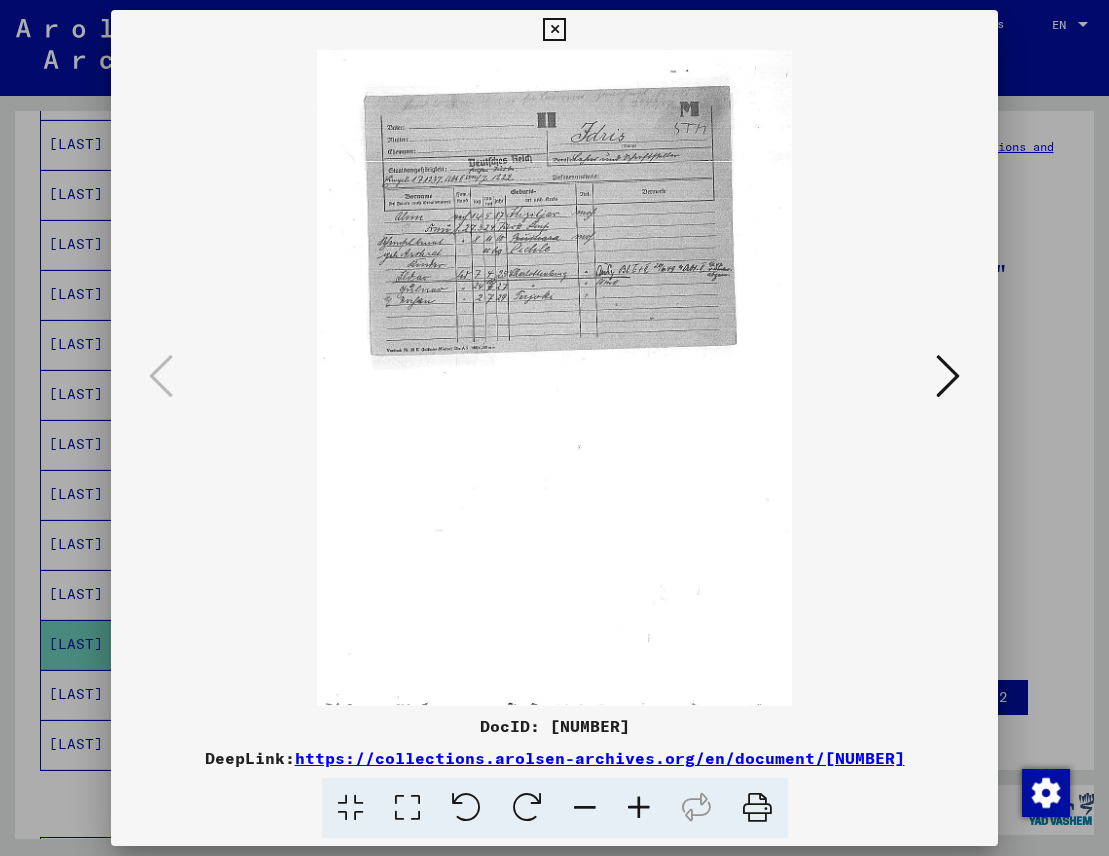 click at bounding box center (948, 376) 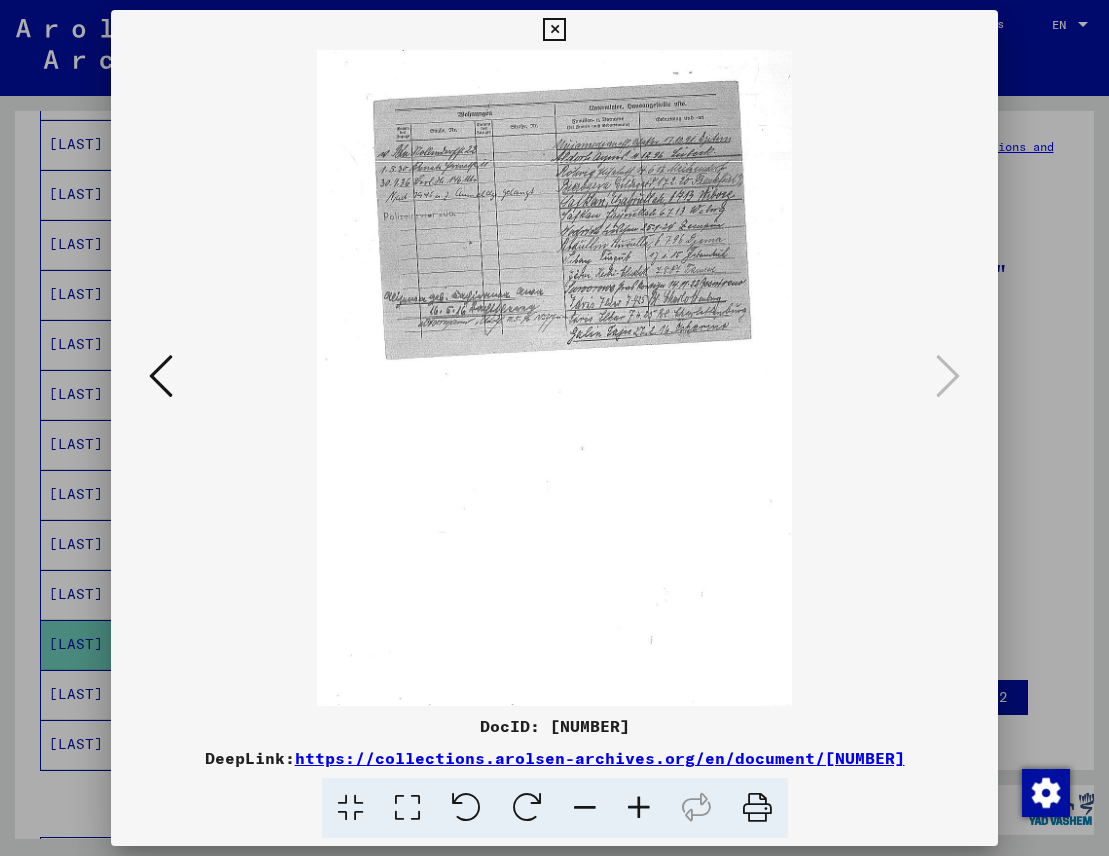 click at bounding box center [554, 30] 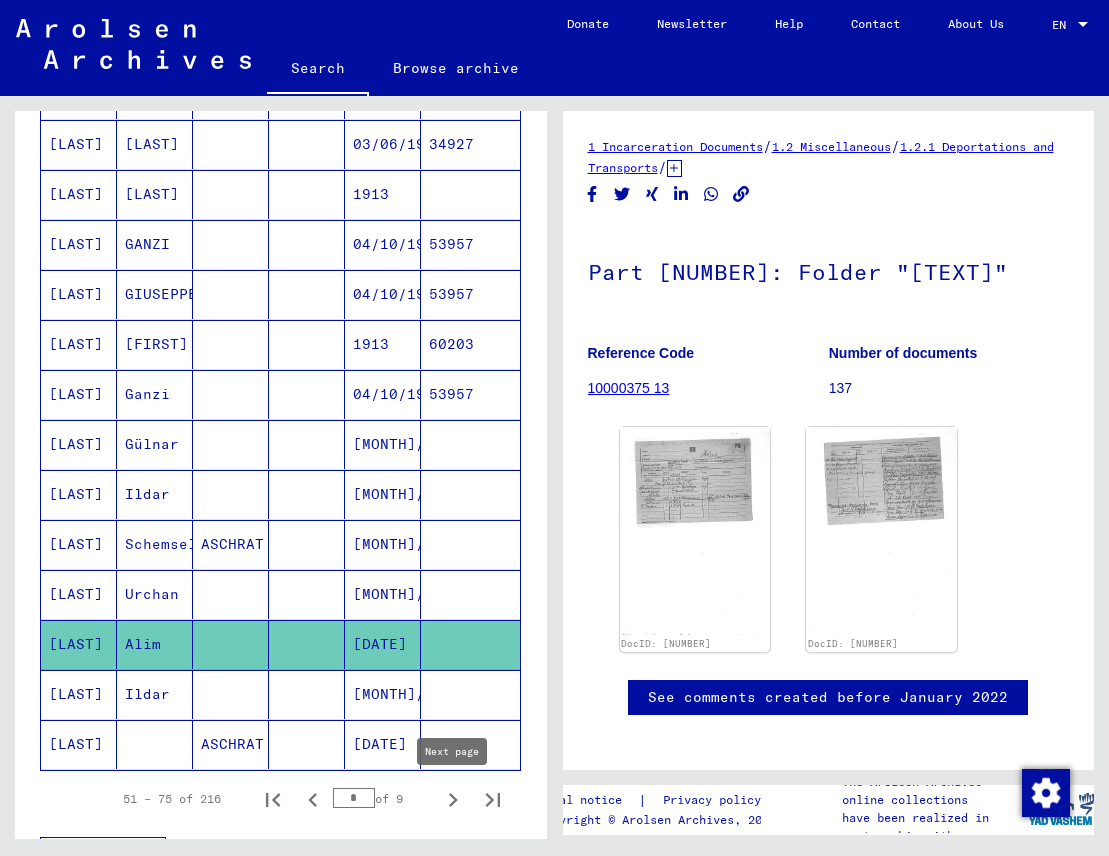 click 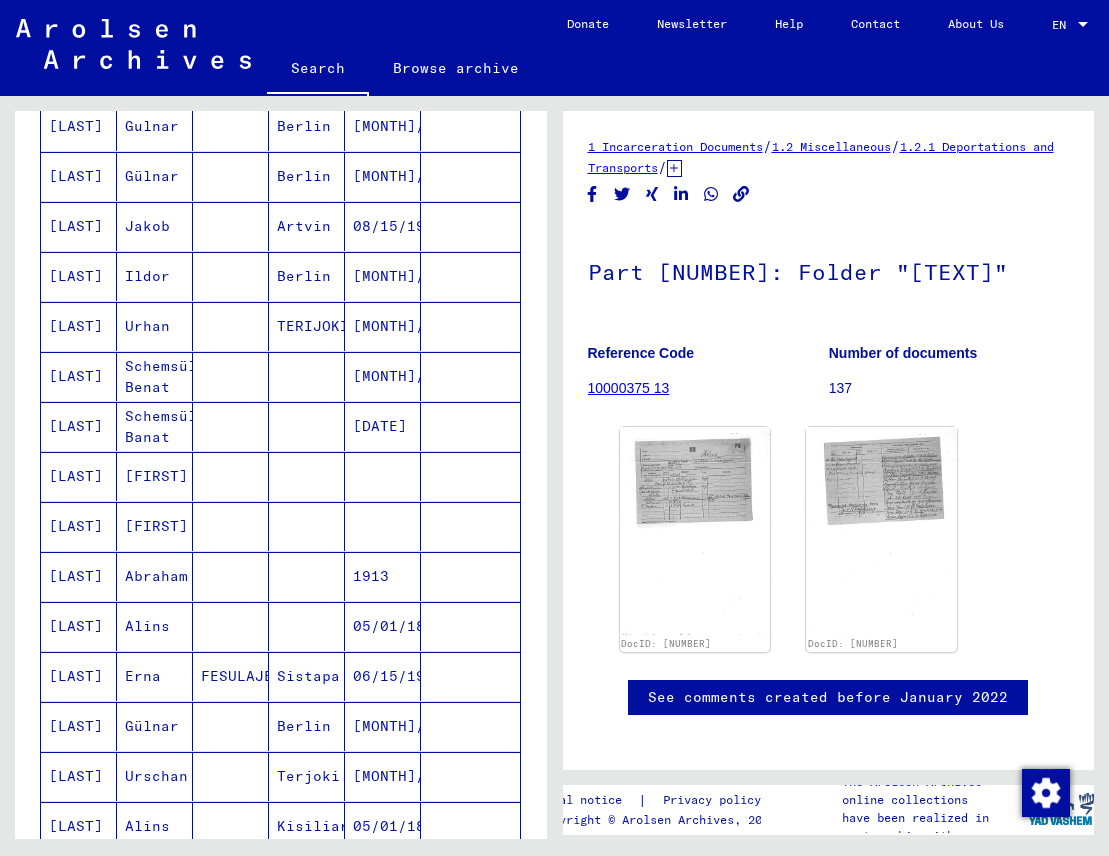 scroll, scrollTop: 418, scrollLeft: 0, axis: vertical 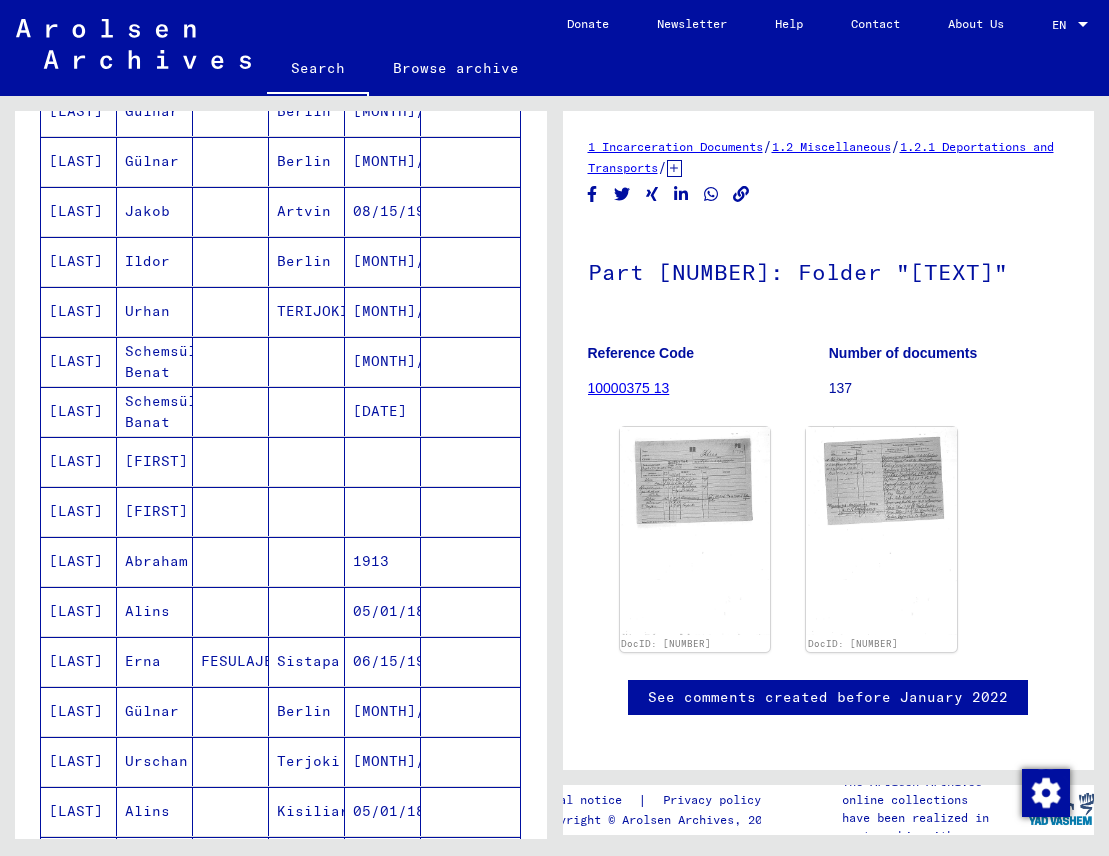 click on "[FIRST]" at bounding box center (155, 511) 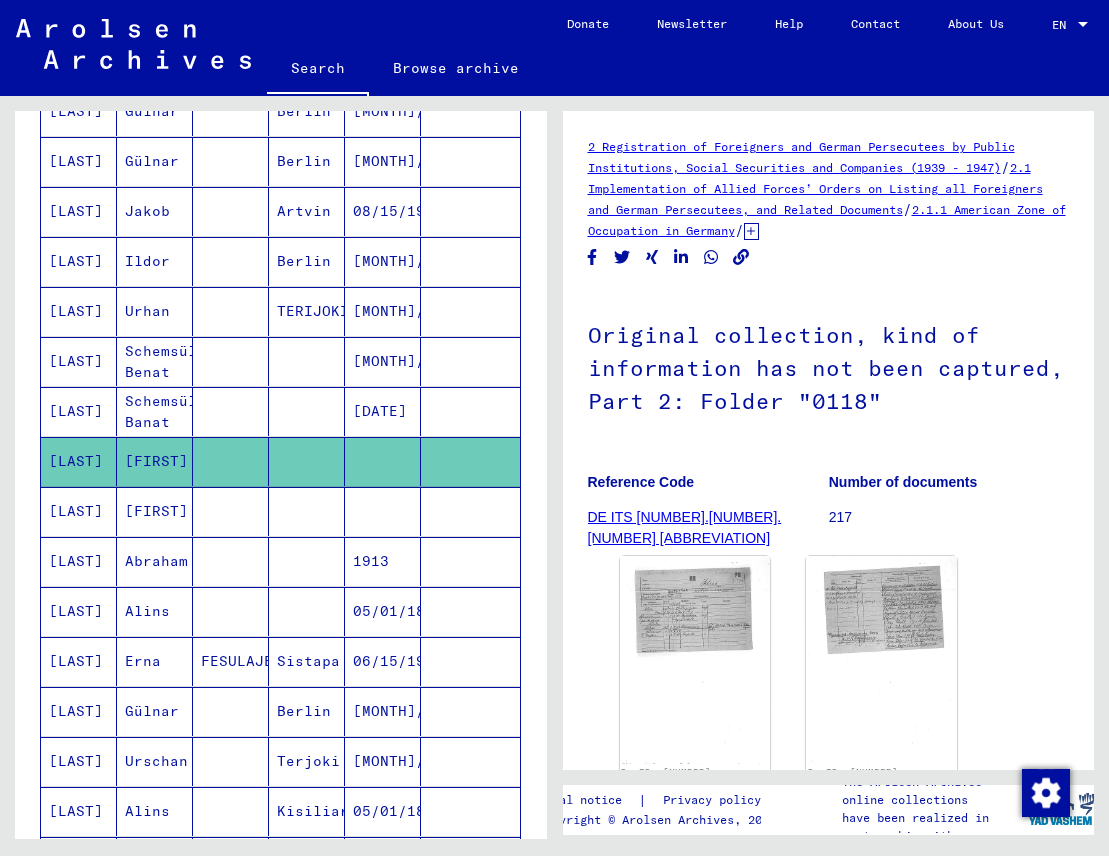scroll, scrollTop: 0, scrollLeft: 0, axis: both 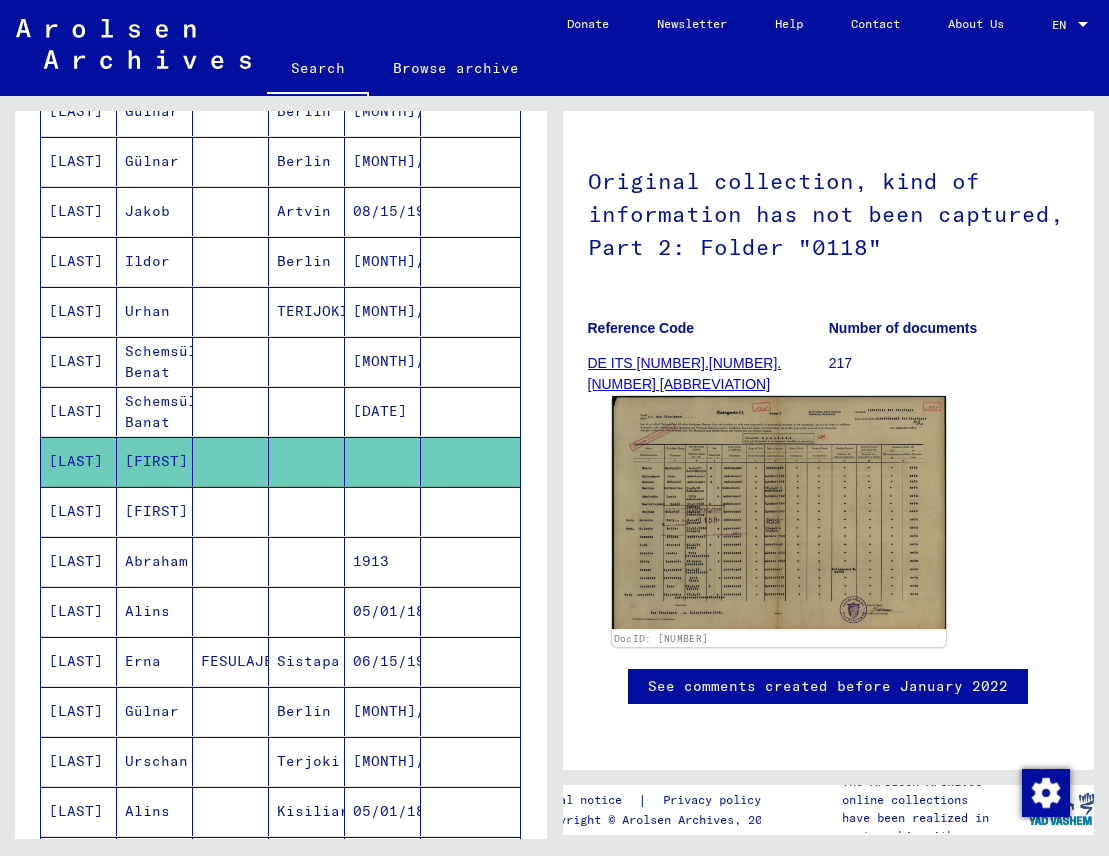 click 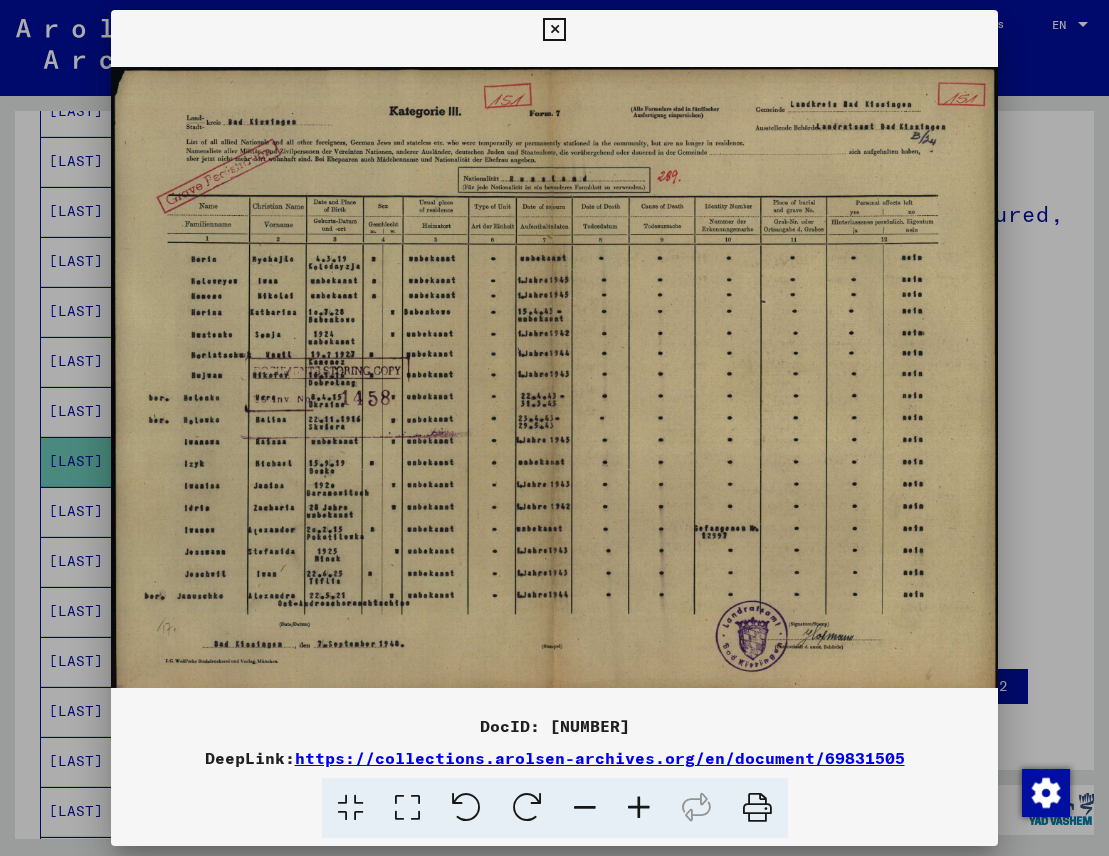 type 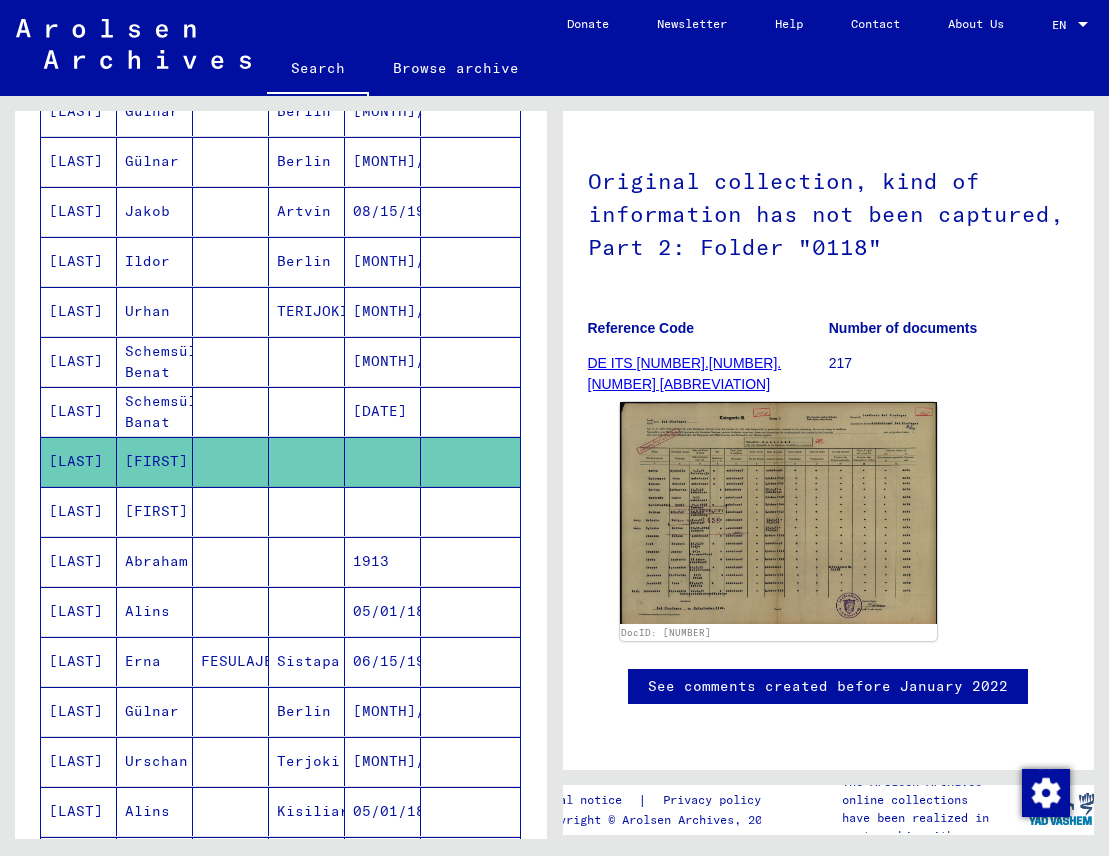click on "[FIRST]" at bounding box center (155, 561) 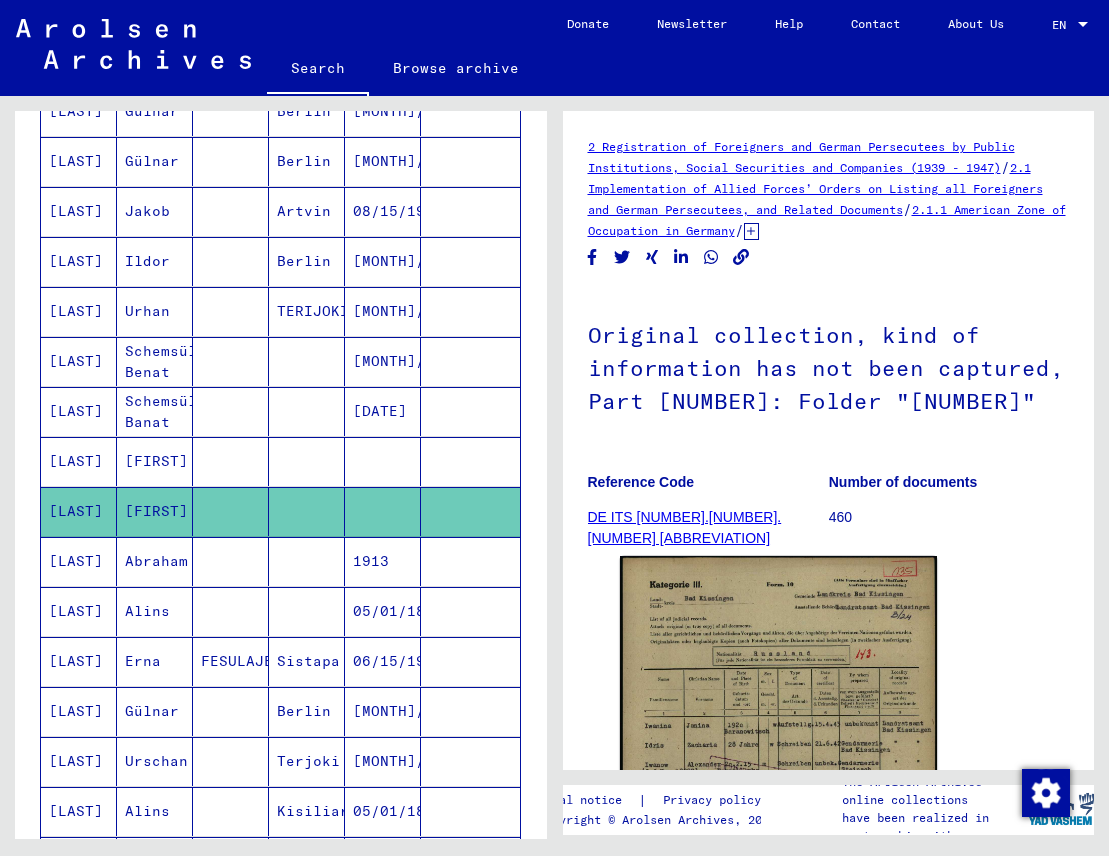 scroll, scrollTop: 0, scrollLeft: 0, axis: both 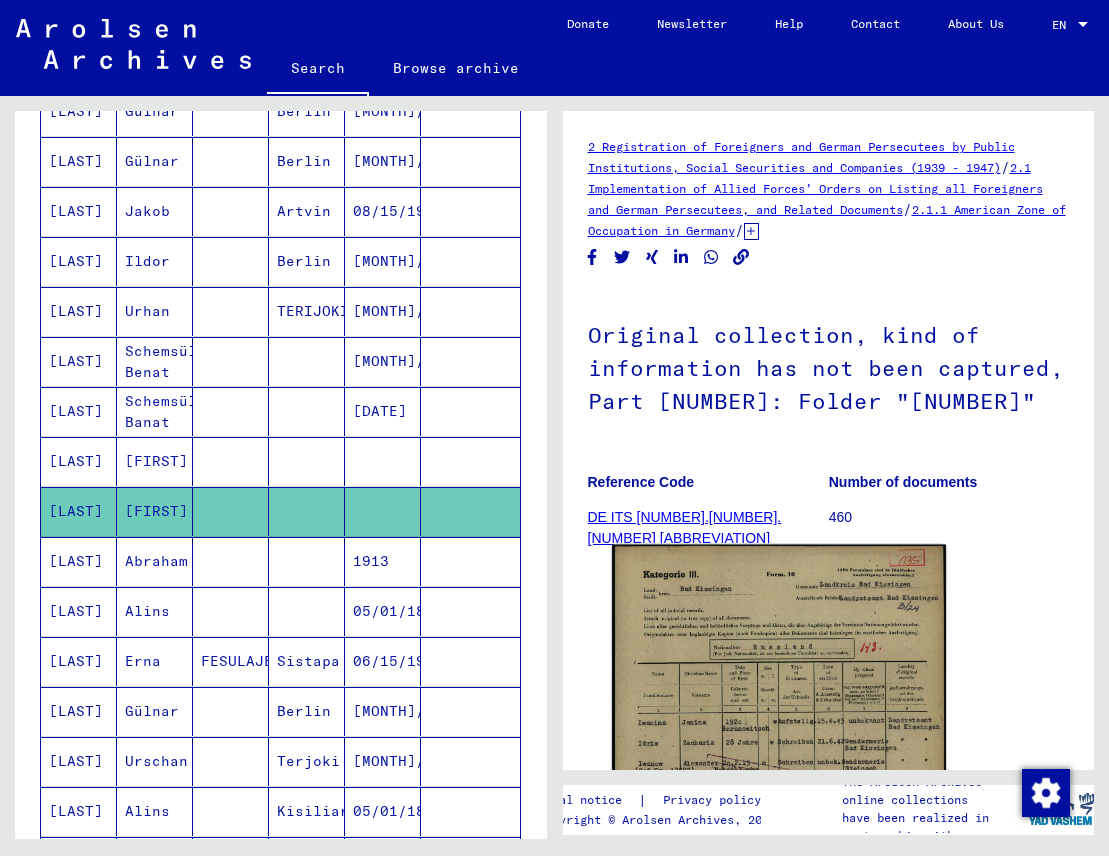 click 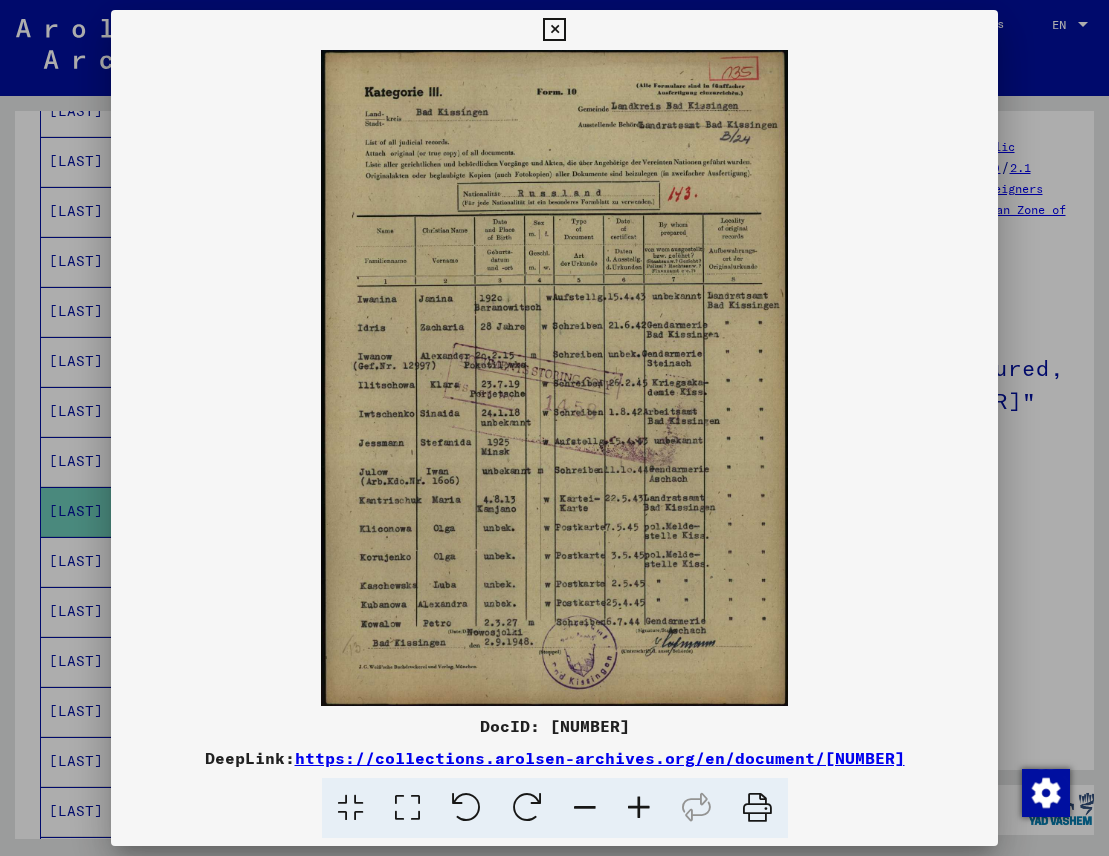 type 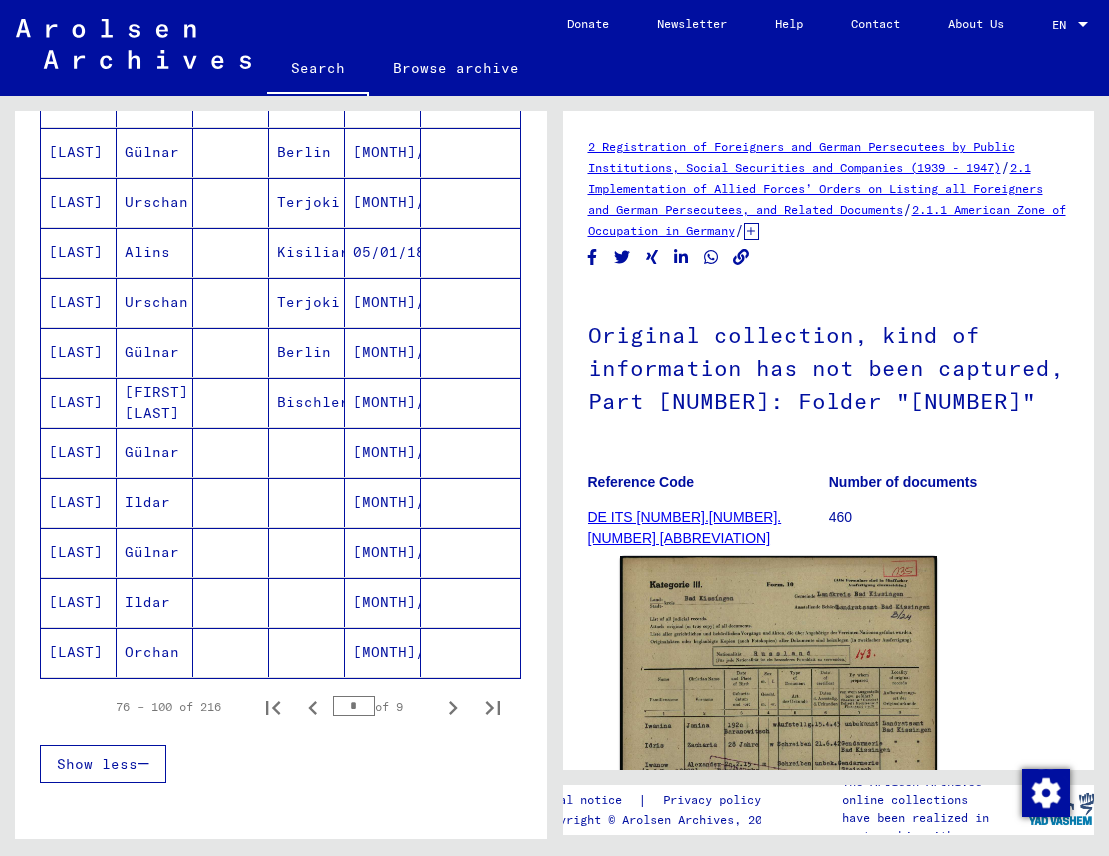scroll, scrollTop: 979, scrollLeft: 0, axis: vertical 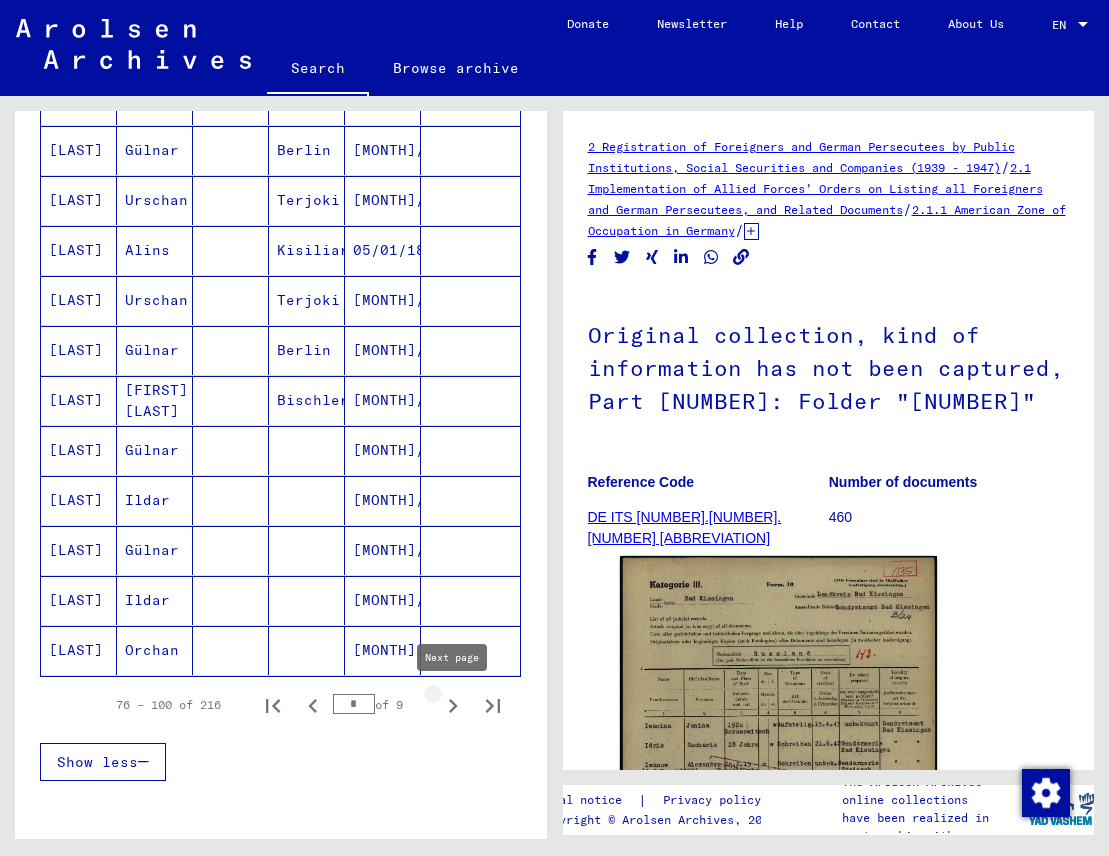 click 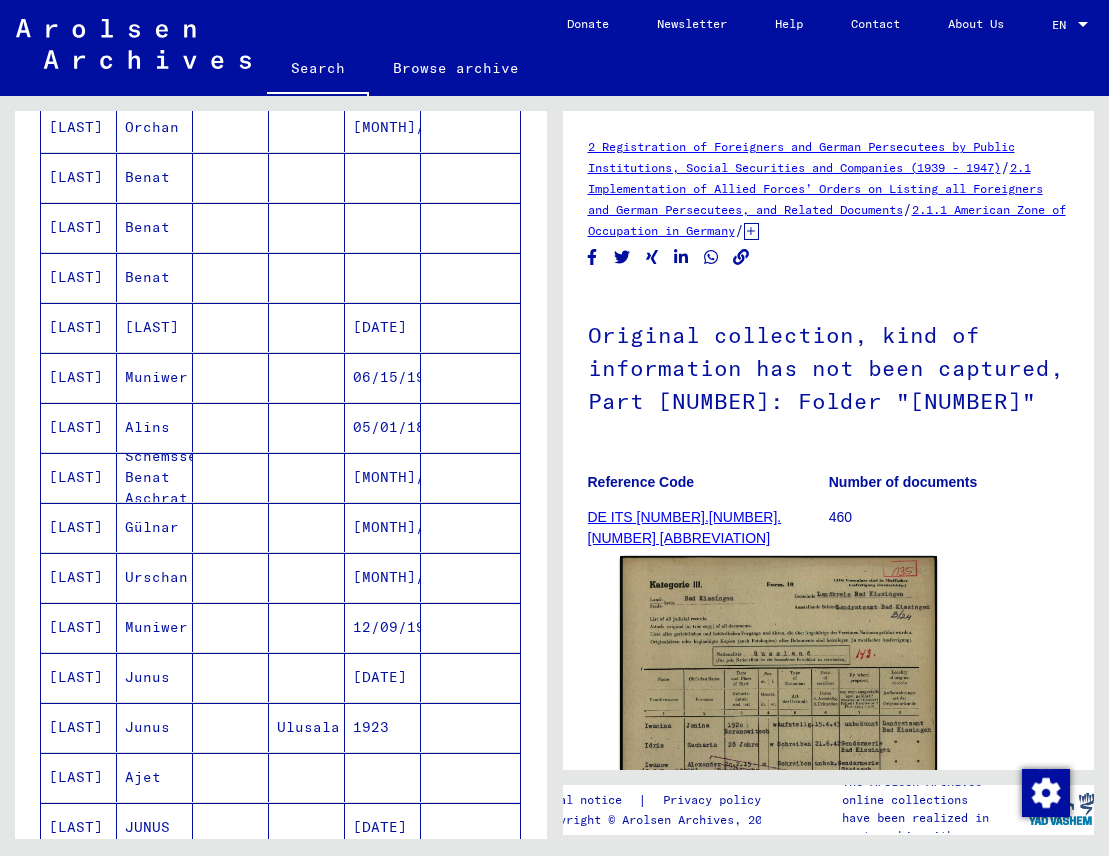 scroll, scrollTop: 332, scrollLeft: 0, axis: vertical 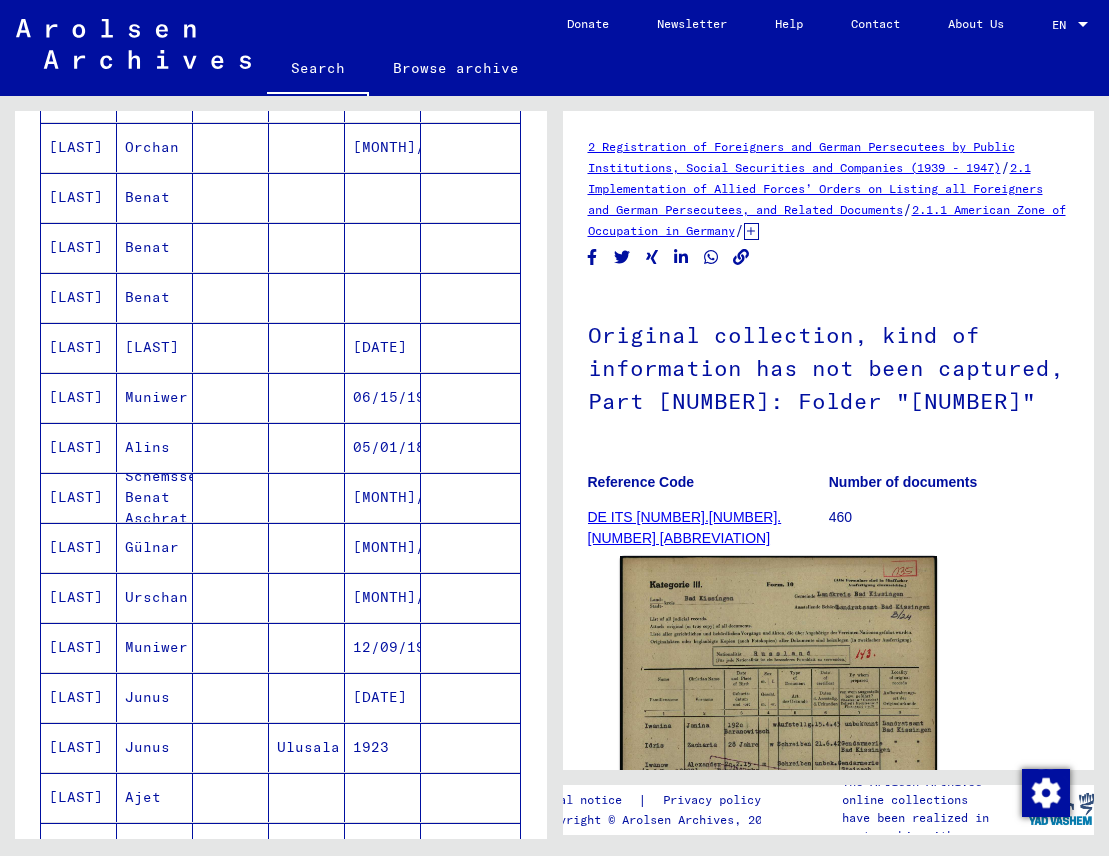 click on "[LAST]" at bounding box center (155, 397) 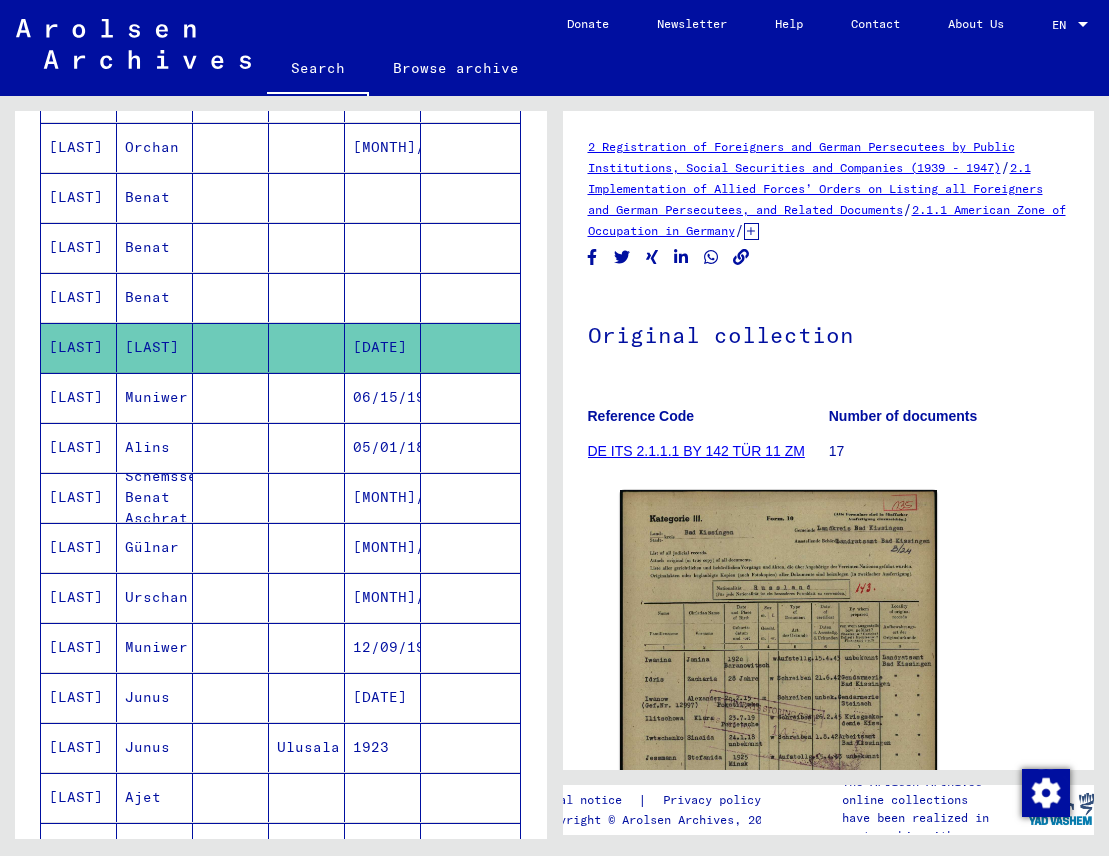 scroll, scrollTop: 0, scrollLeft: 0, axis: both 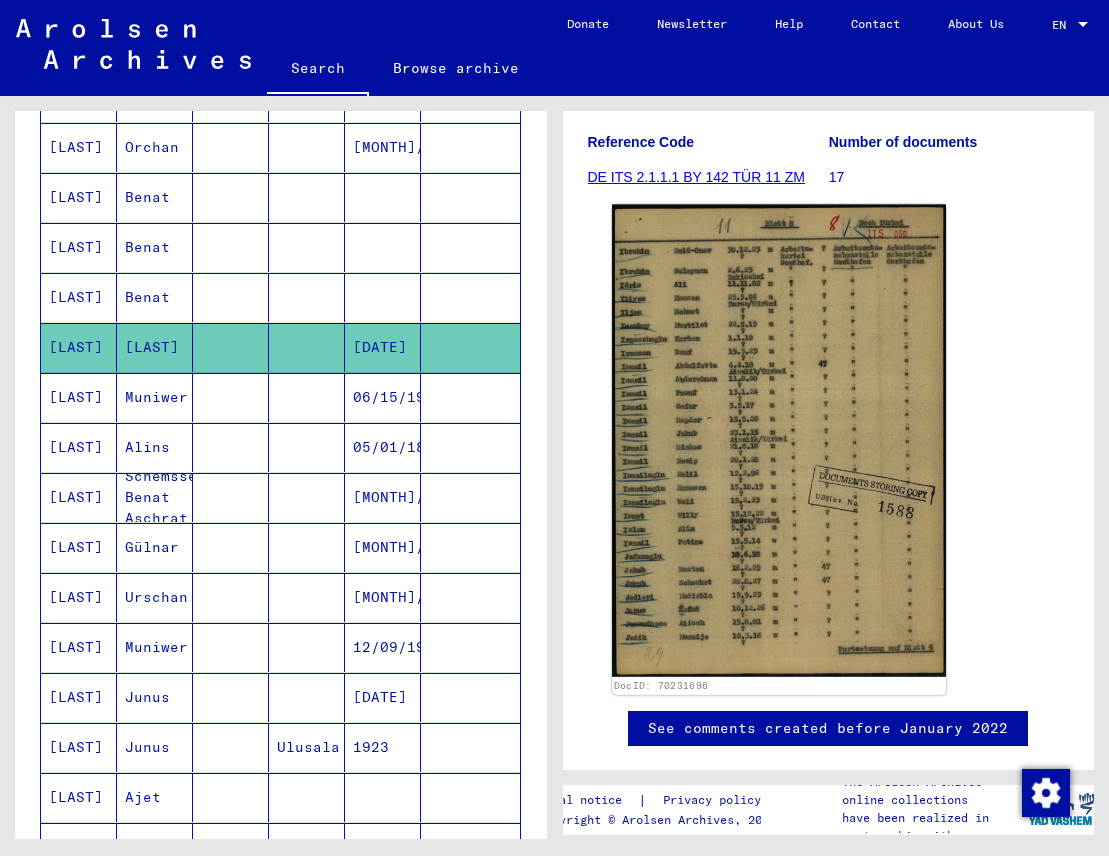 click 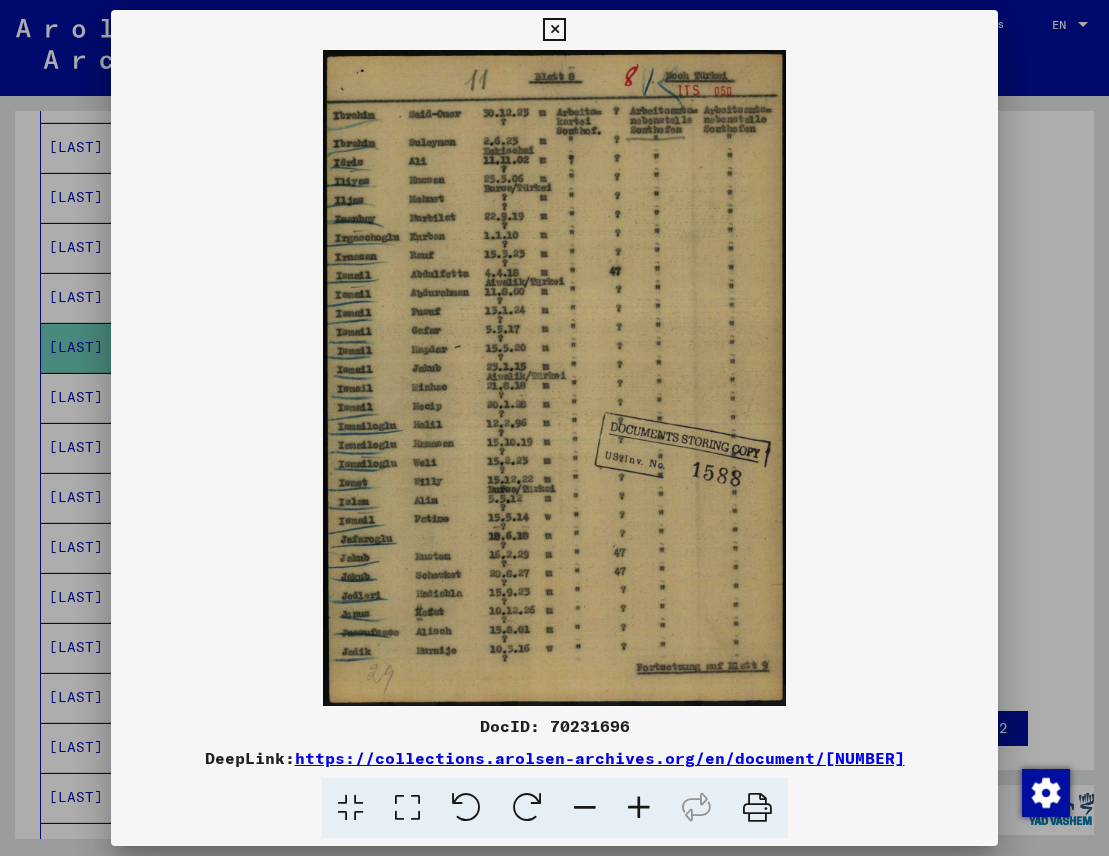 click at bounding box center [554, 378] 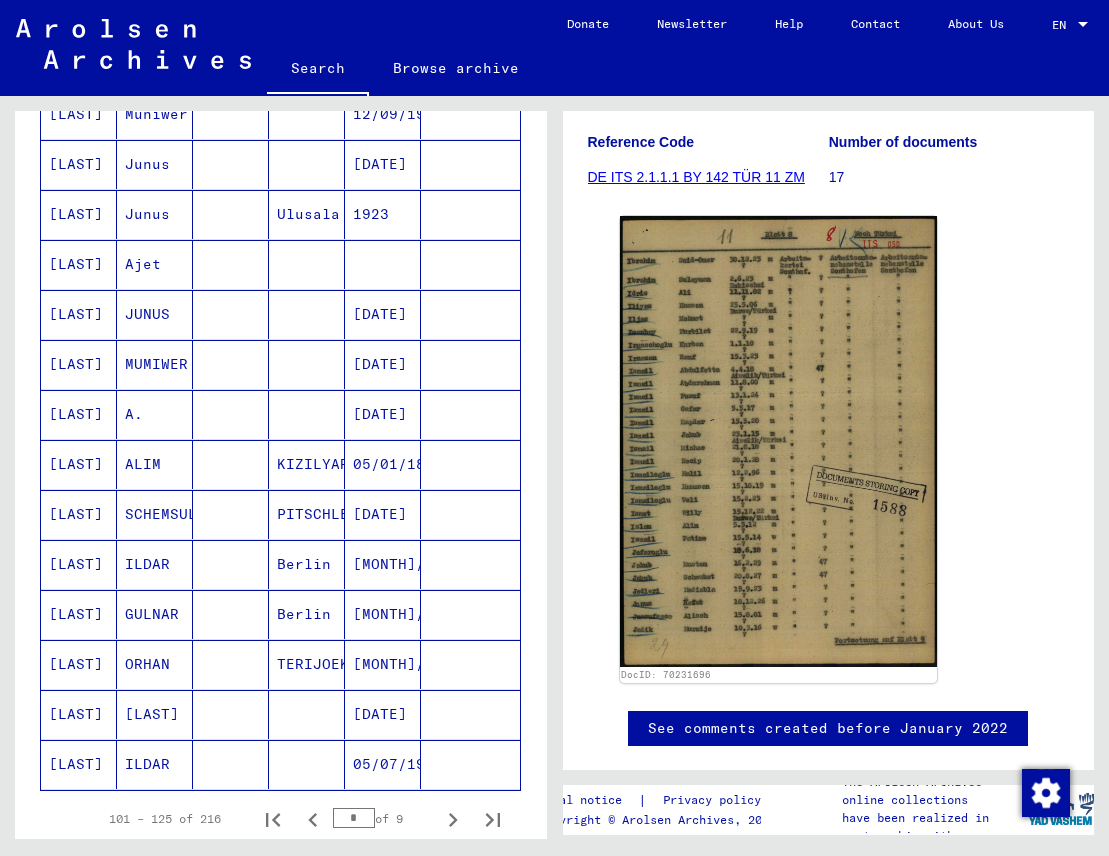 scroll, scrollTop: 878, scrollLeft: 0, axis: vertical 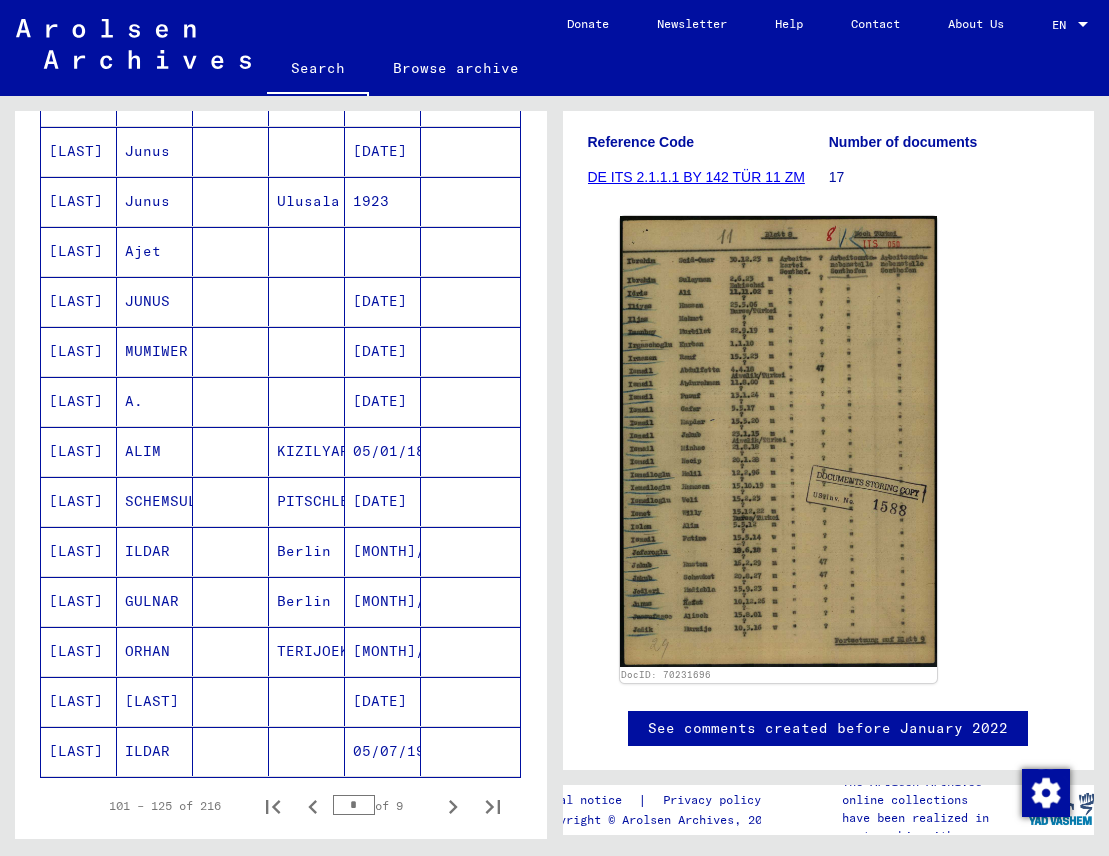 click on "ALIM" at bounding box center [155, 501] 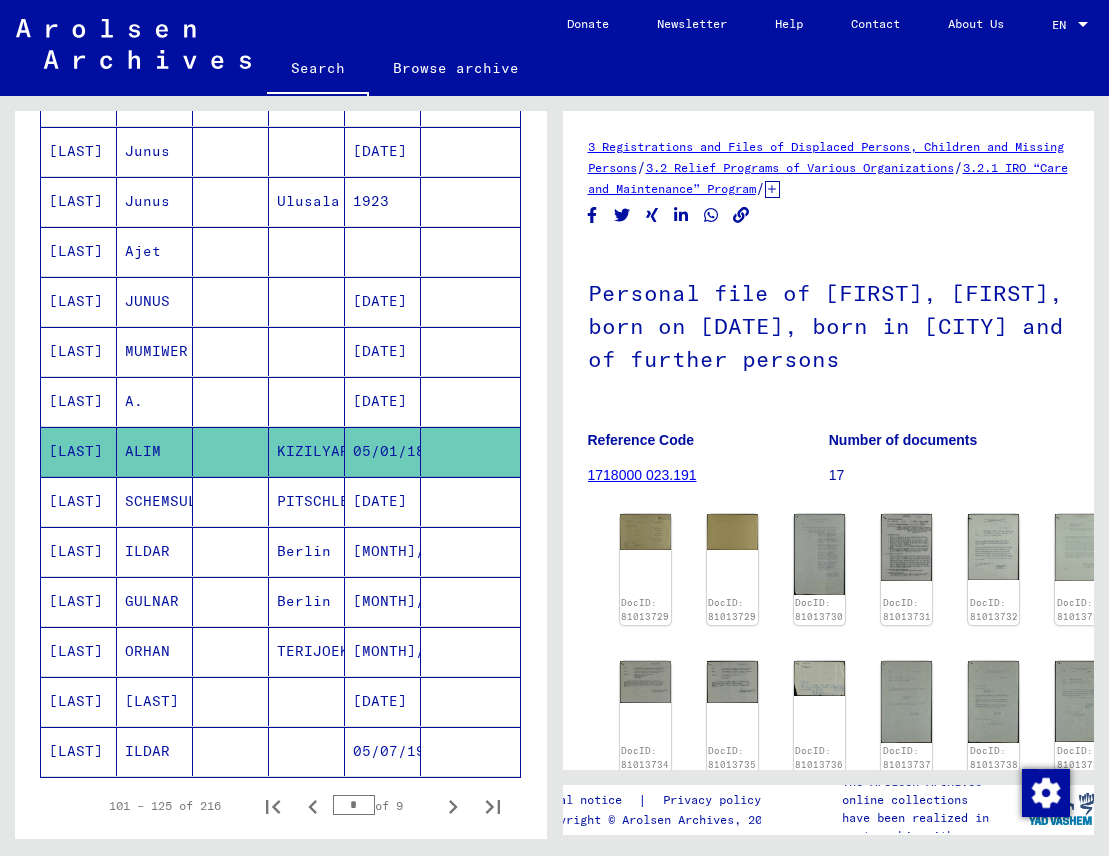 scroll, scrollTop: 0, scrollLeft: 0, axis: both 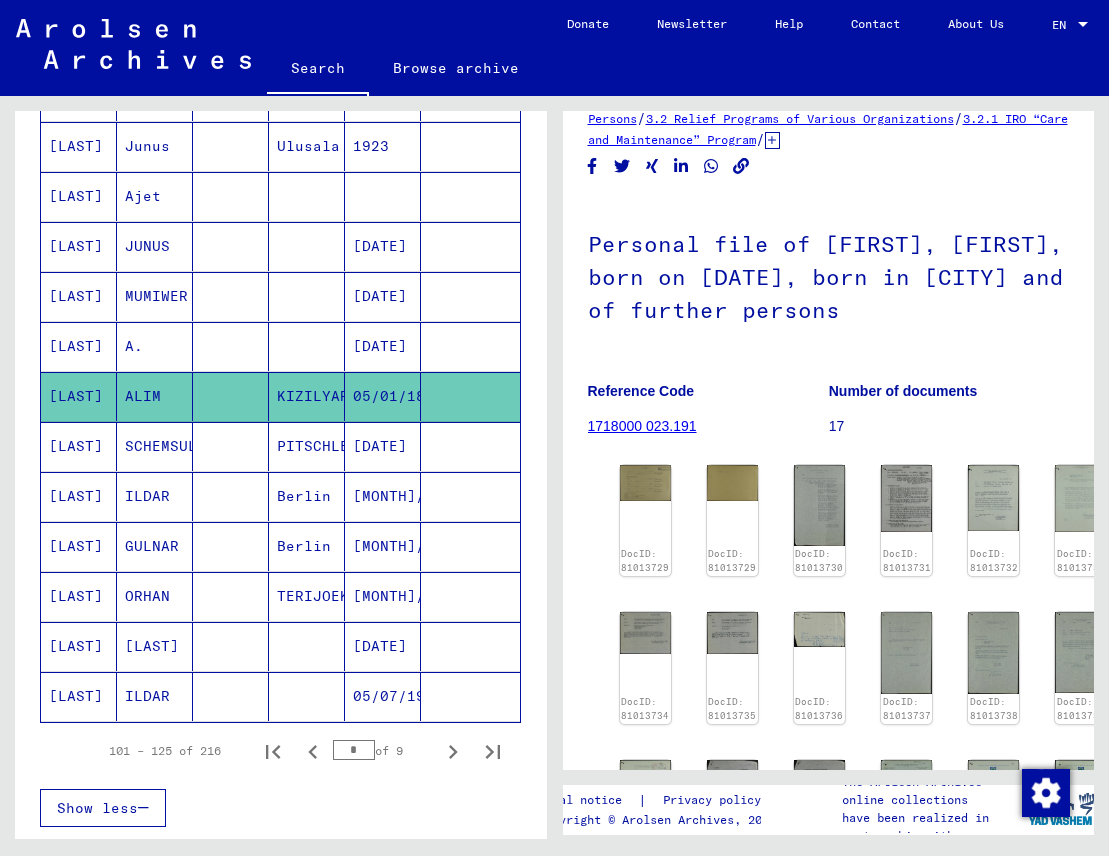 click at bounding box center [307, 696] 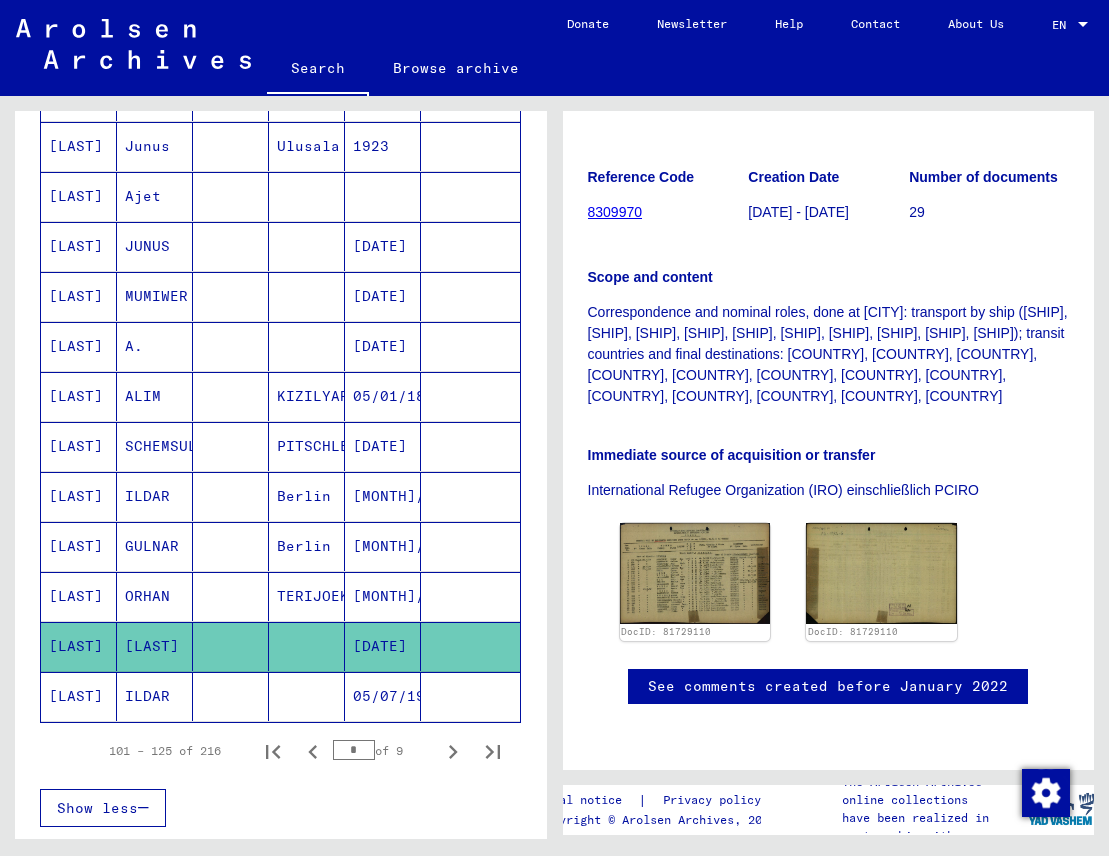 scroll, scrollTop: 441, scrollLeft: 0, axis: vertical 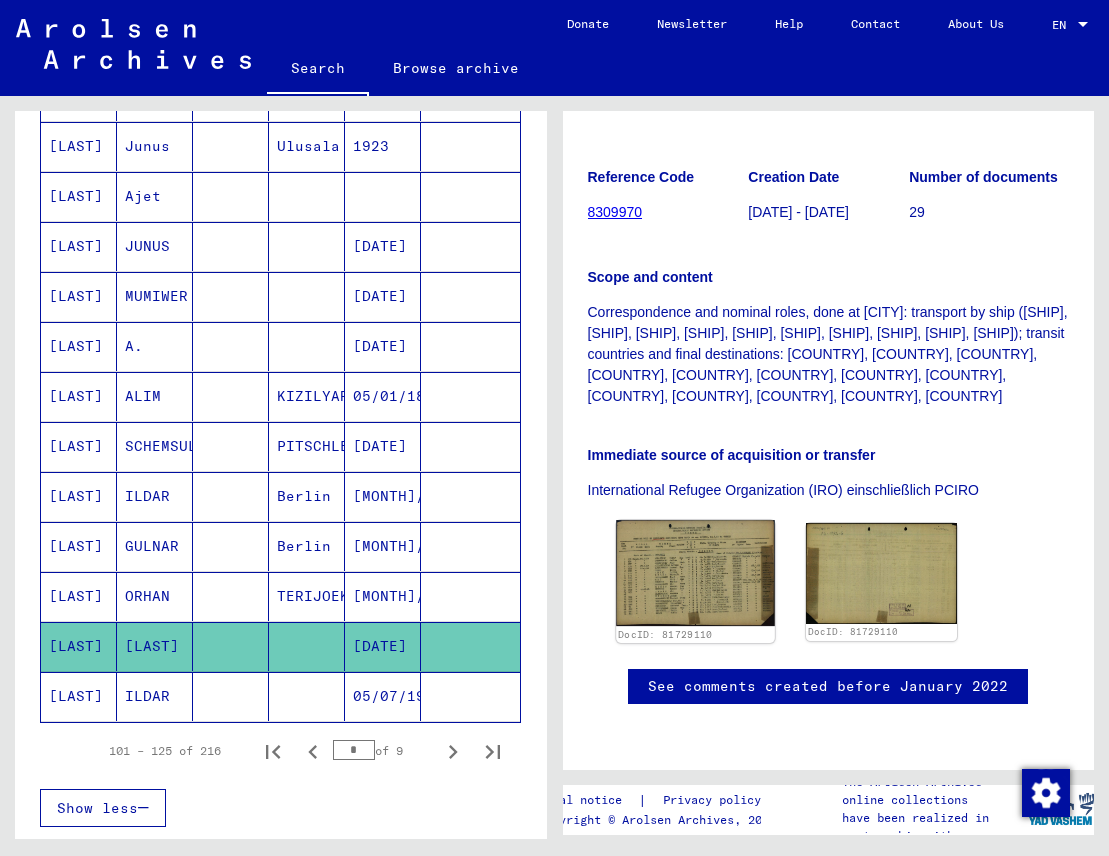 click 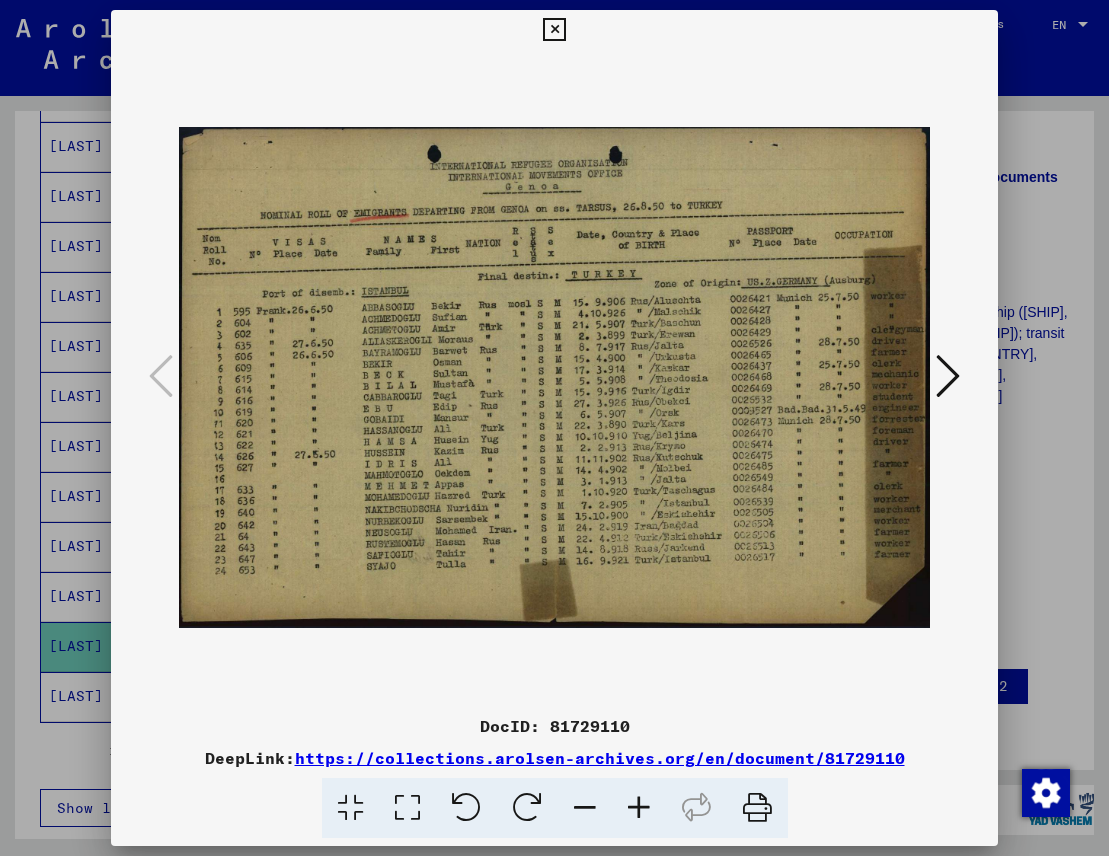 type 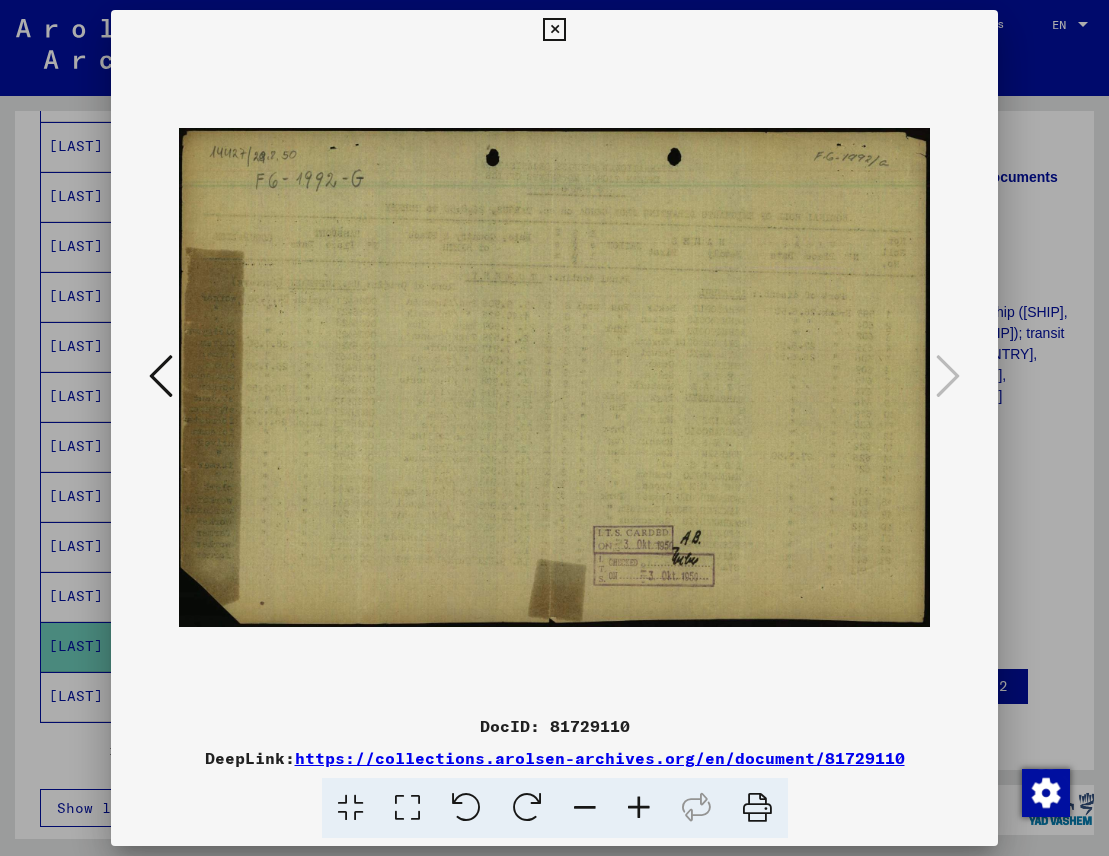 click at bounding box center (554, 30) 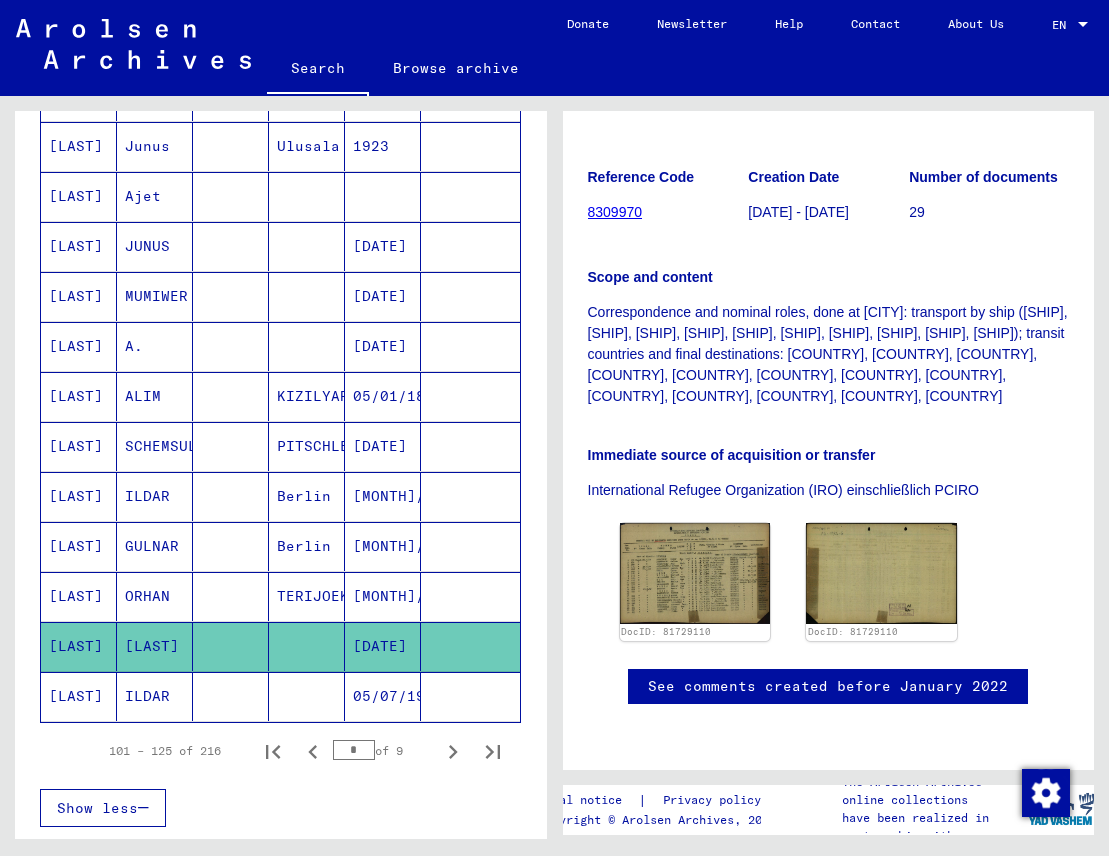 click on "05/07/1925" 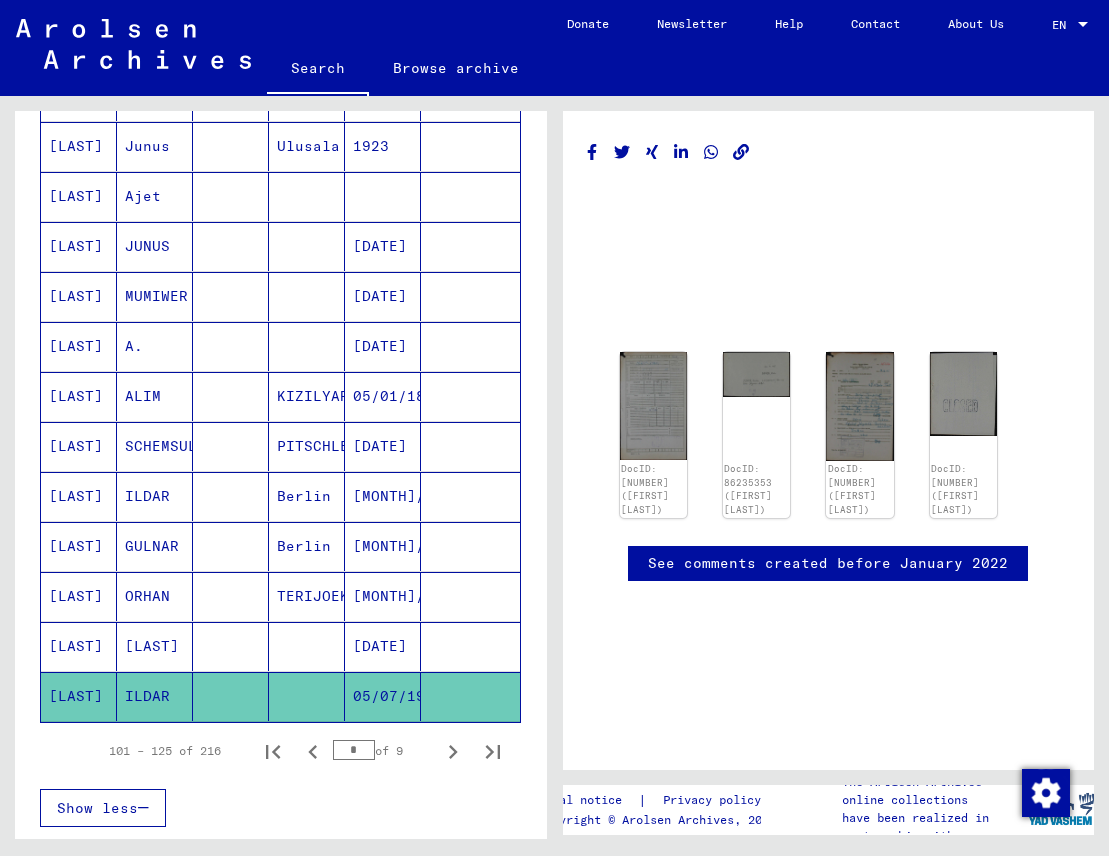 scroll, scrollTop: 0, scrollLeft: 0, axis: both 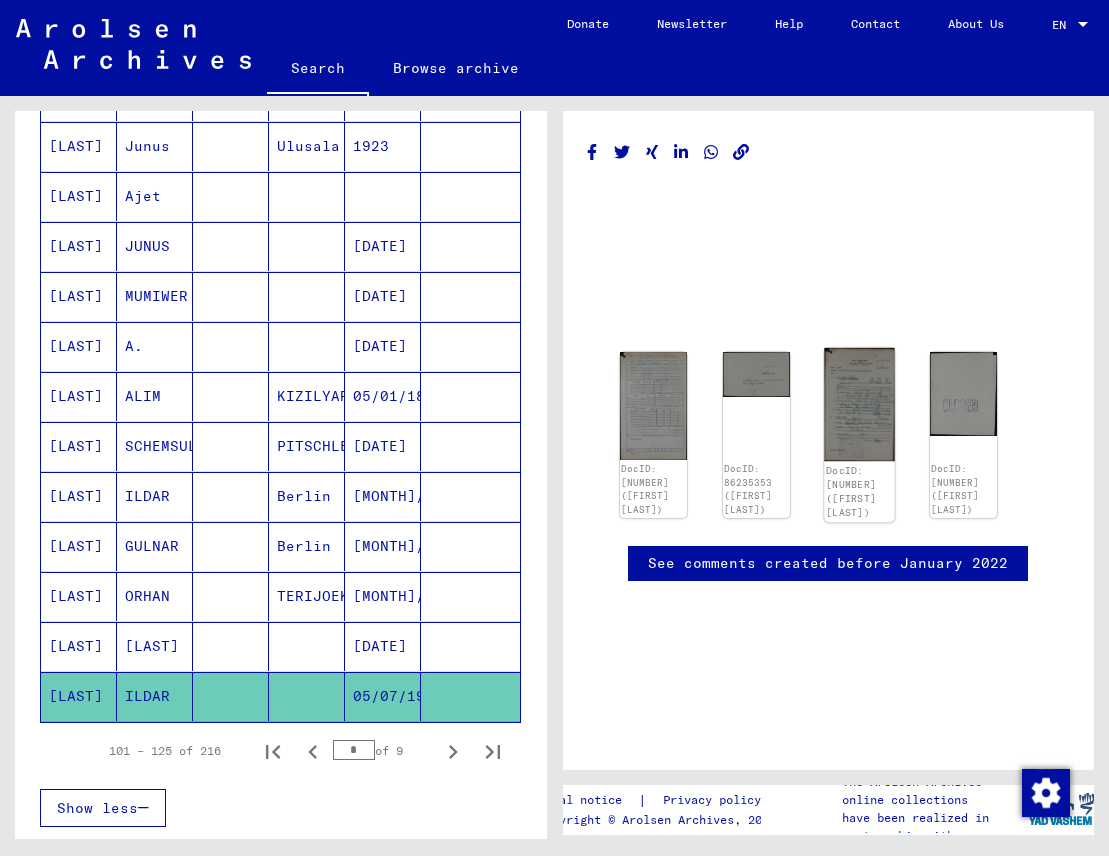 click 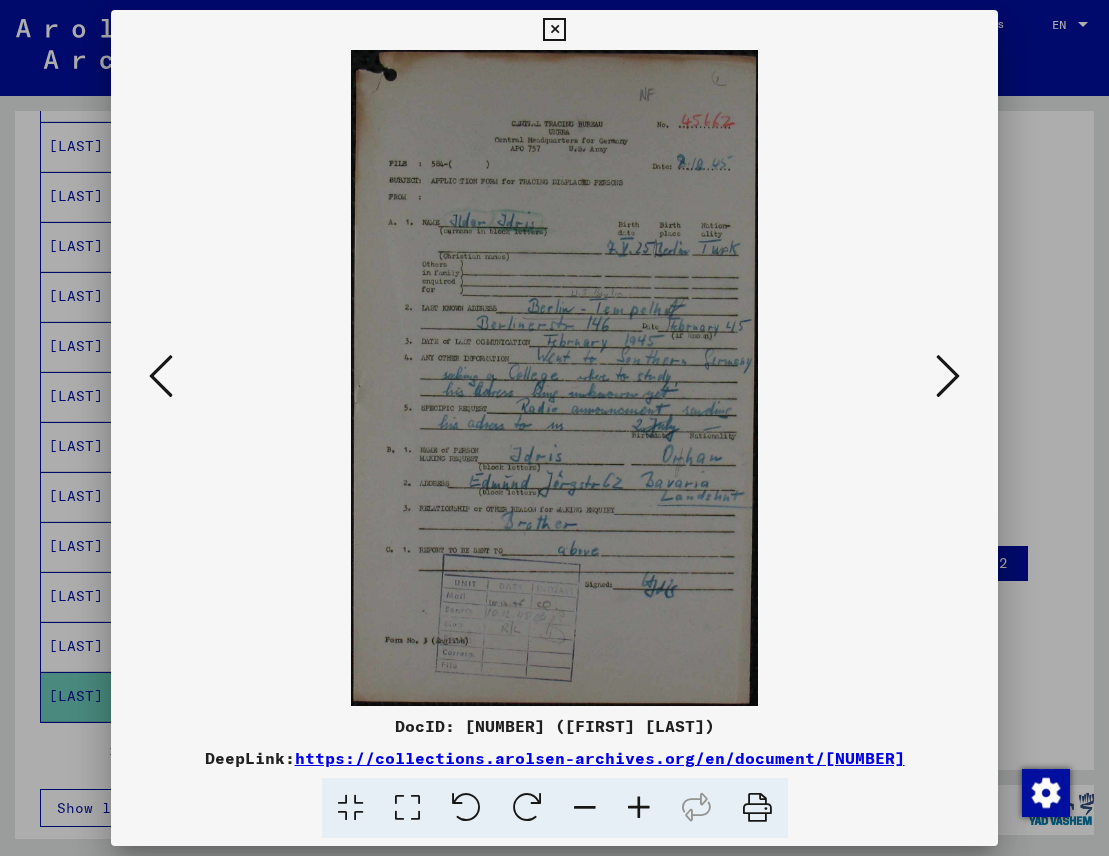 type 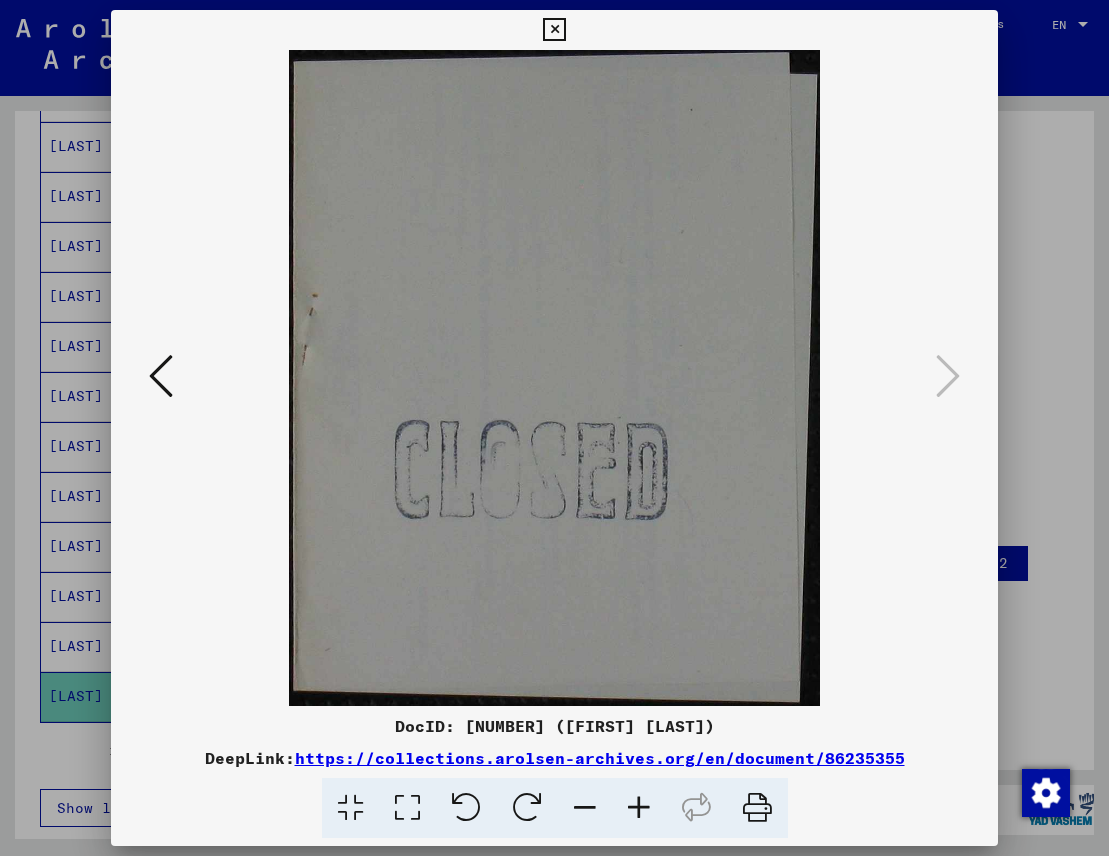 click at bounding box center [161, 376] 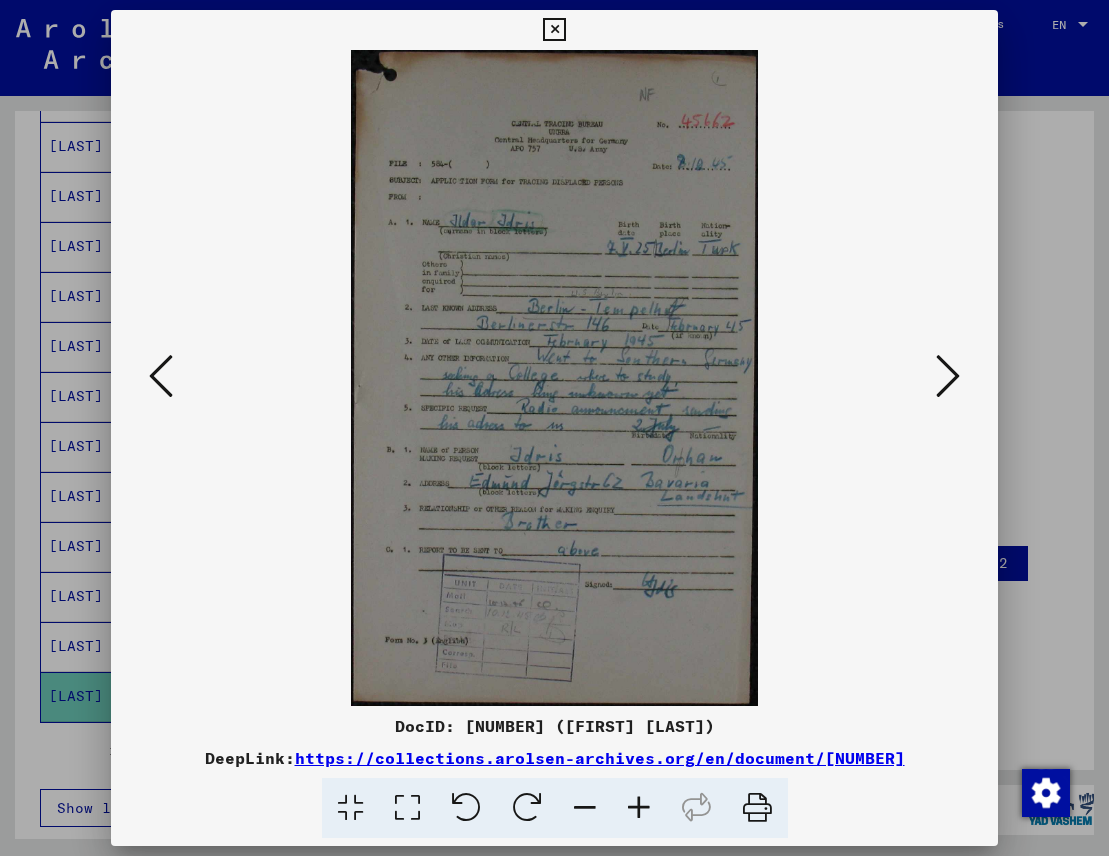 click at bounding box center [161, 376] 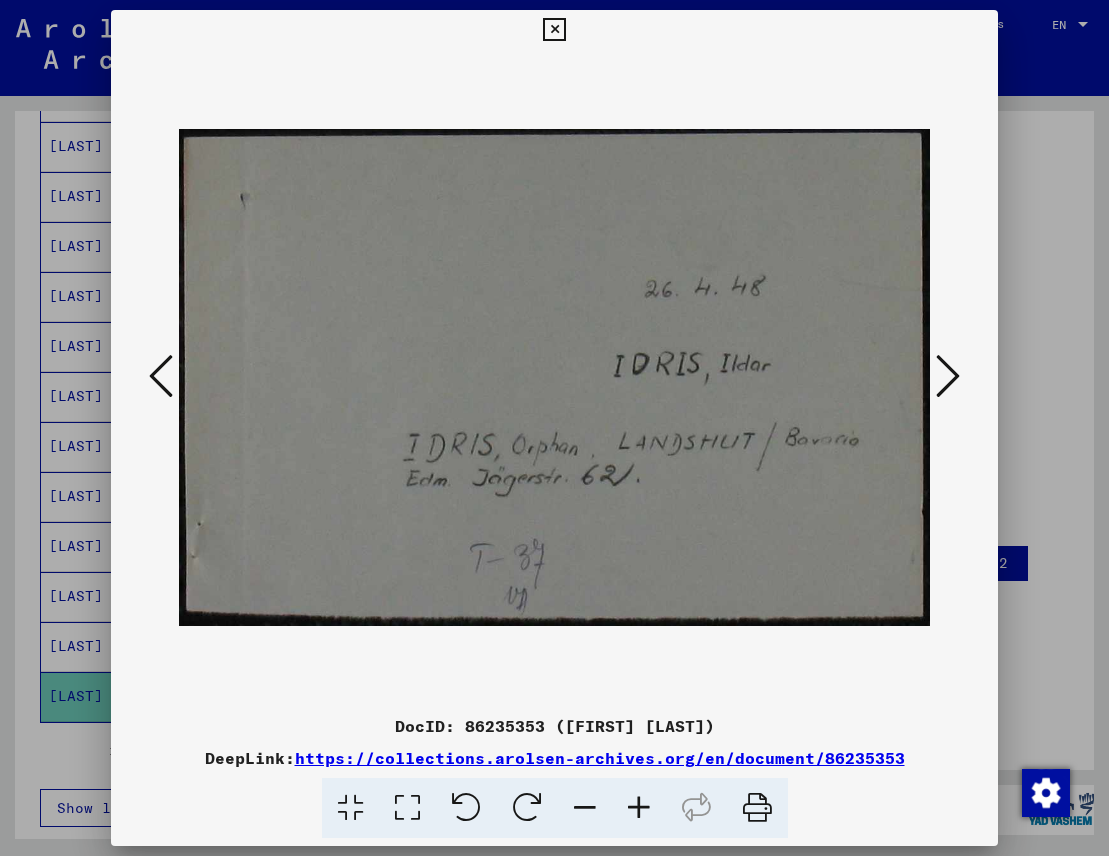 click at bounding box center (161, 376) 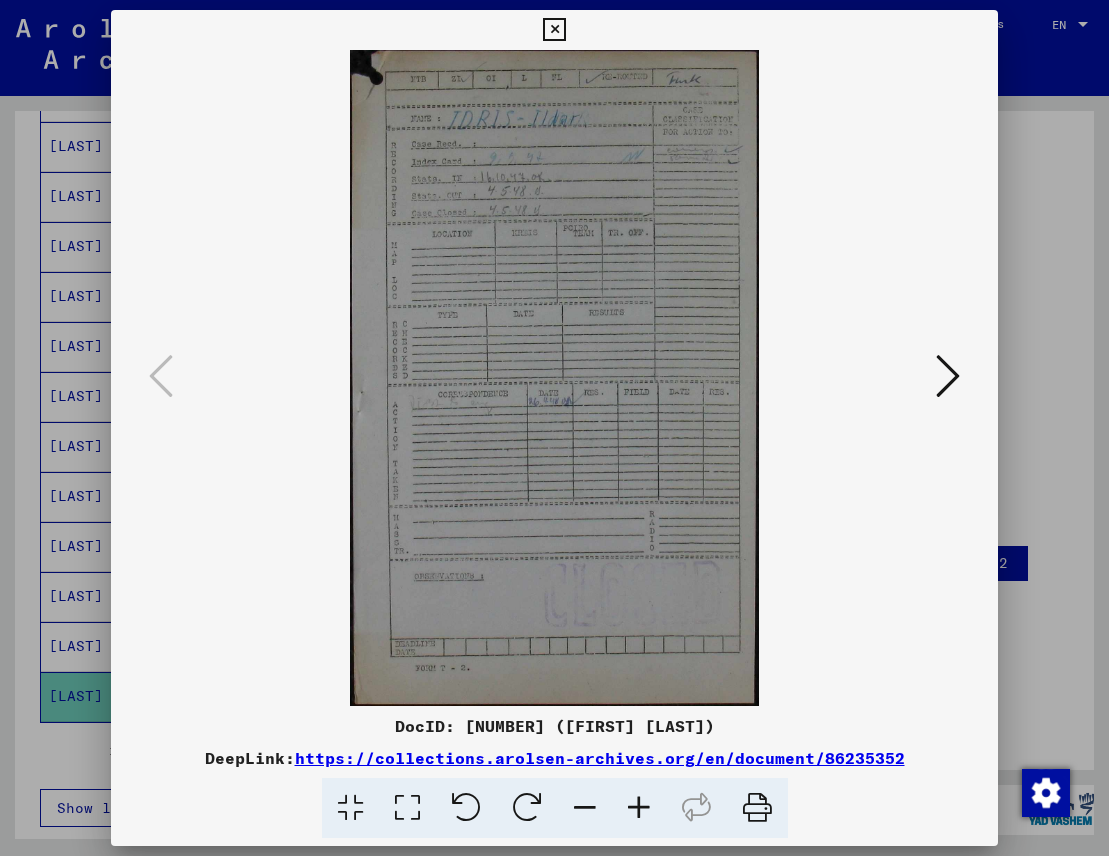 click at bounding box center (554, 30) 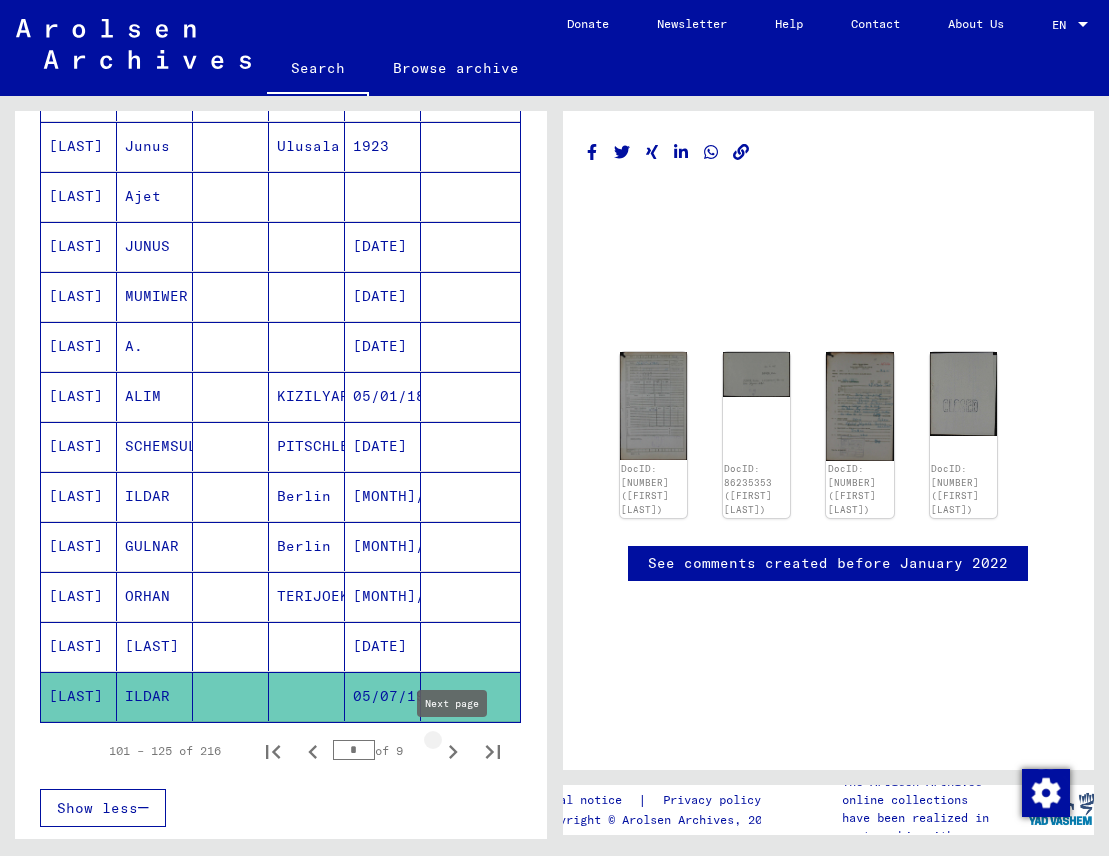 click 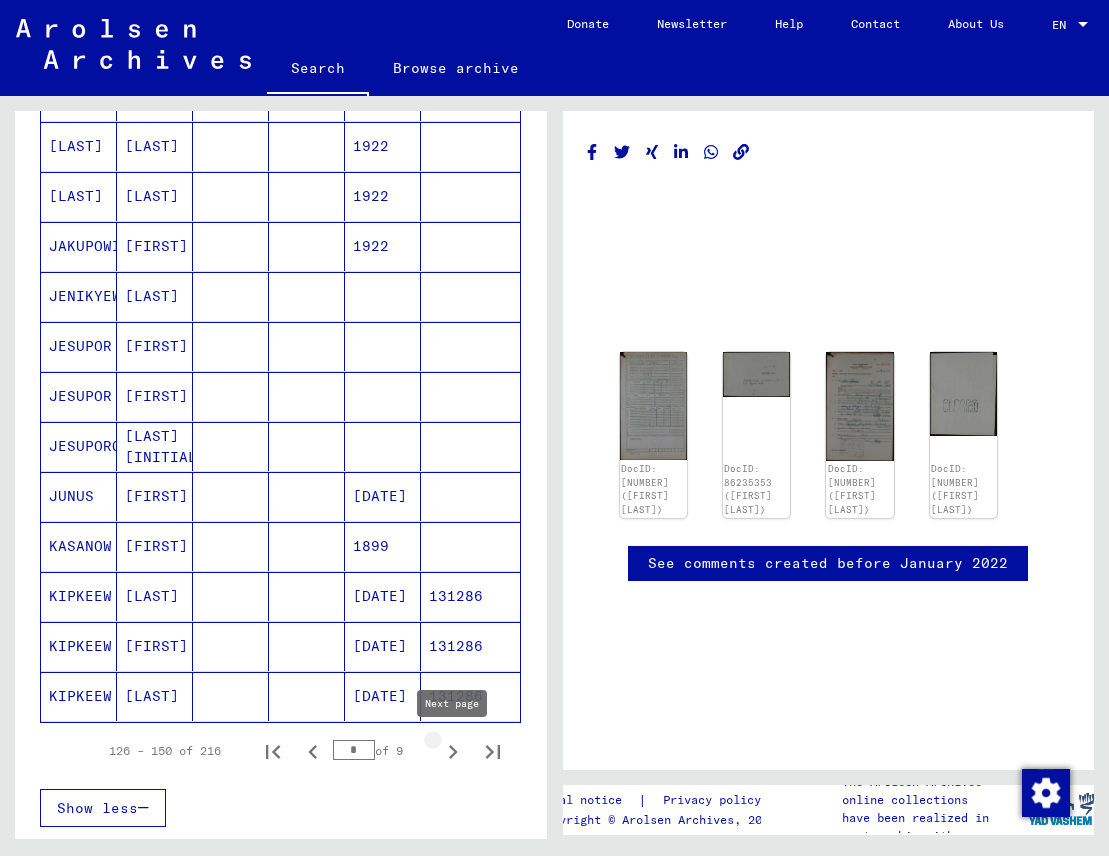 click 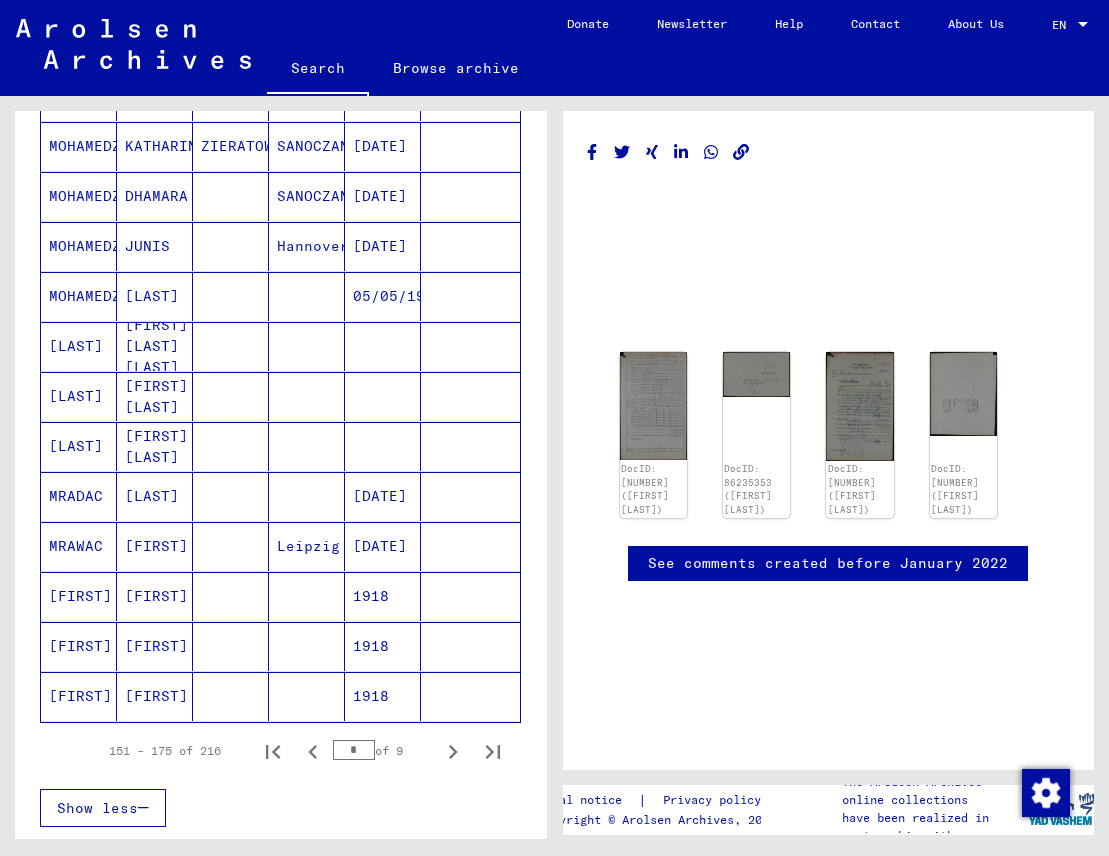 click on "[DATE]" at bounding box center (383, 596) 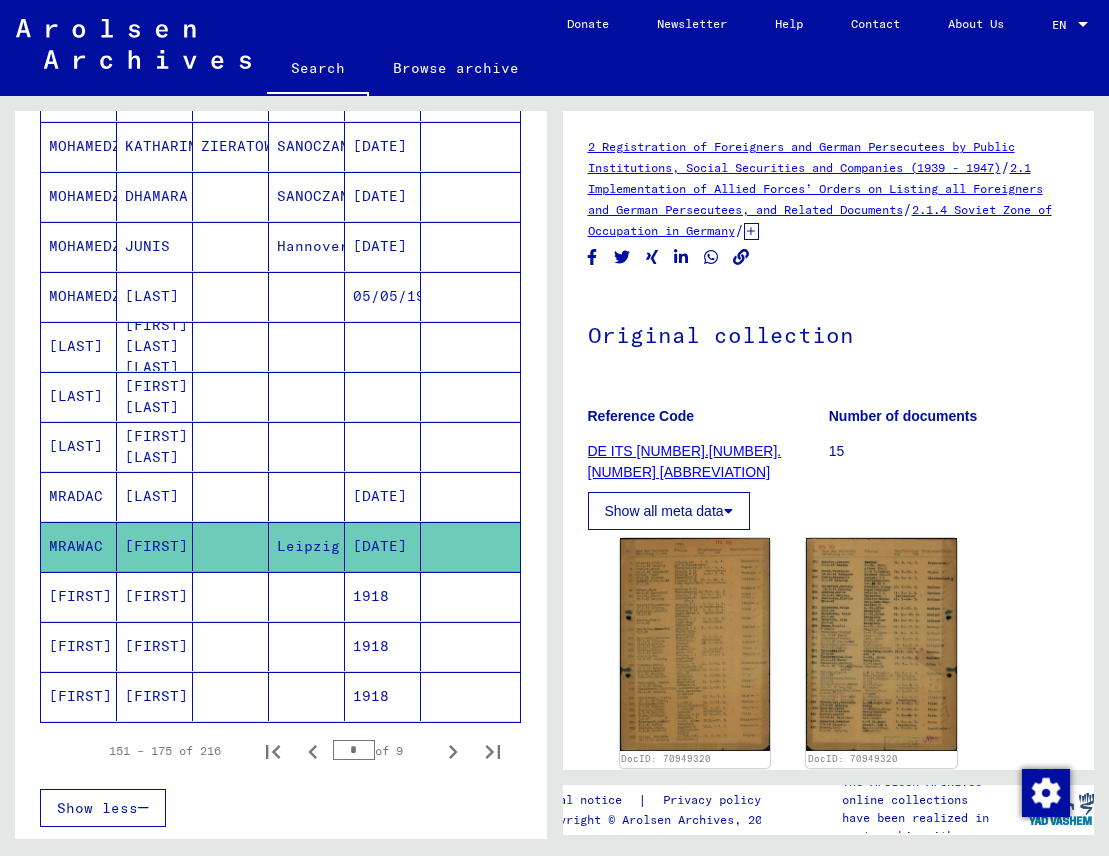 scroll, scrollTop: 0, scrollLeft: 0, axis: both 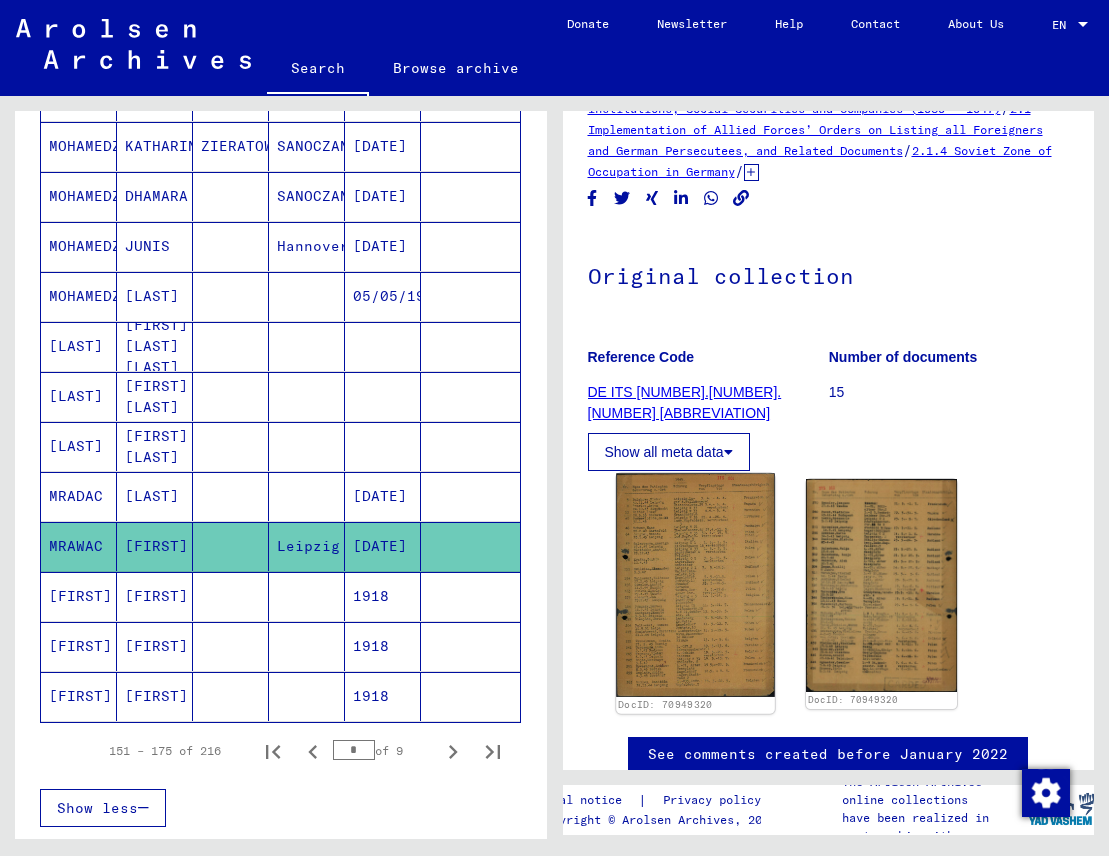 click 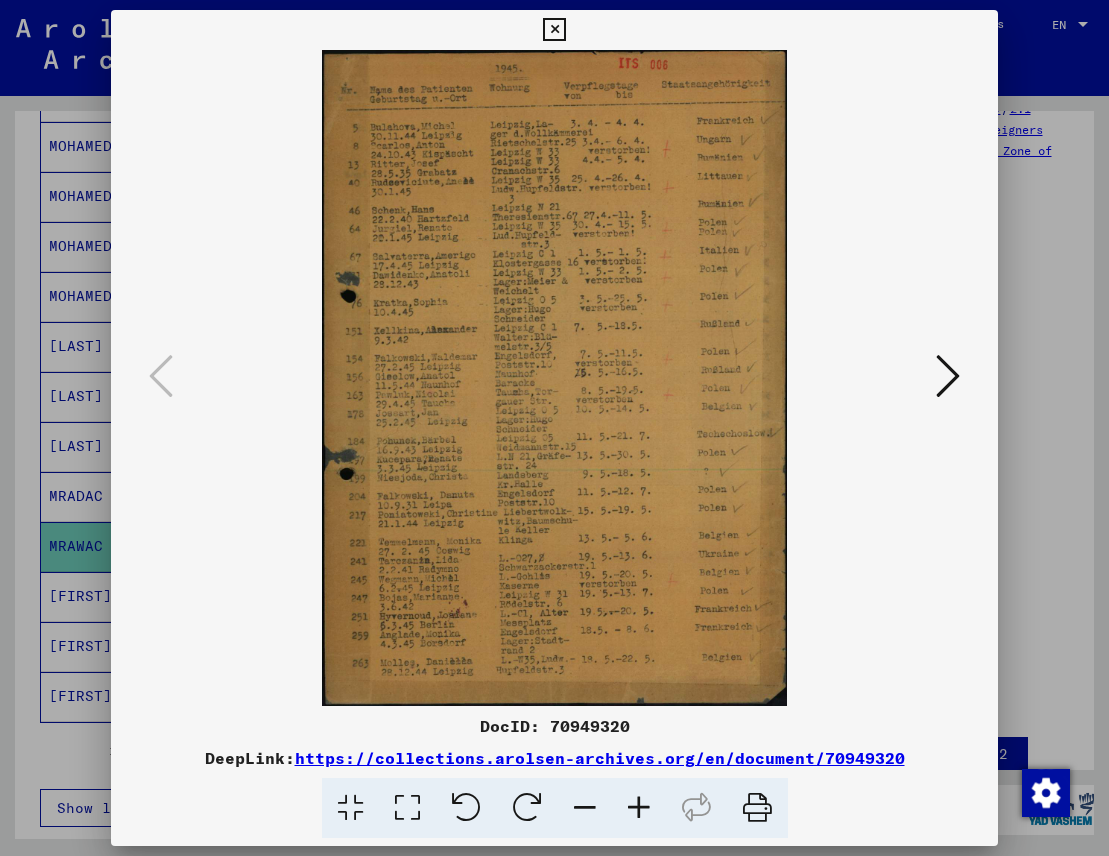 click at bounding box center (554, 378) 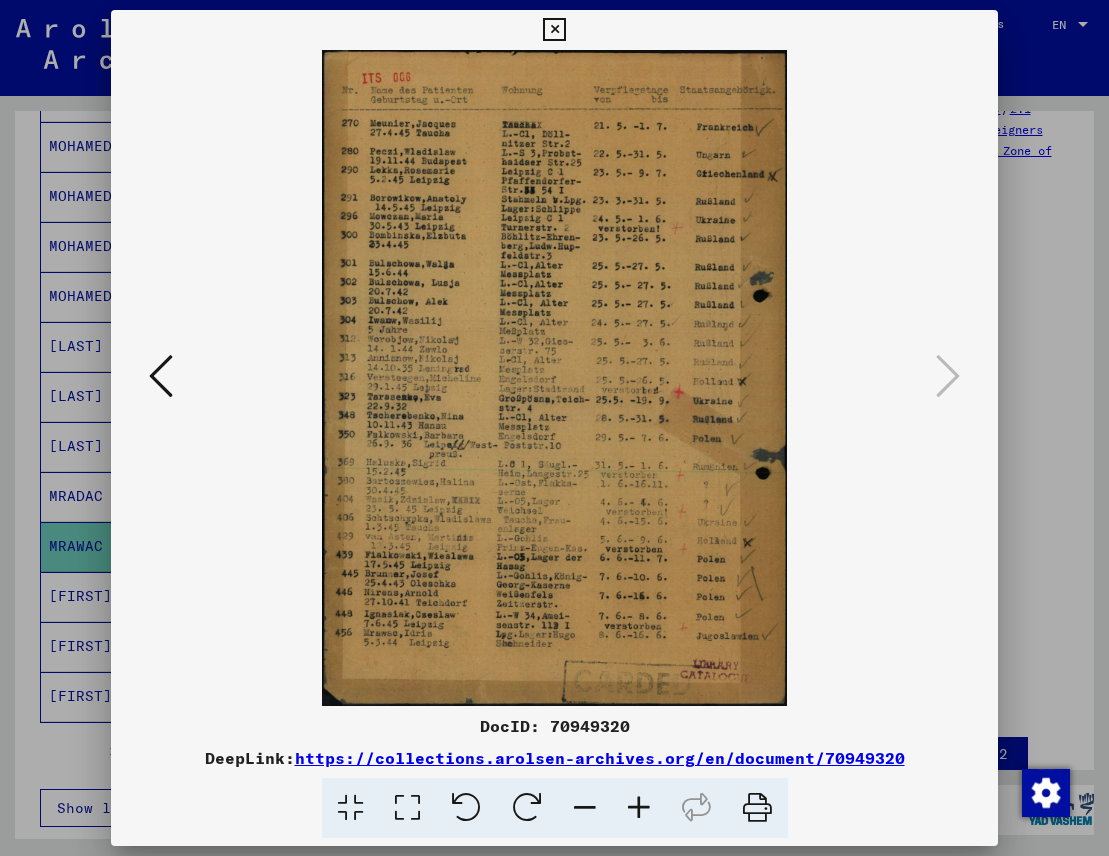 click at bounding box center [161, 376] 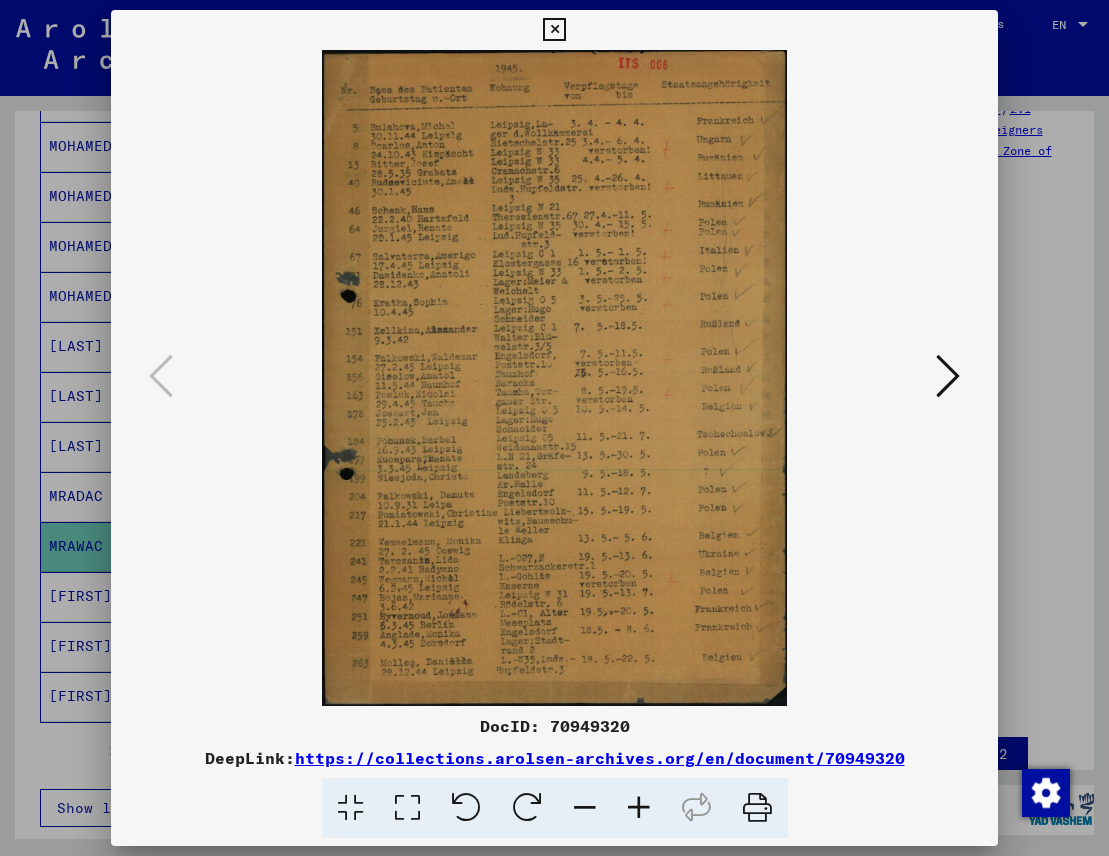 click at bounding box center (948, 377) 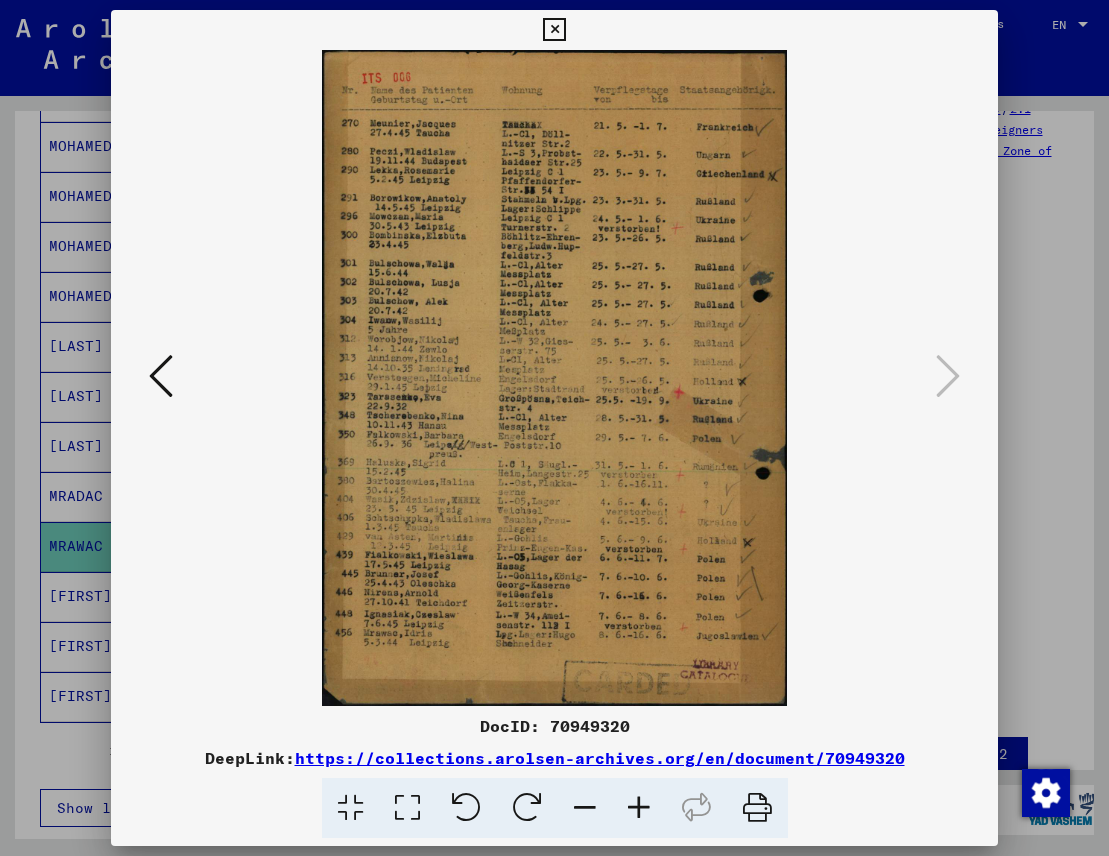 click at bounding box center (554, 30) 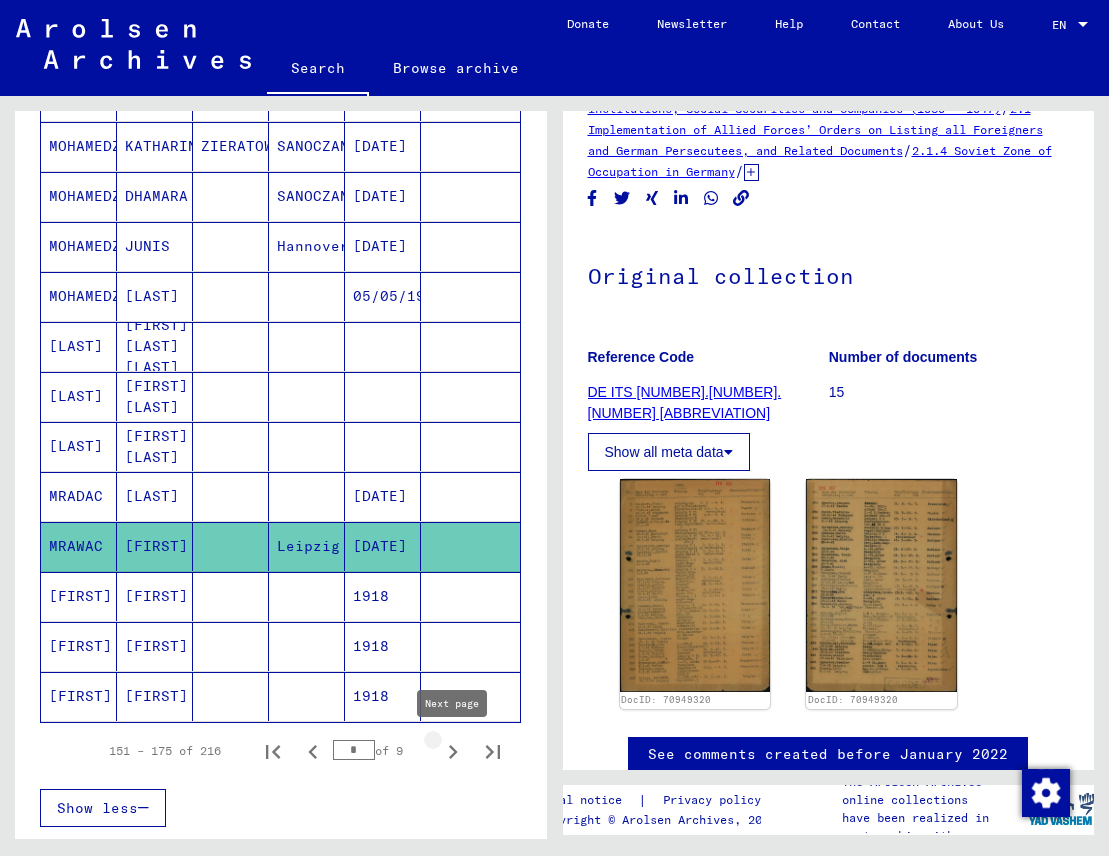 click 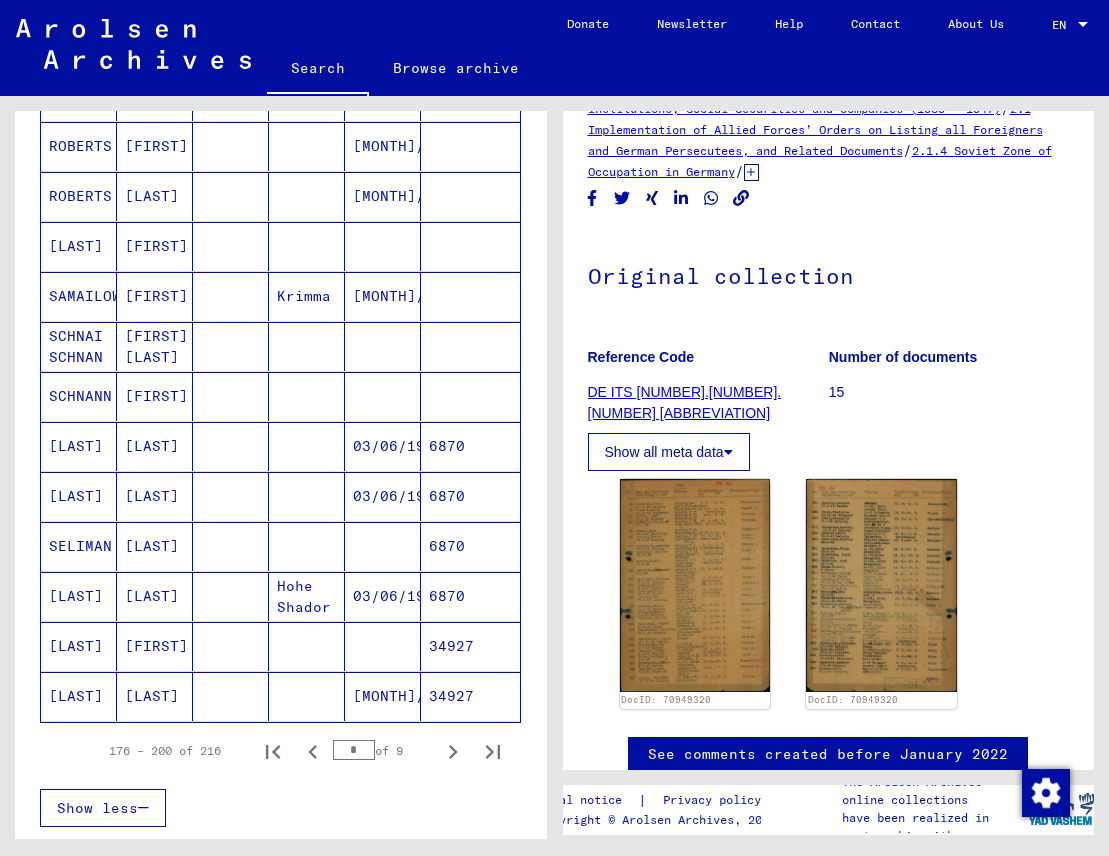 click on "Hohe Shador" at bounding box center (307, 646) 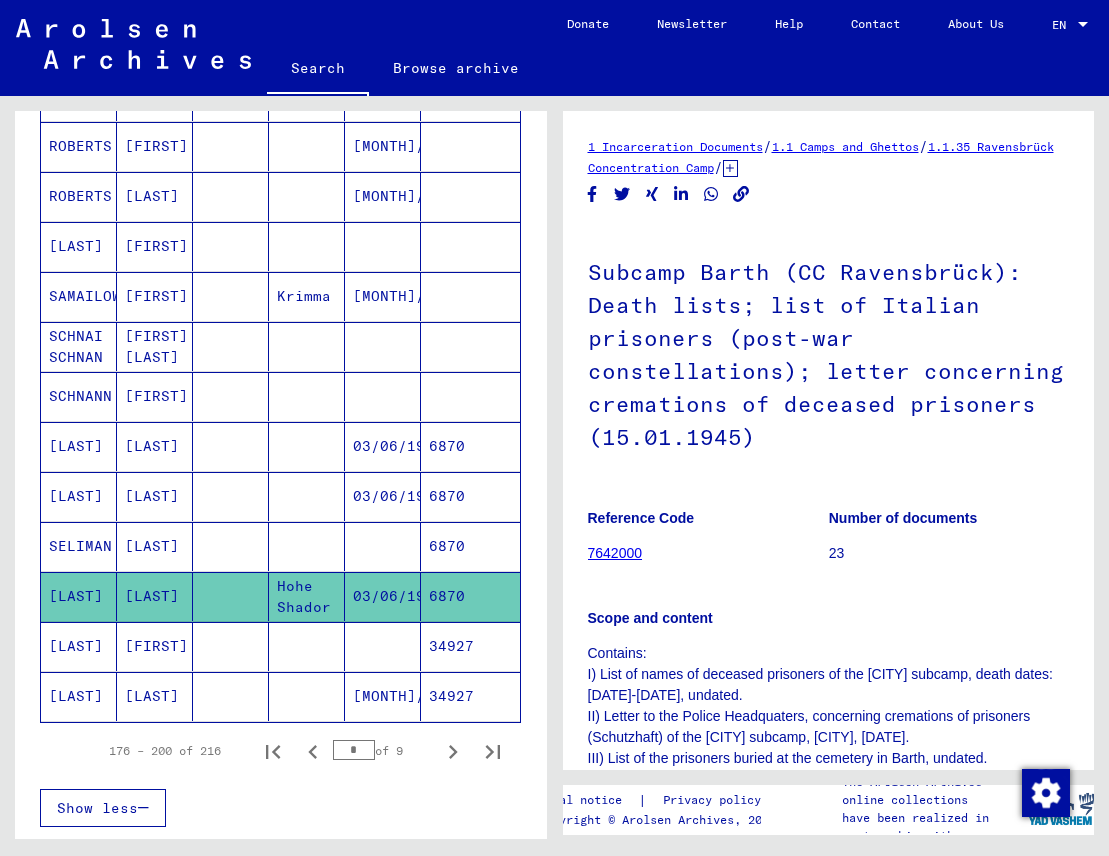 scroll, scrollTop: 0, scrollLeft: 0, axis: both 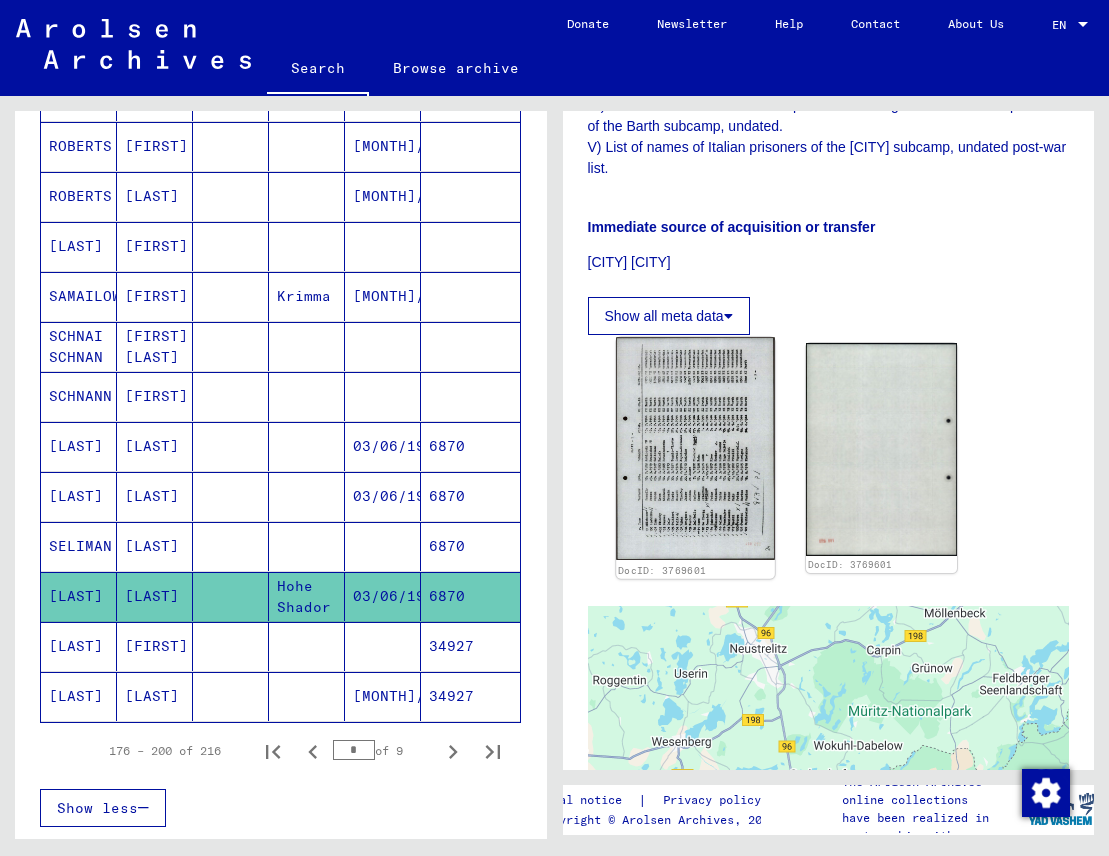 click 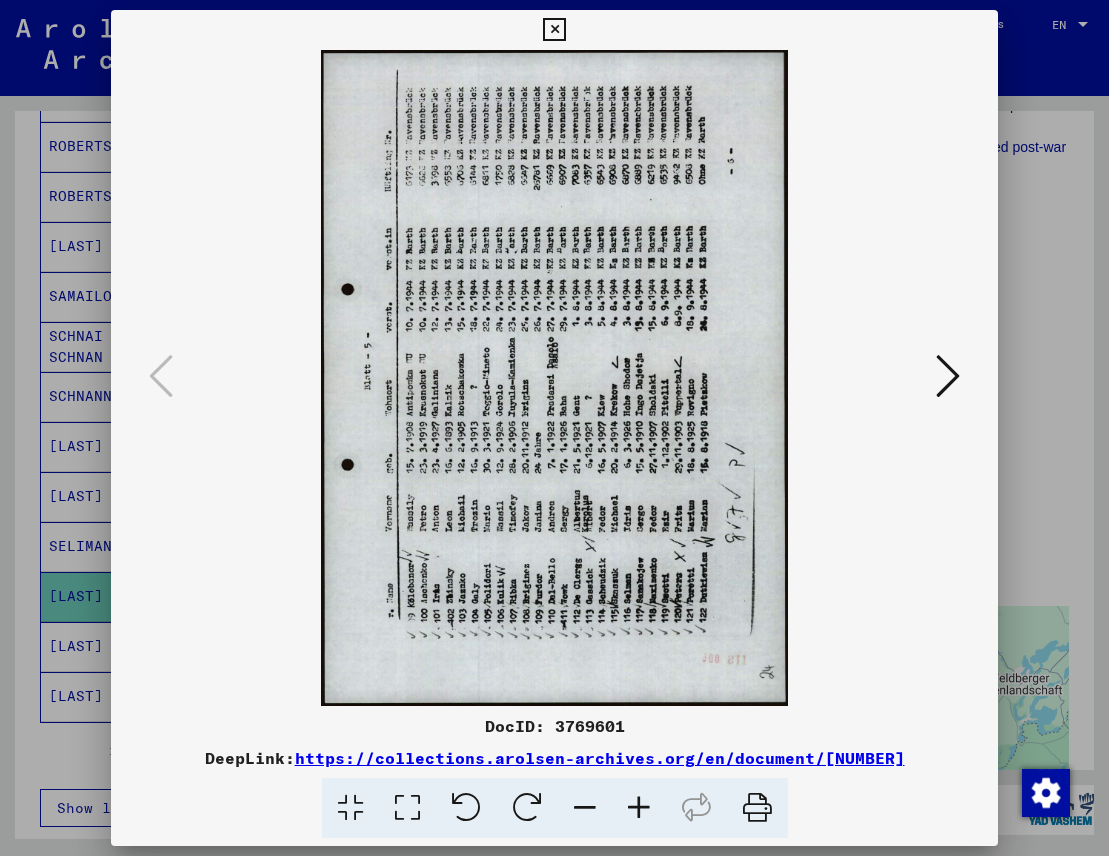 type 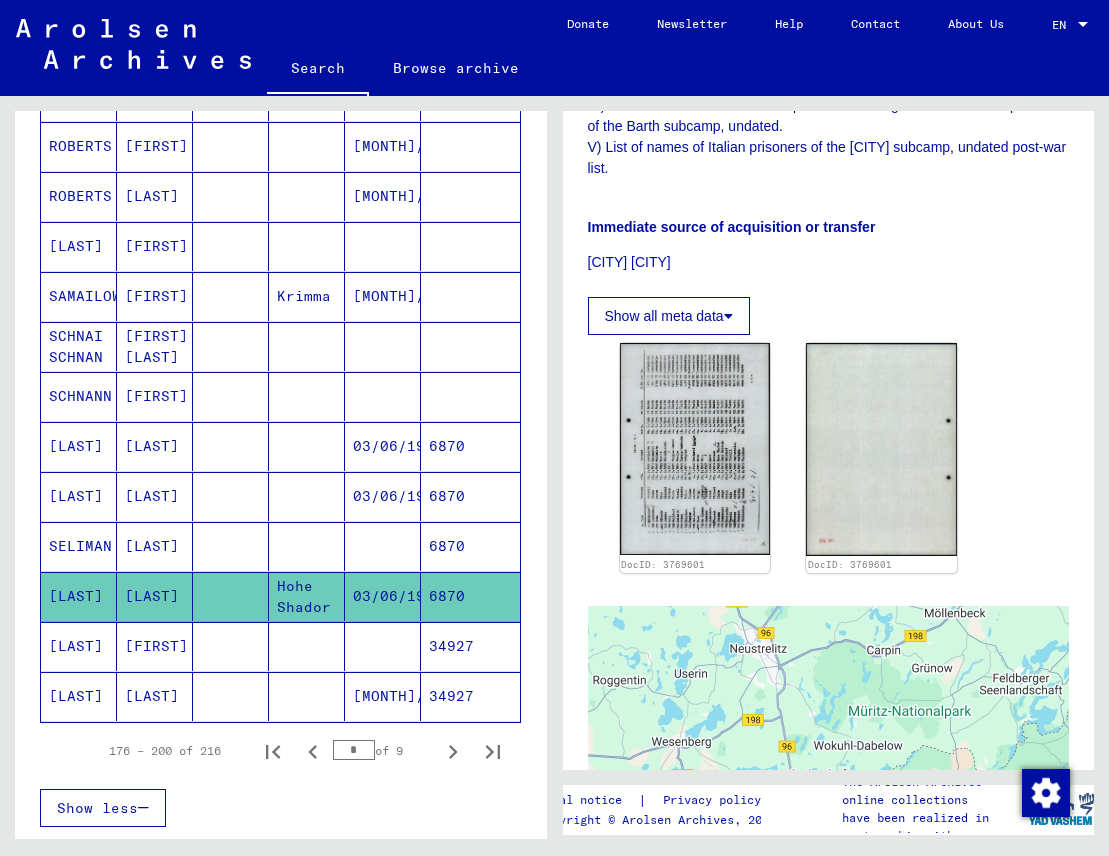 click on "[LAST]" 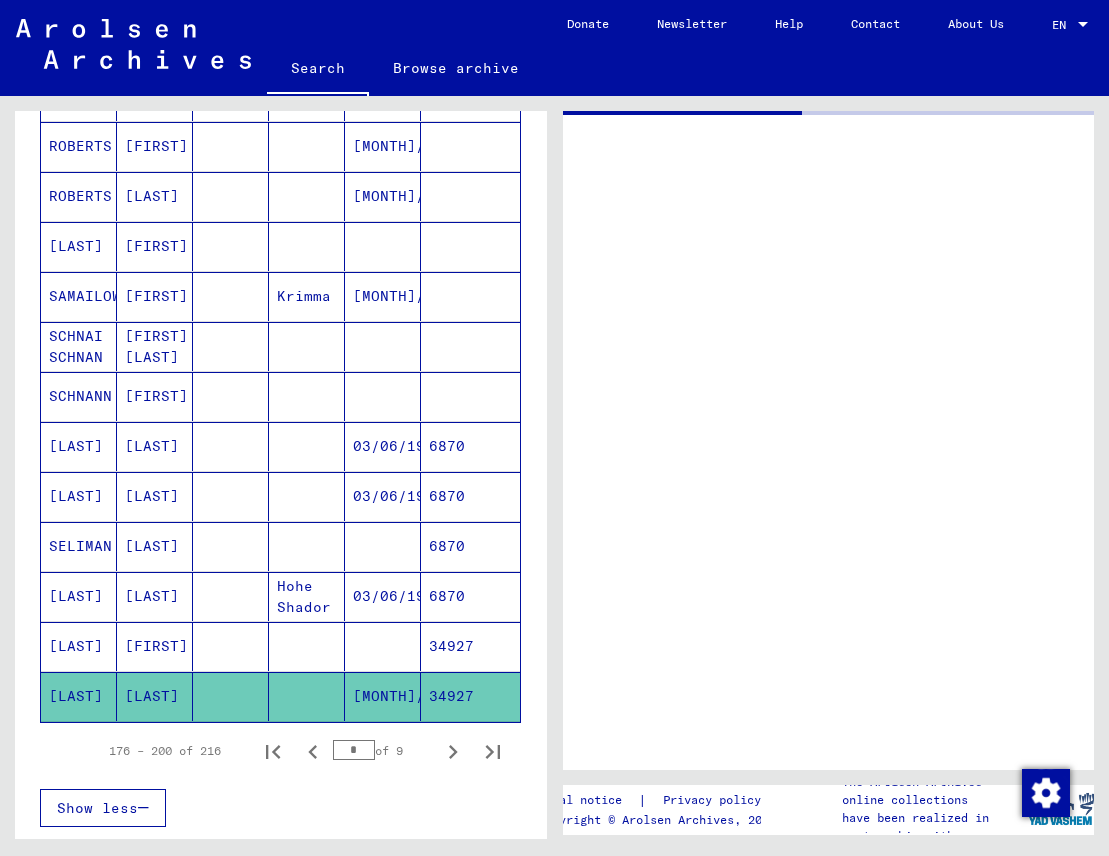 scroll, scrollTop: 0, scrollLeft: 0, axis: both 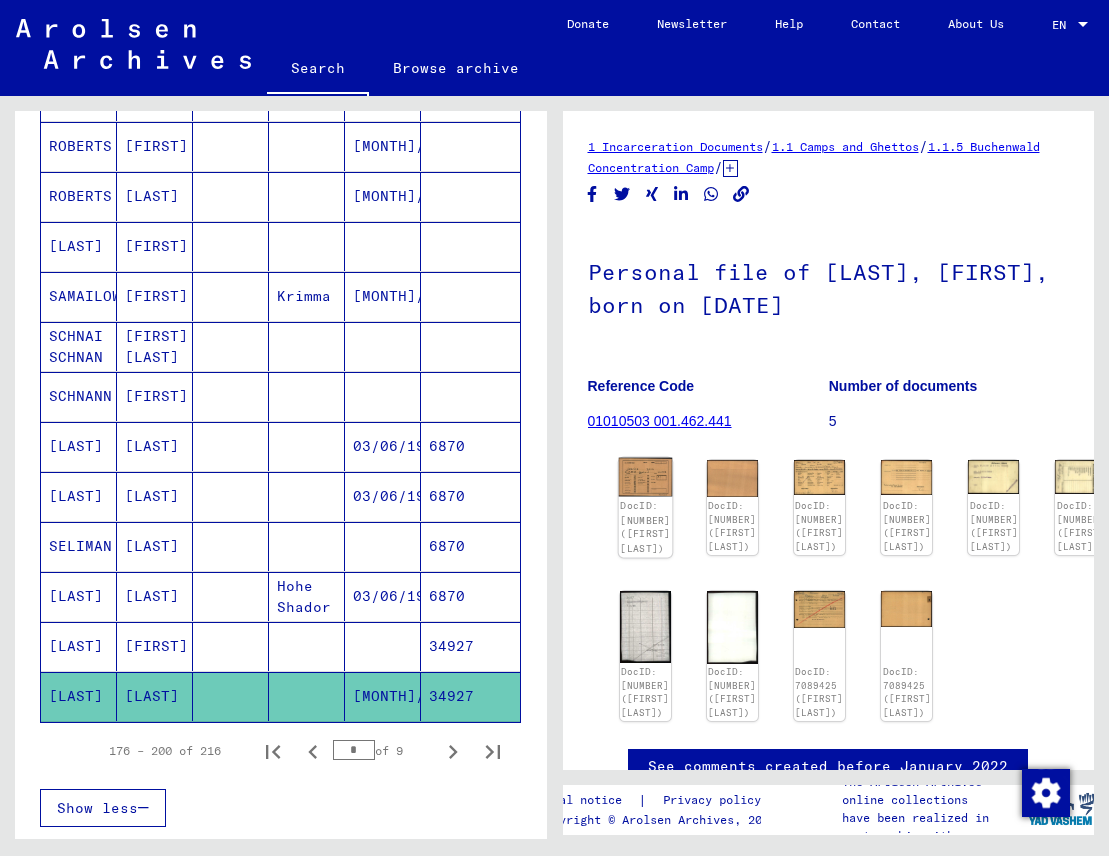 click 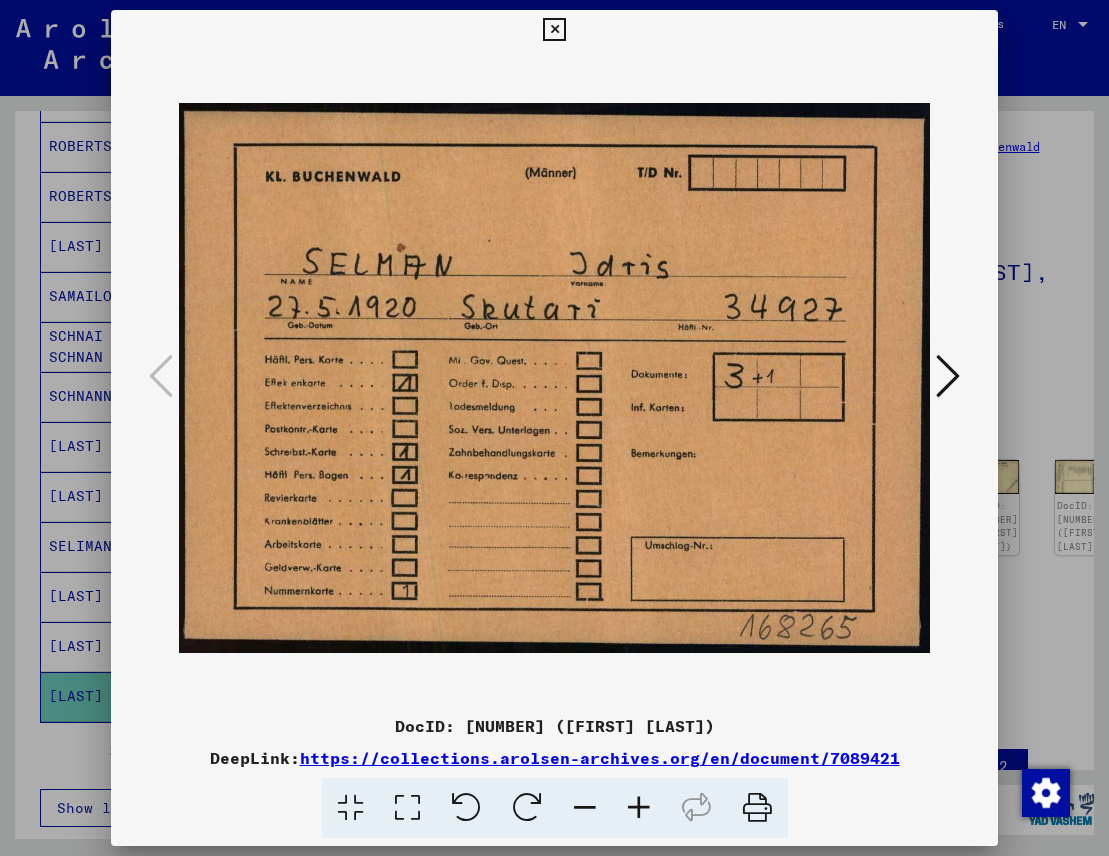 click at bounding box center (554, 30) 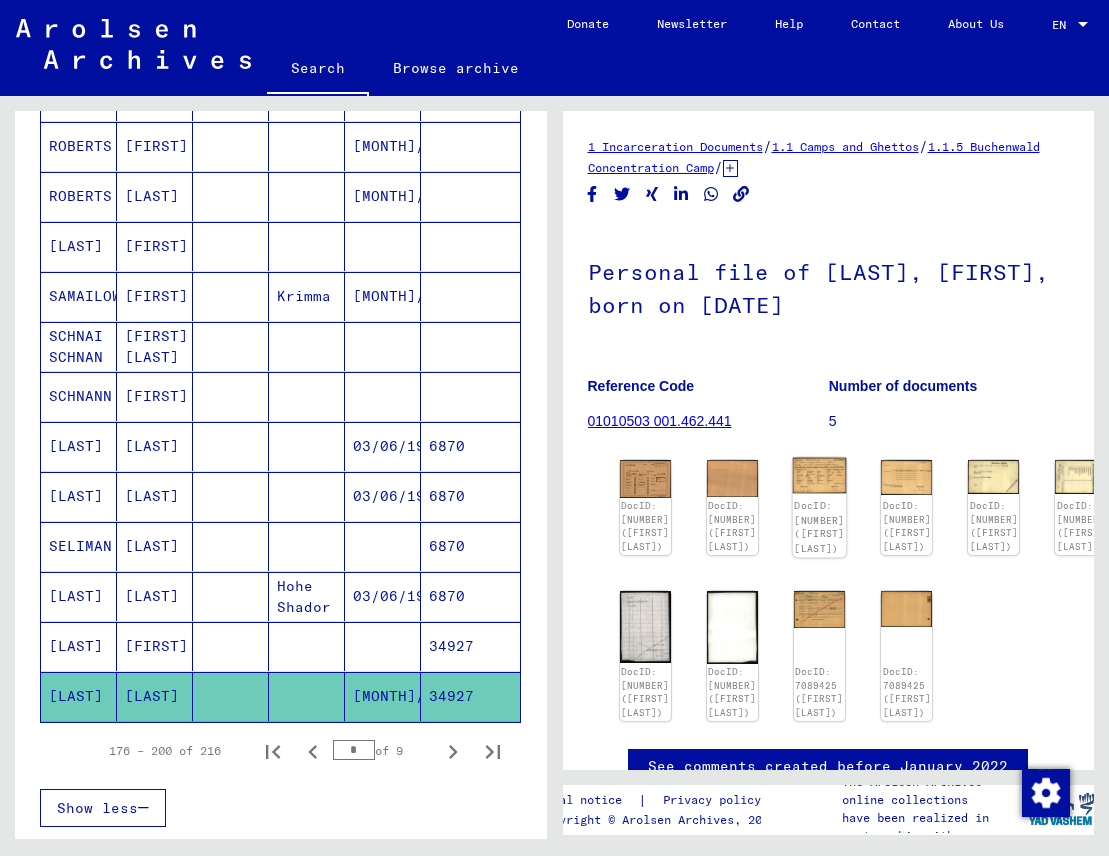 click 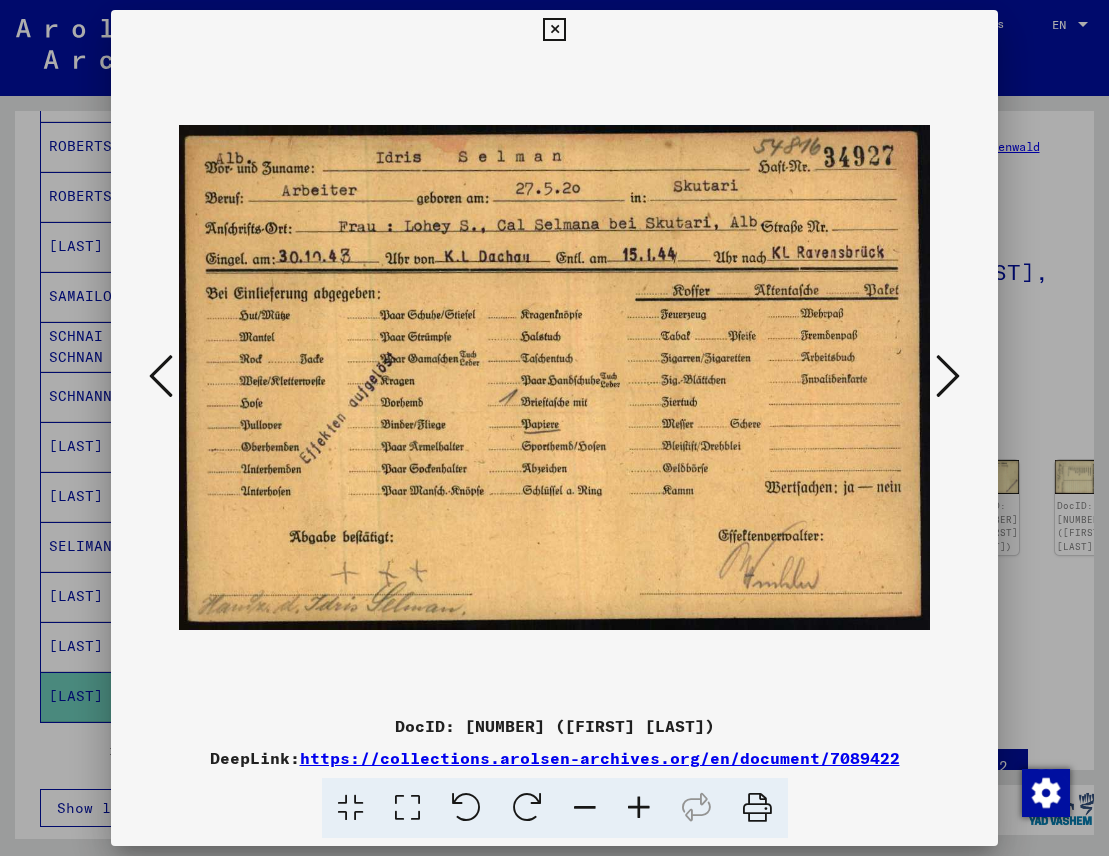 click at bounding box center (554, 30) 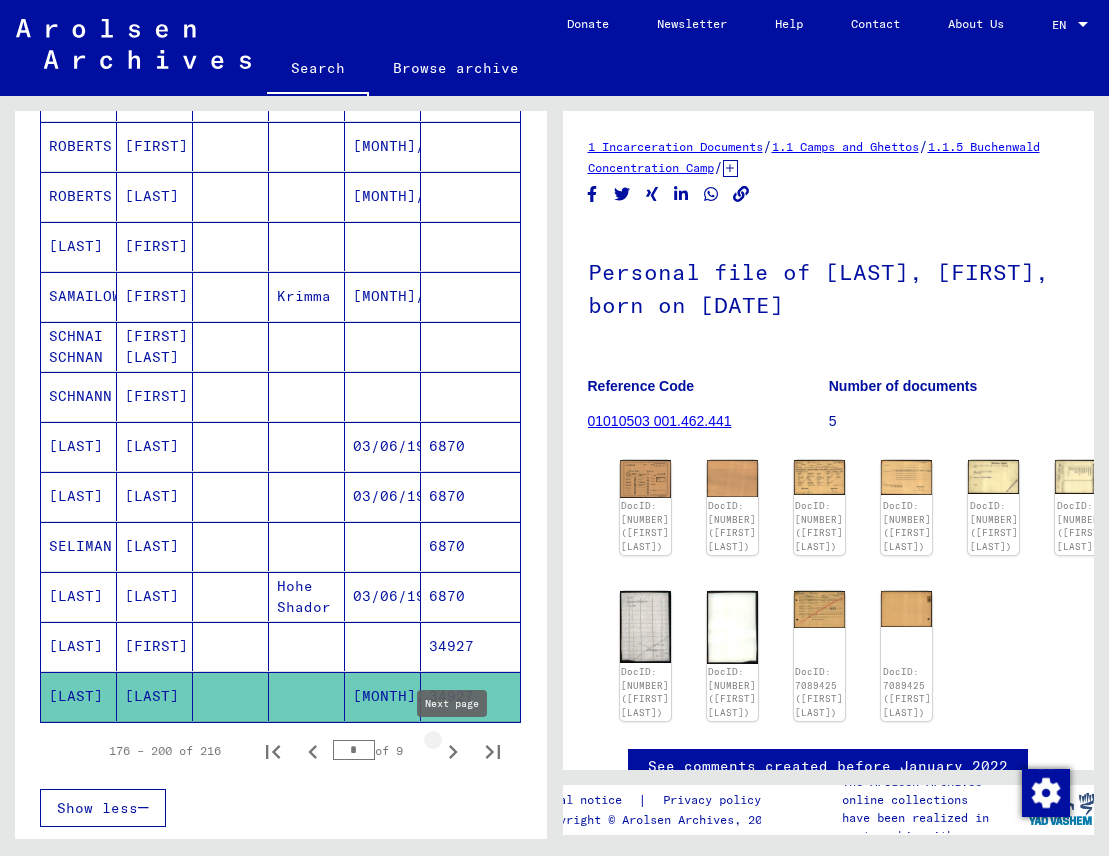 click 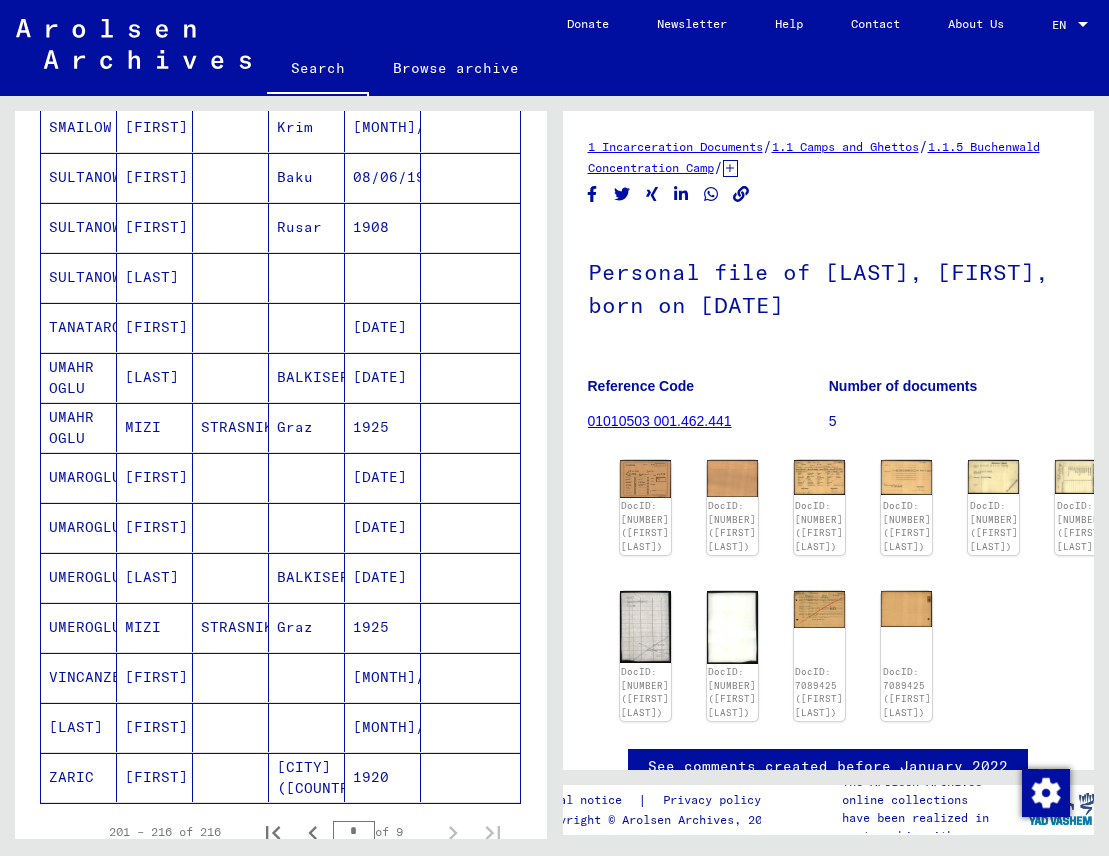 scroll, scrollTop: 499, scrollLeft: 0, axis: vertical 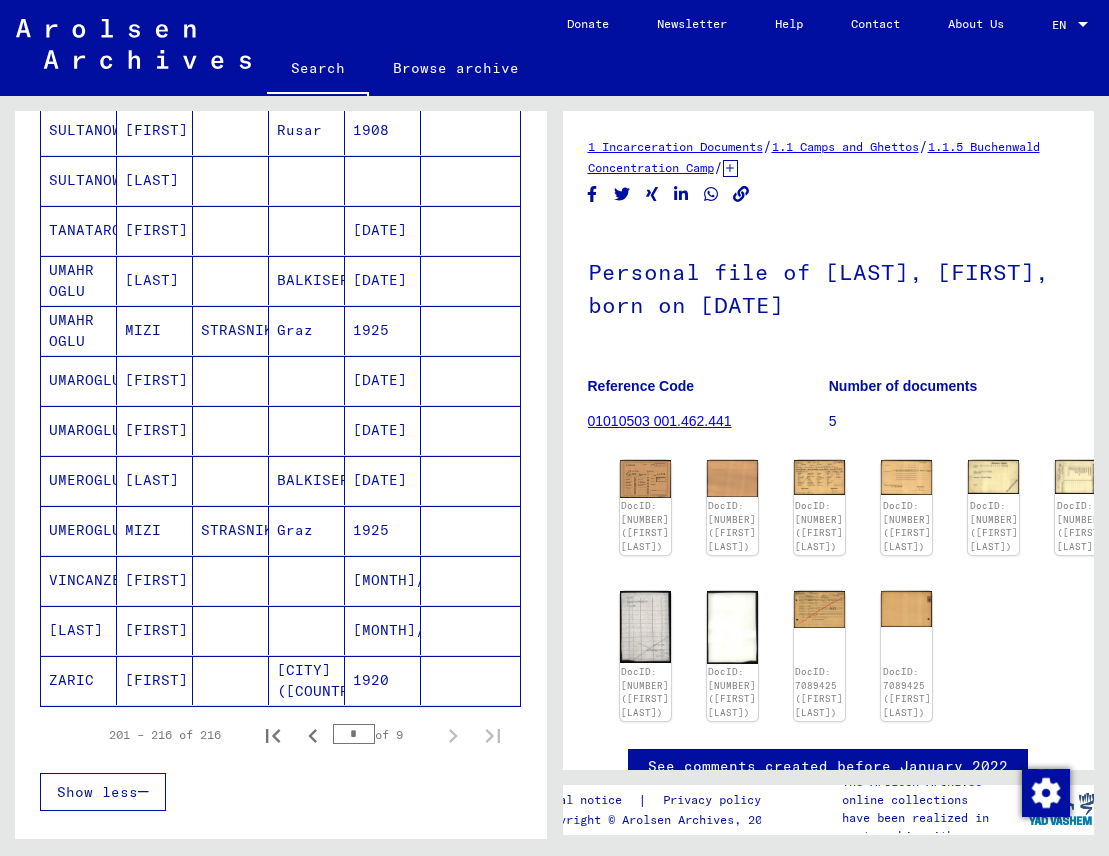 click on "[CITY] ([COUNTRY])" 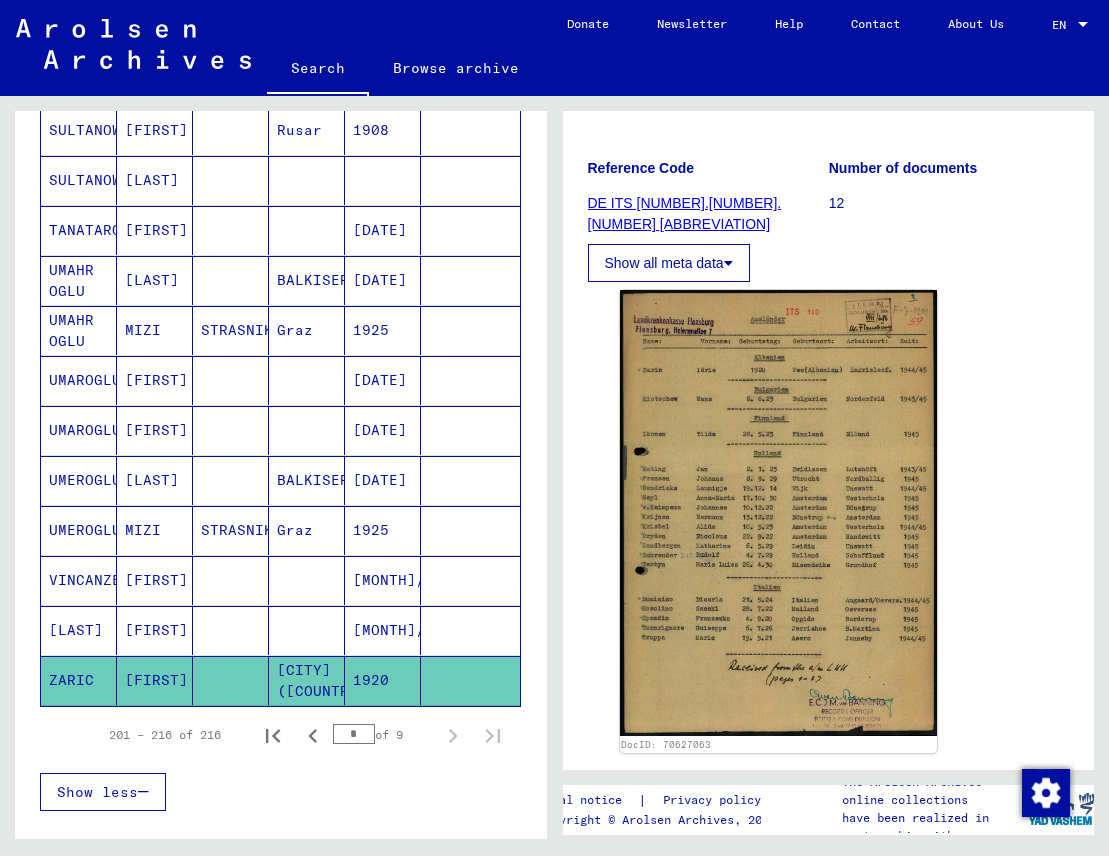 scroll, scrollTop: 249, scrollLeft: 0, axis: vertical 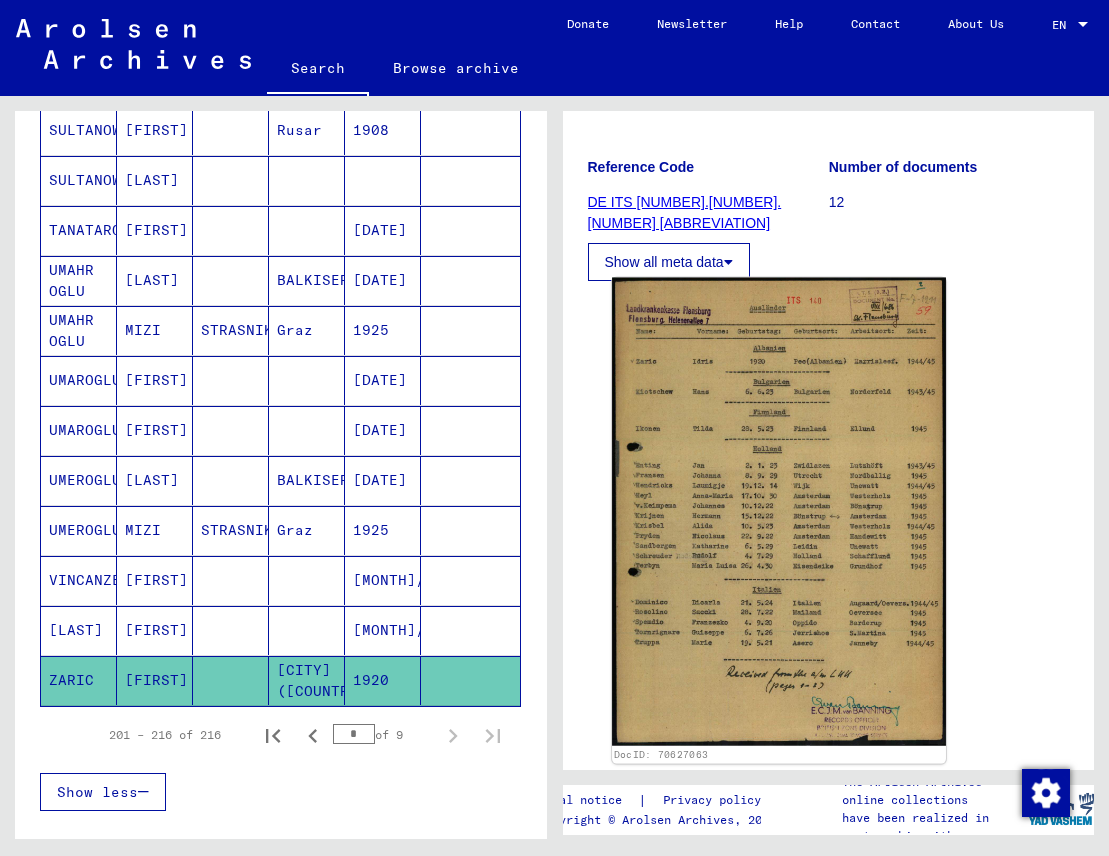 click 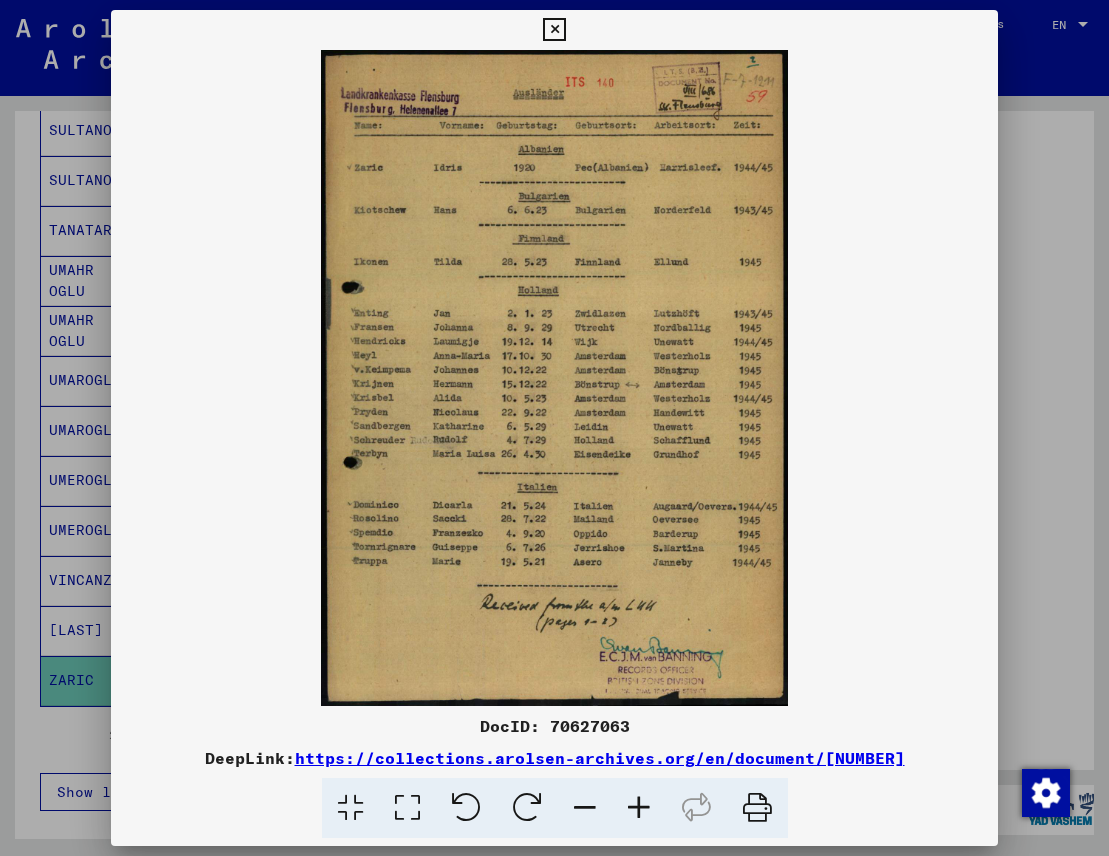 type 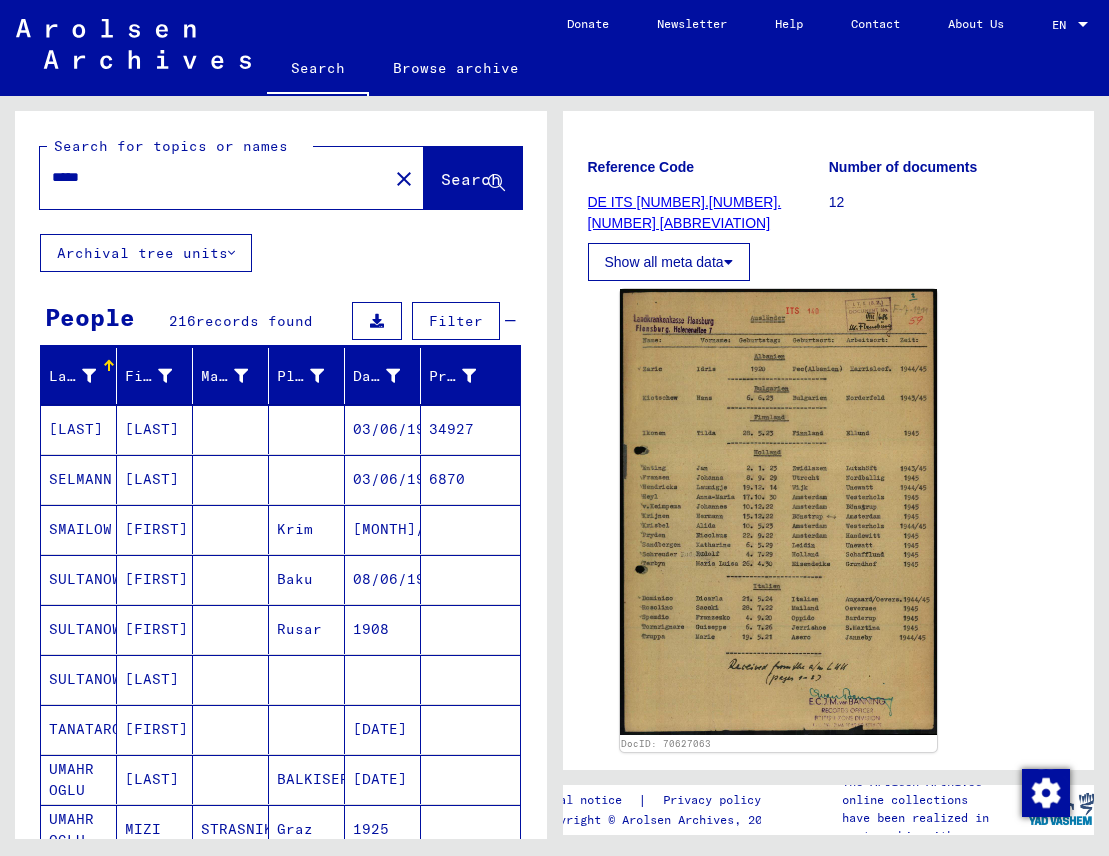 scroll, scrollTop: 0, scrollLeft: 0, axis: both 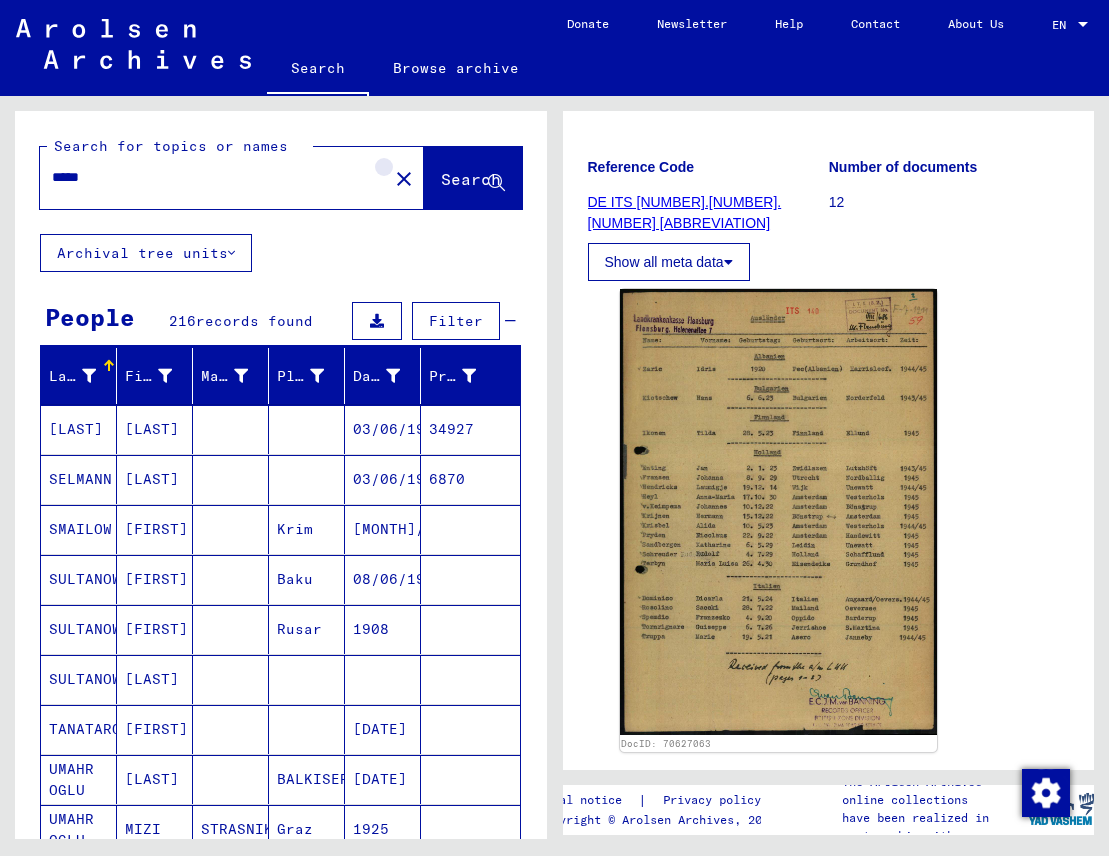 click on "close" 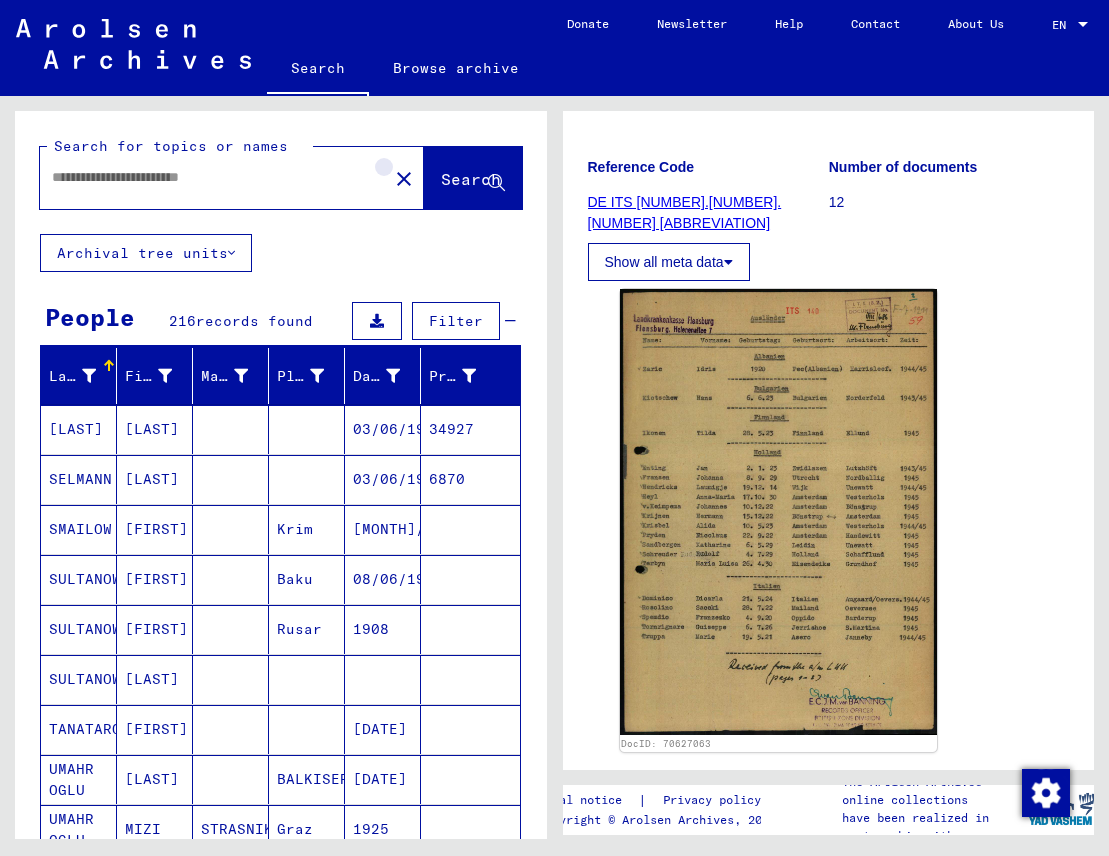 scroll, scrollTop: 0, scrollLeft: 0, axis: both 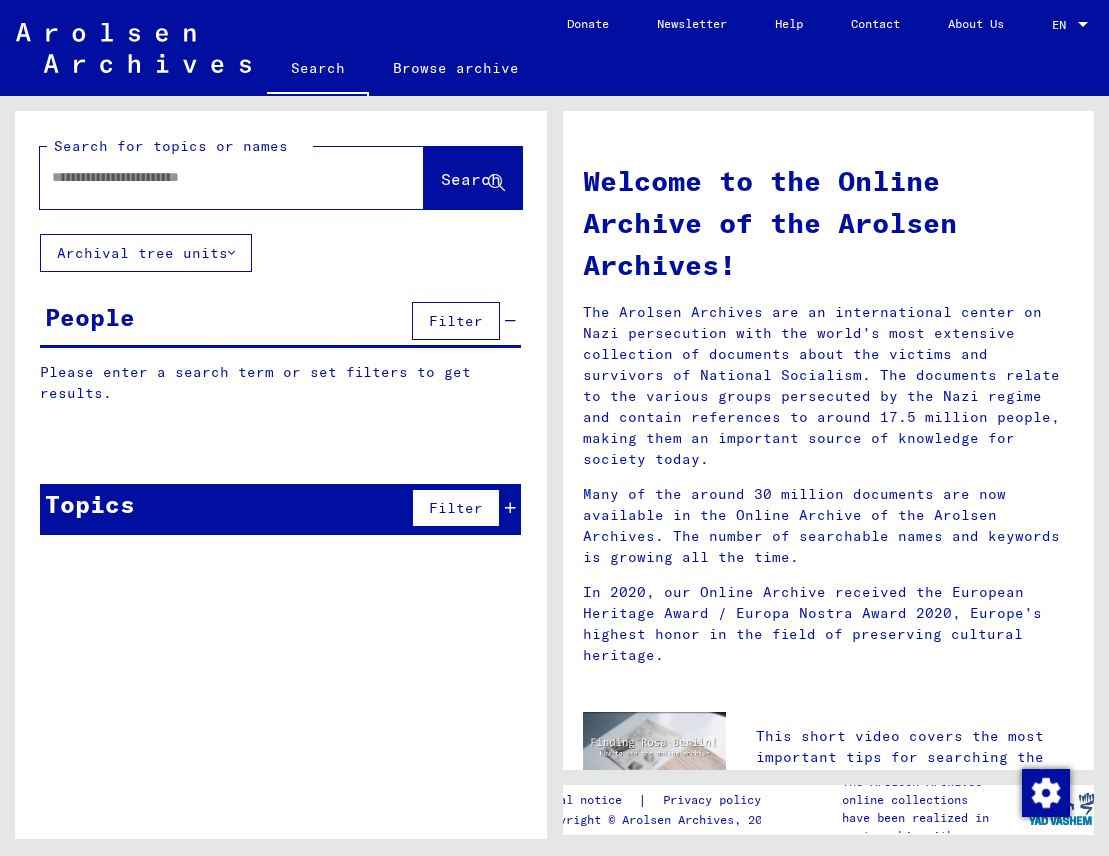 click at bounding box center [208, 177] 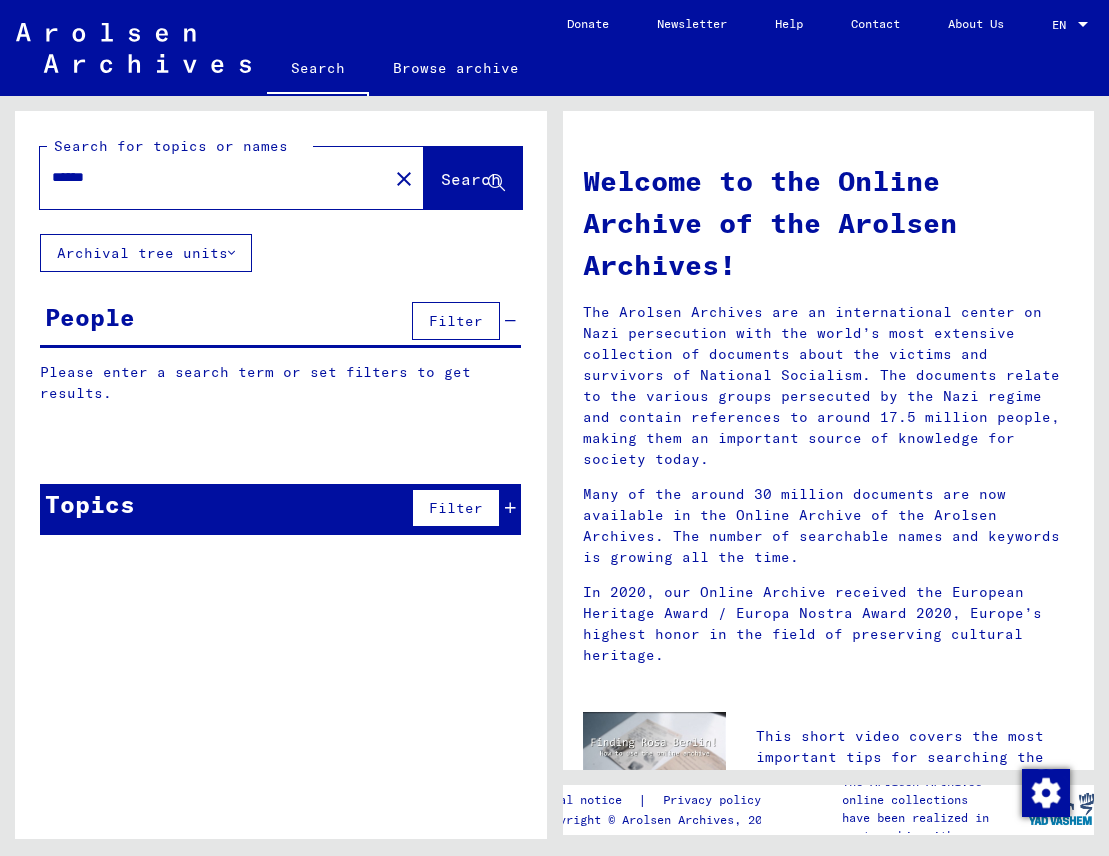 type on "******" 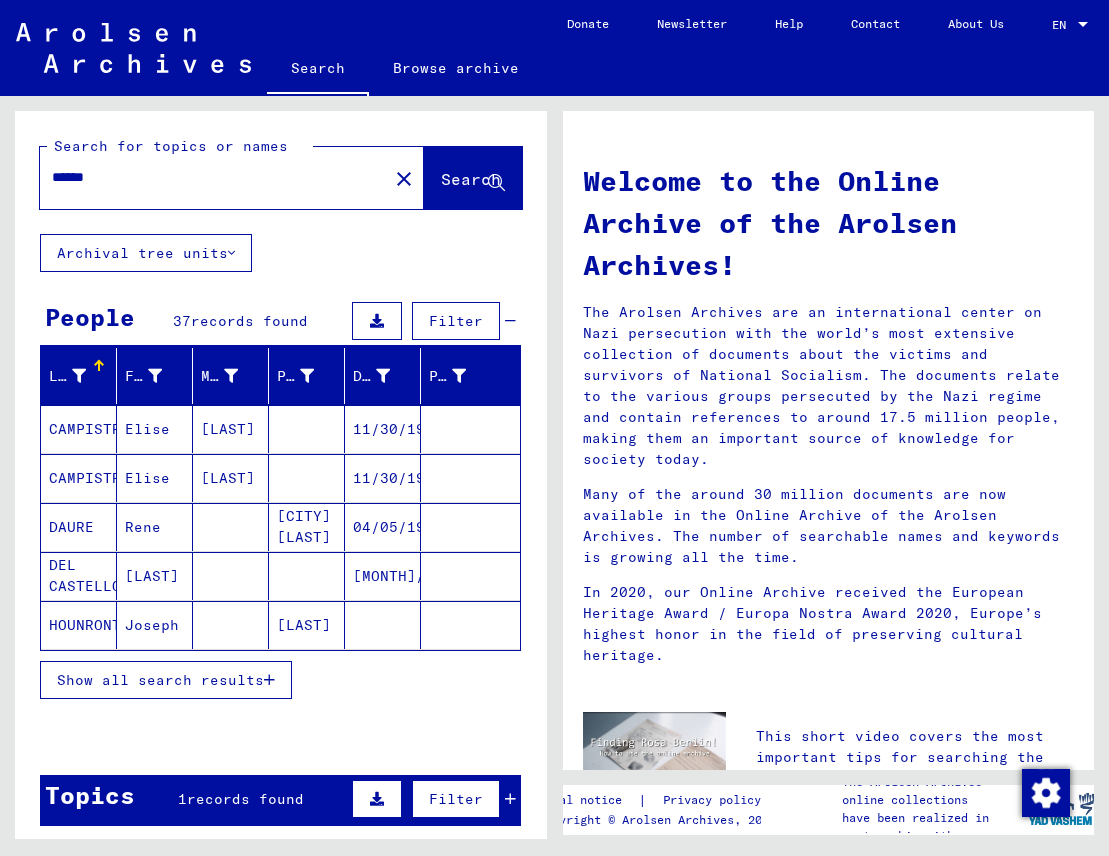 scroll, scrollTop: 0, scrollLeft: 0, axis: both 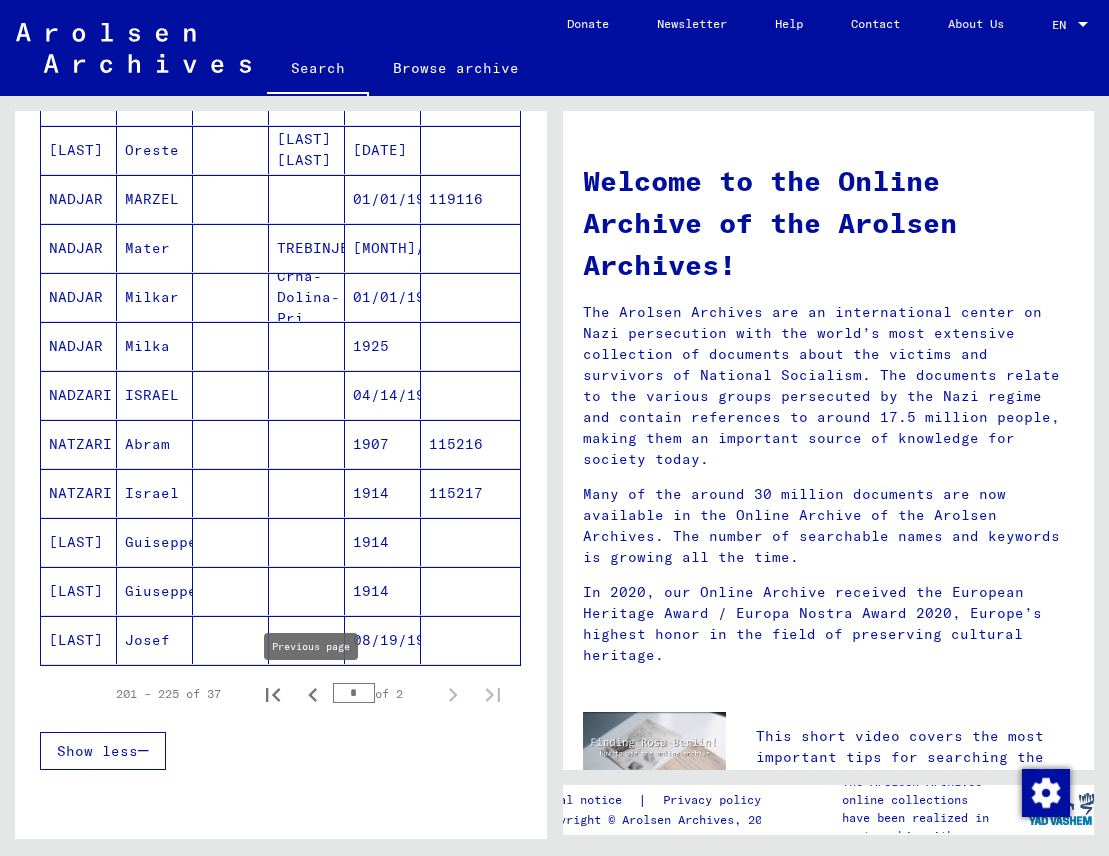 click at bounding box center (313, 694) 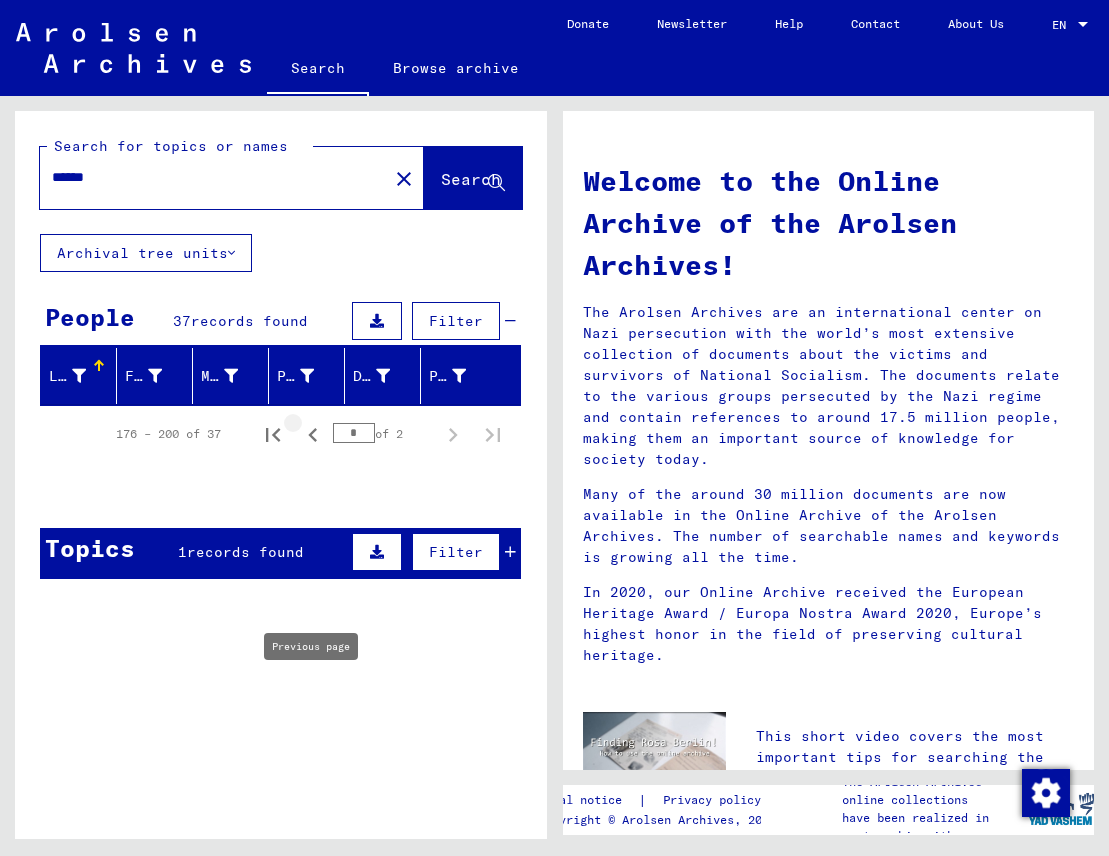 scroll, scrollTop: 0, scrollLeft: 0, axis: both 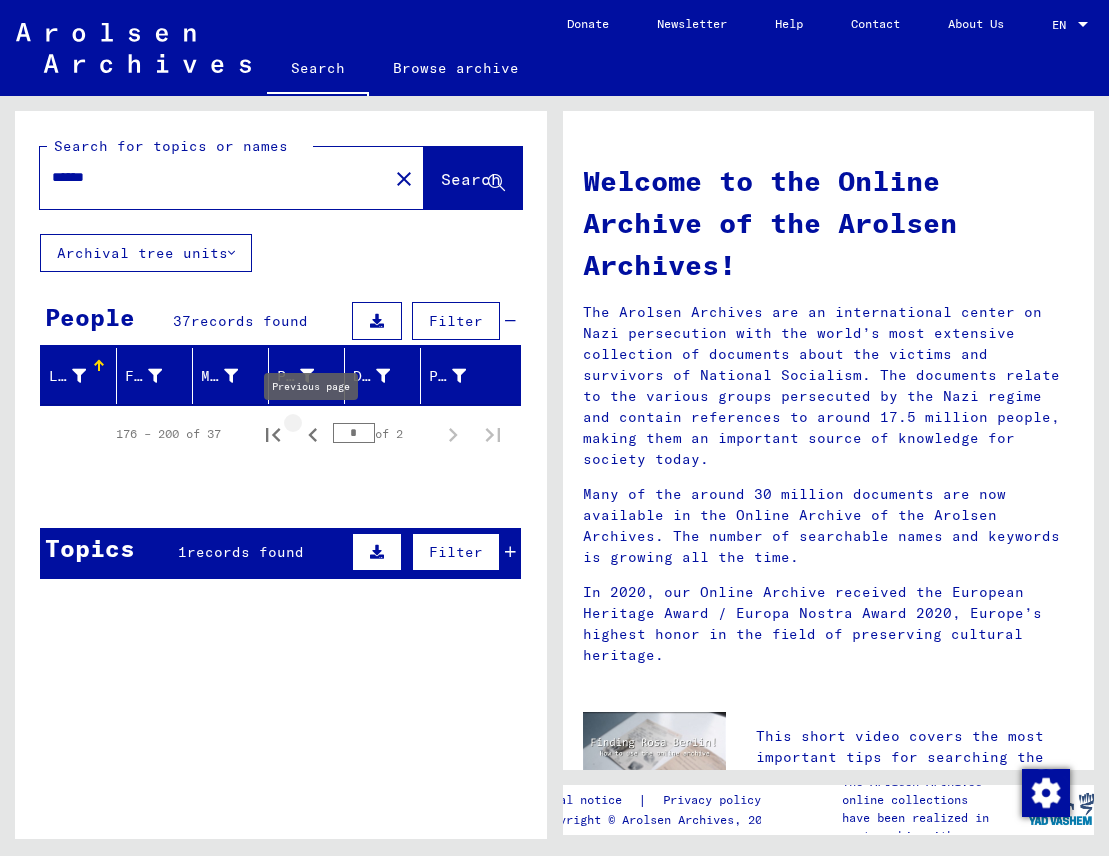 click 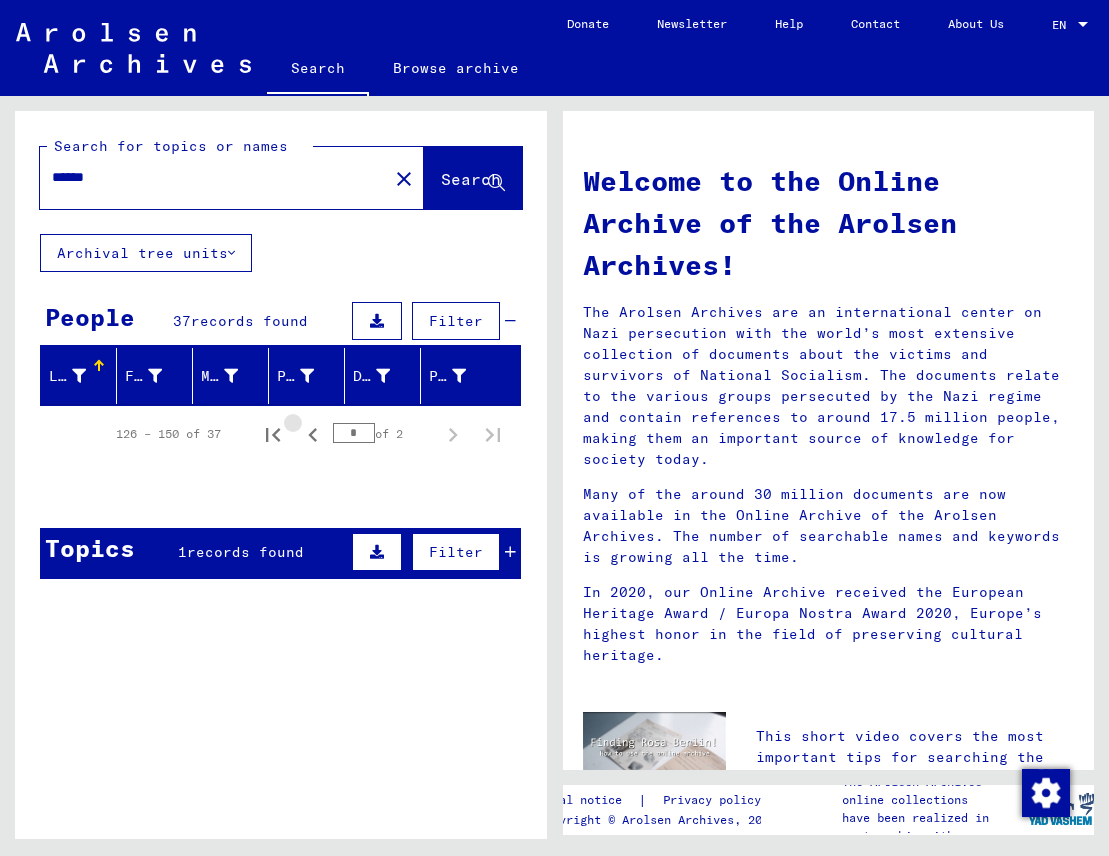 click 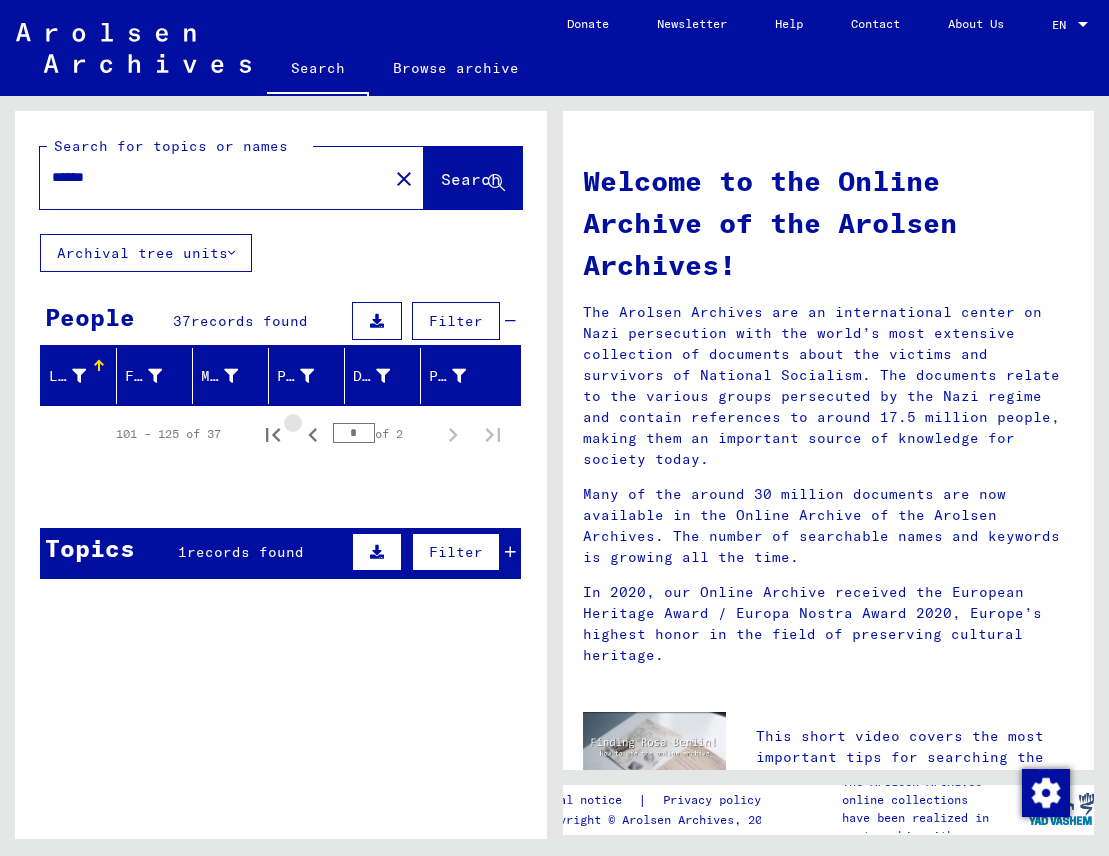 click 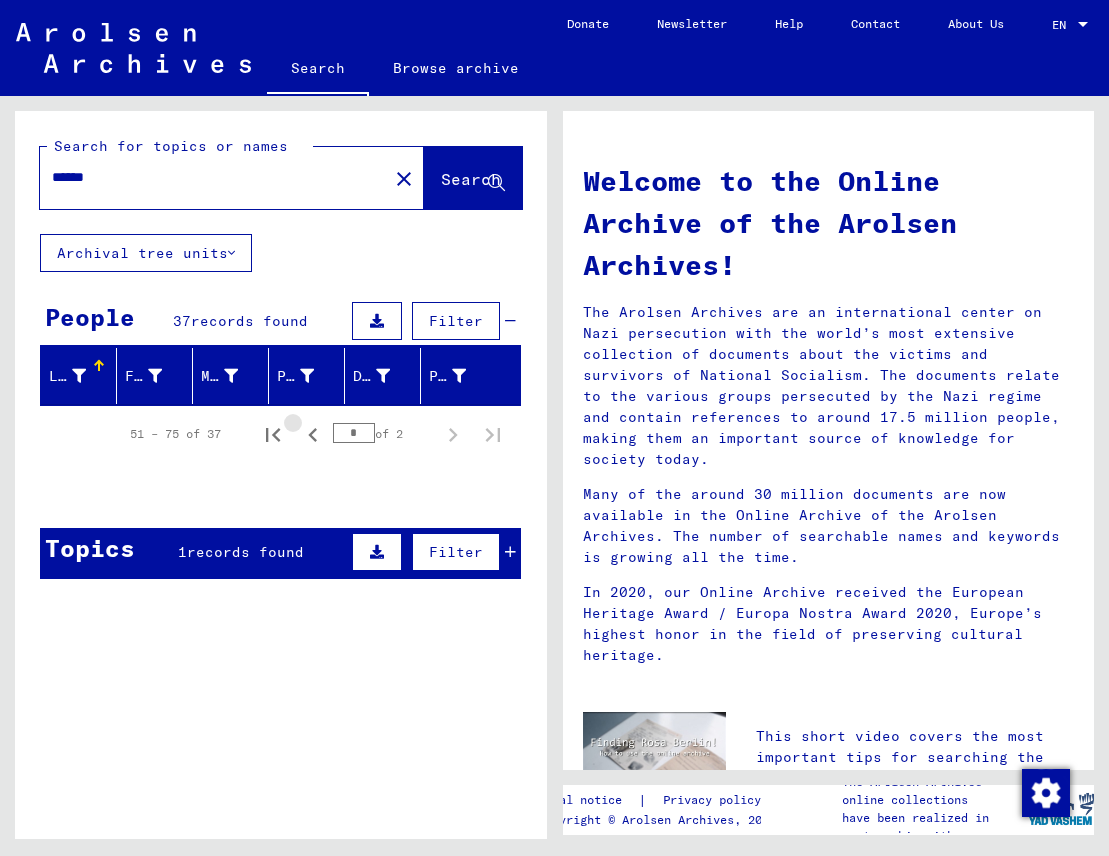 click 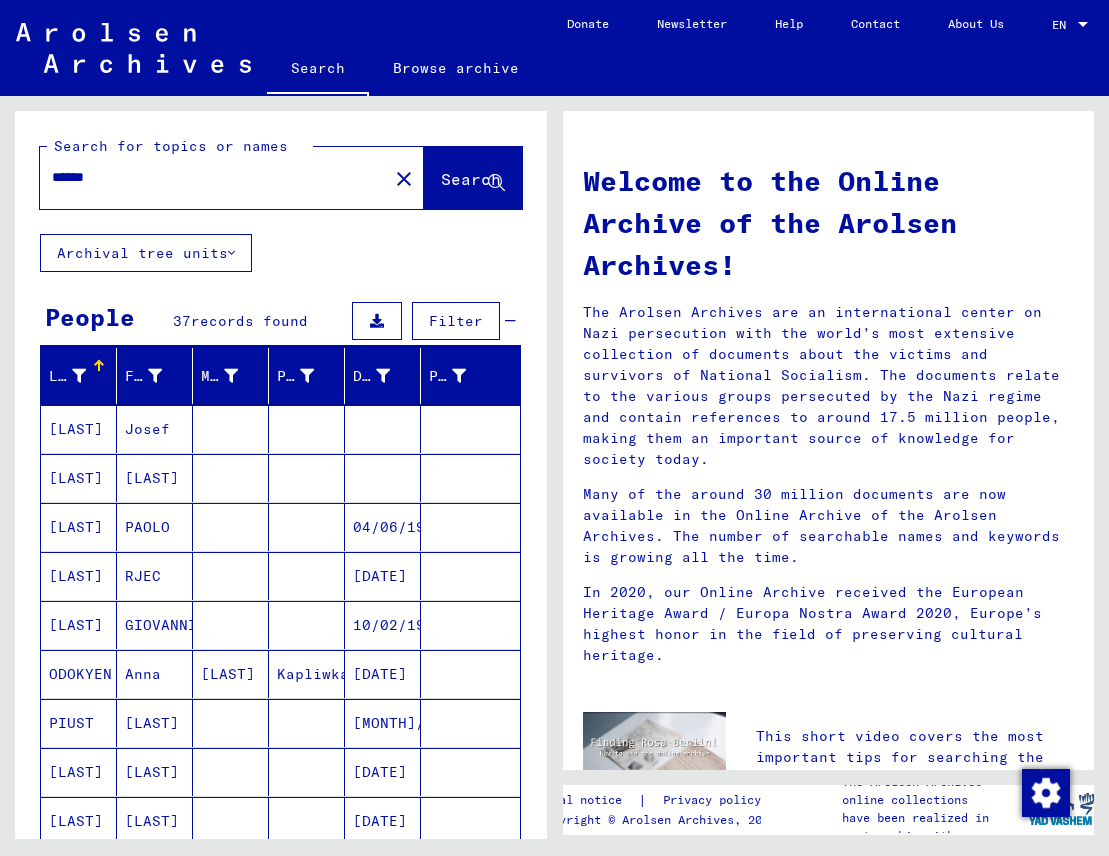 click at bounding box center [307, 478] 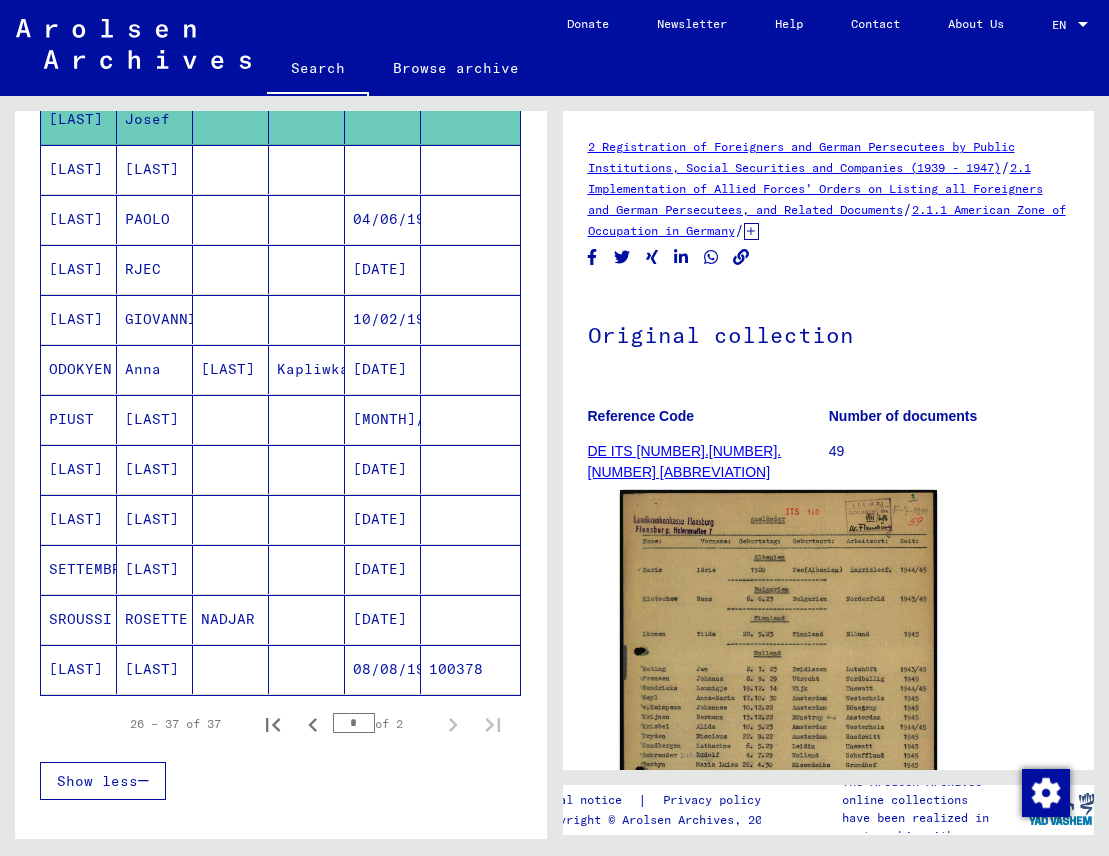 scroll, scrollTop: 325, scrollLeft: 0, axis: vertical 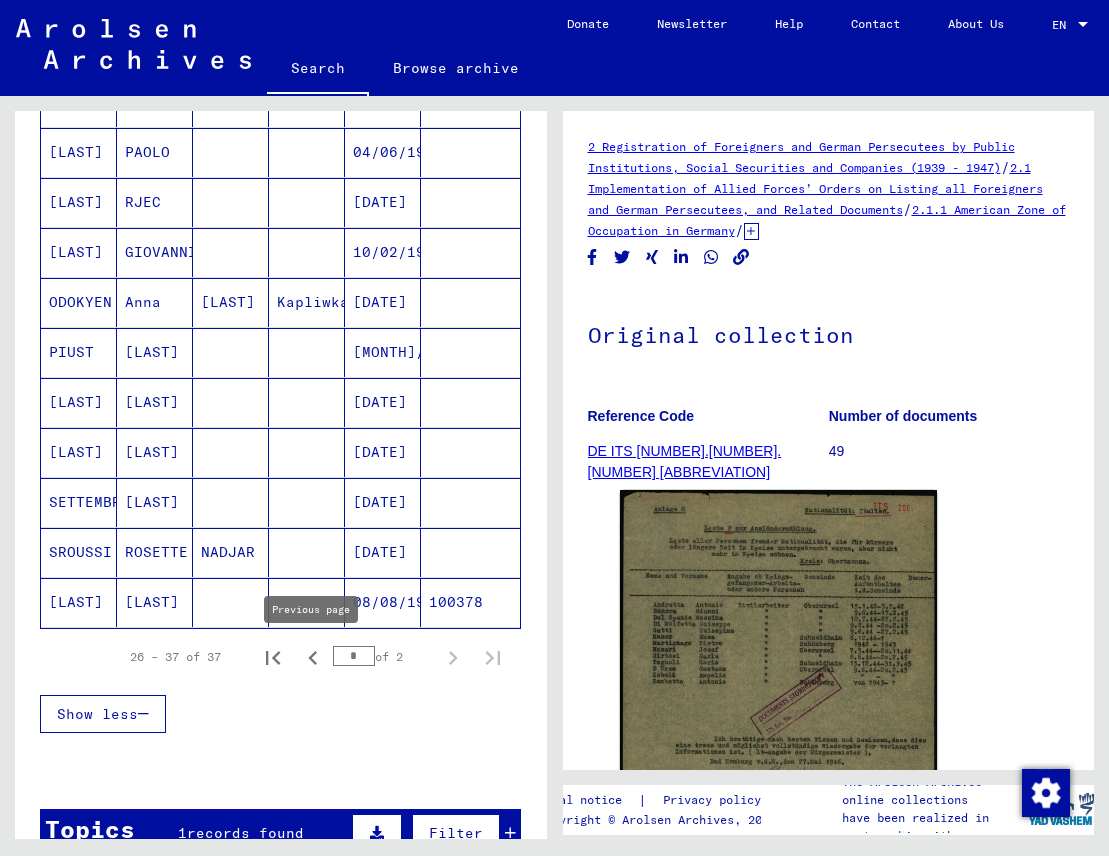 click 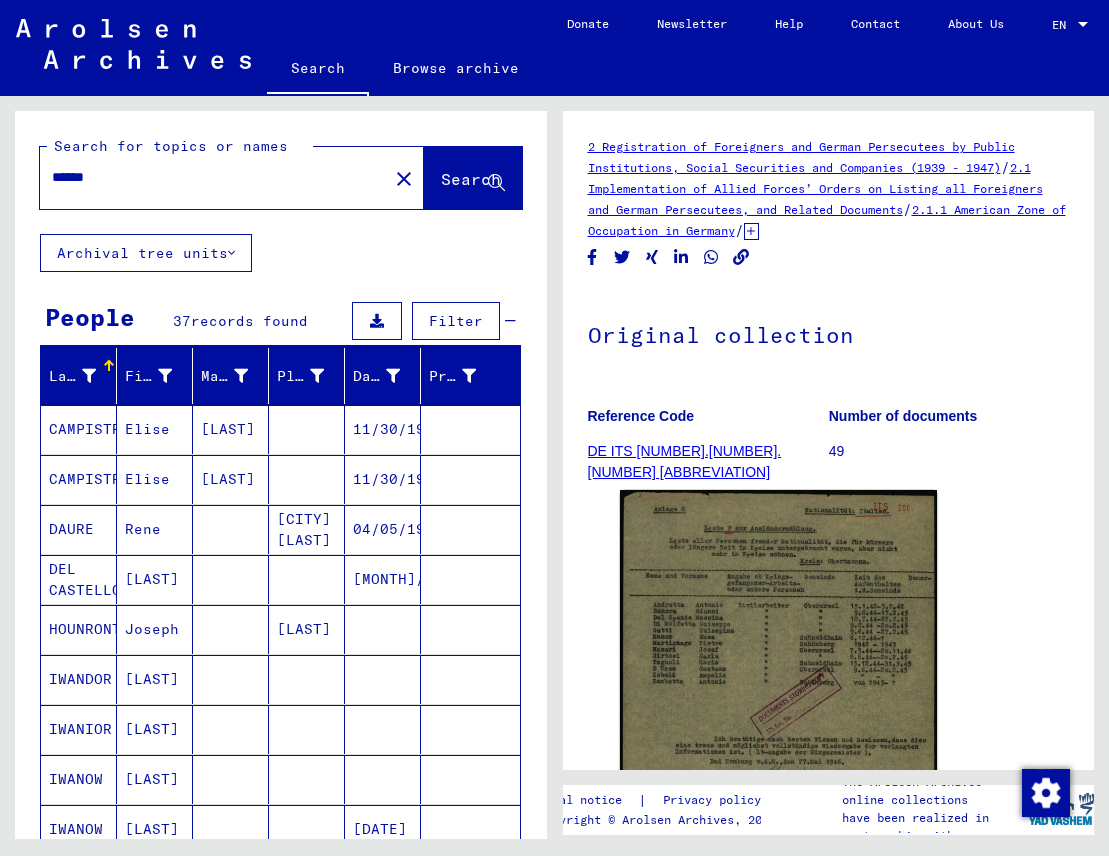scroll, scrollTop: 0, scrollLeft: 0, axis: both 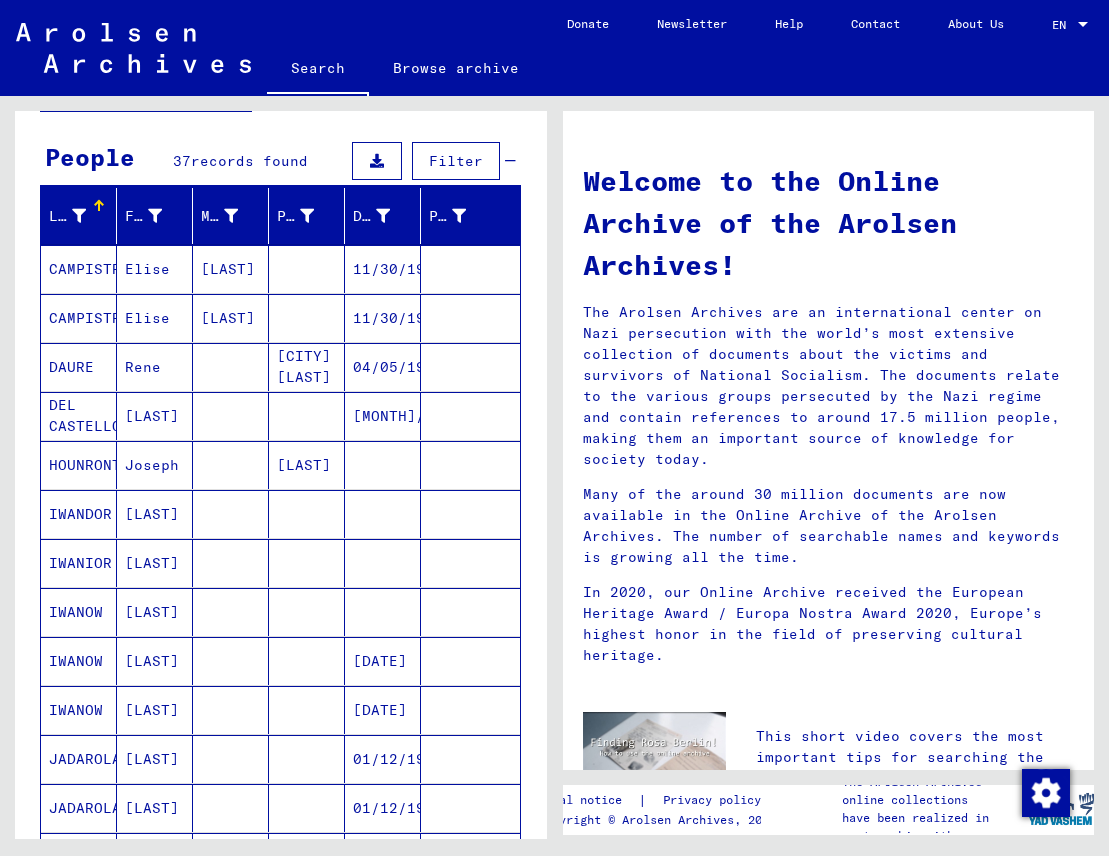 click on "Elise" at bounding box center (155, 318) 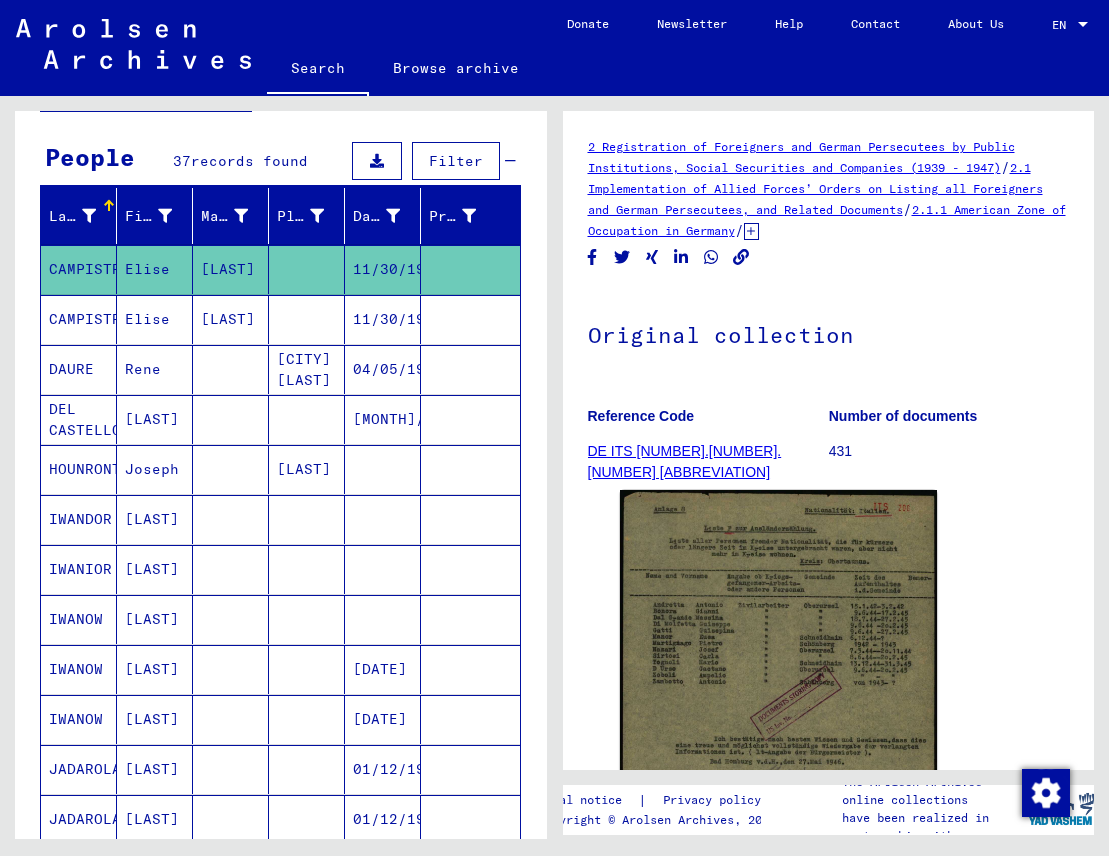 scroll, scrollTop: 0, scrollLeft: 0, axis: both 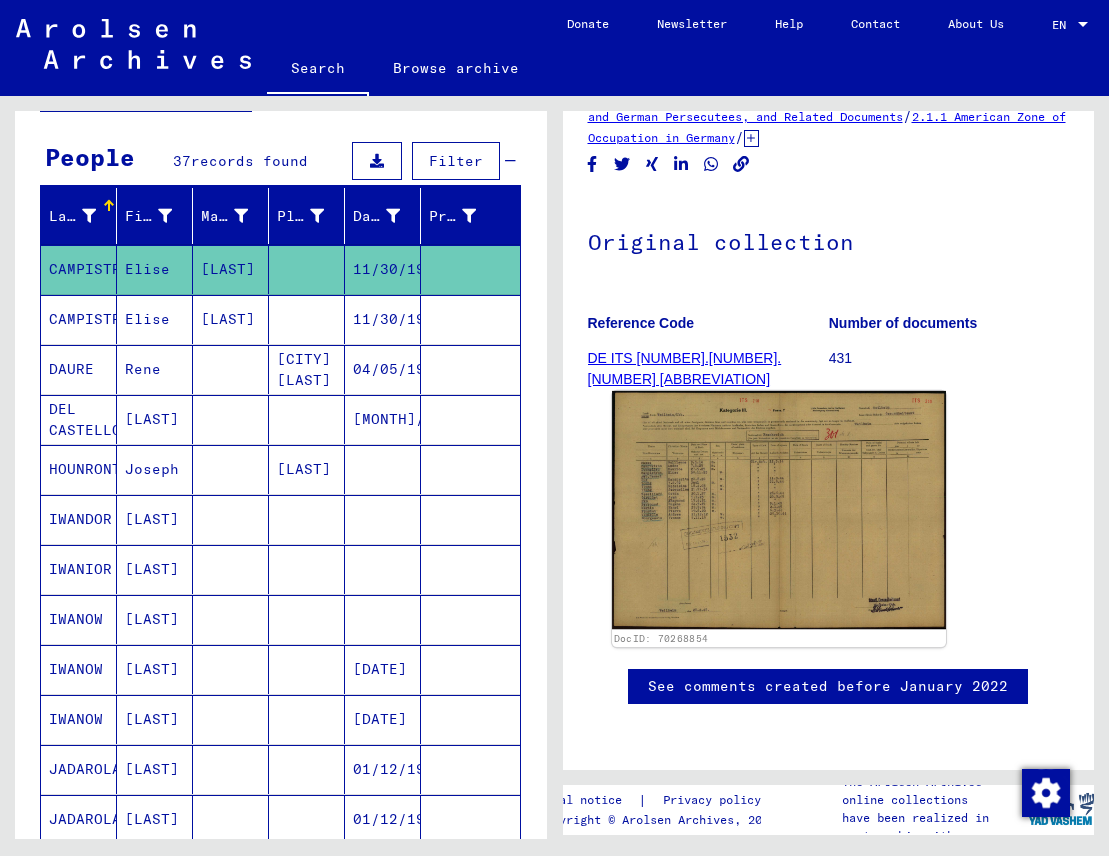 click 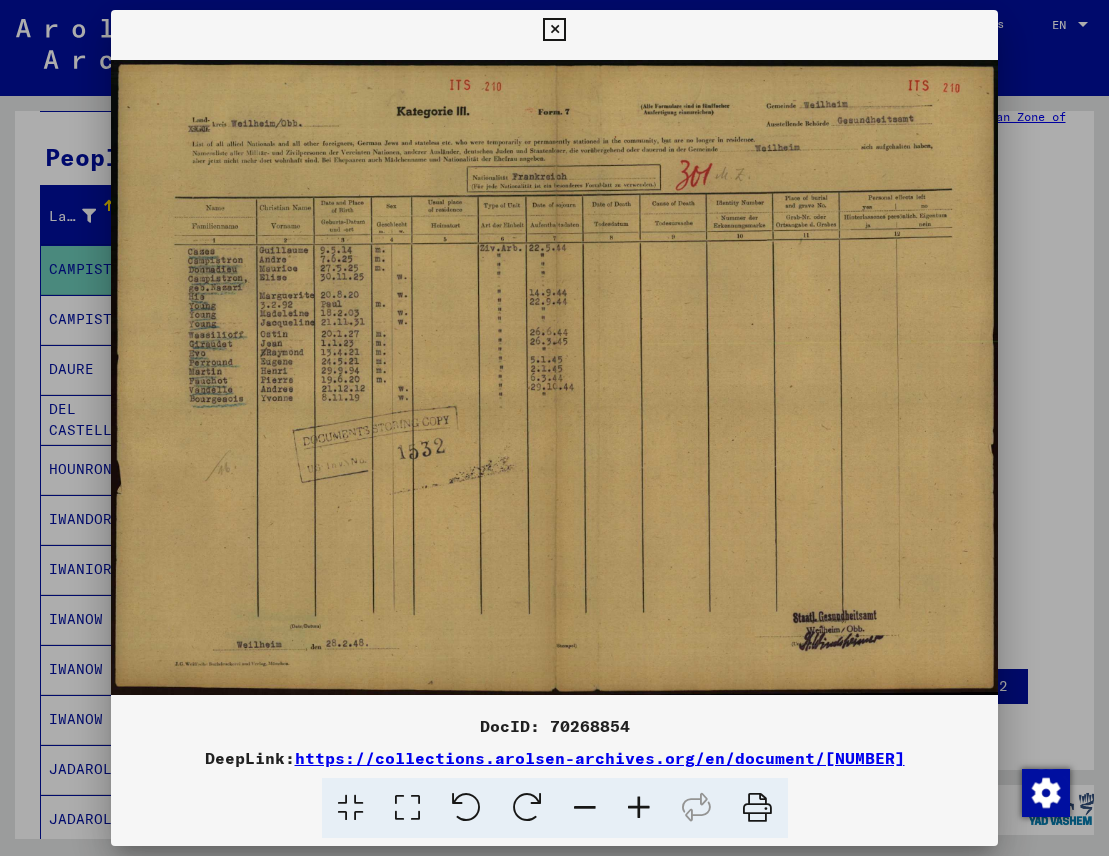 type 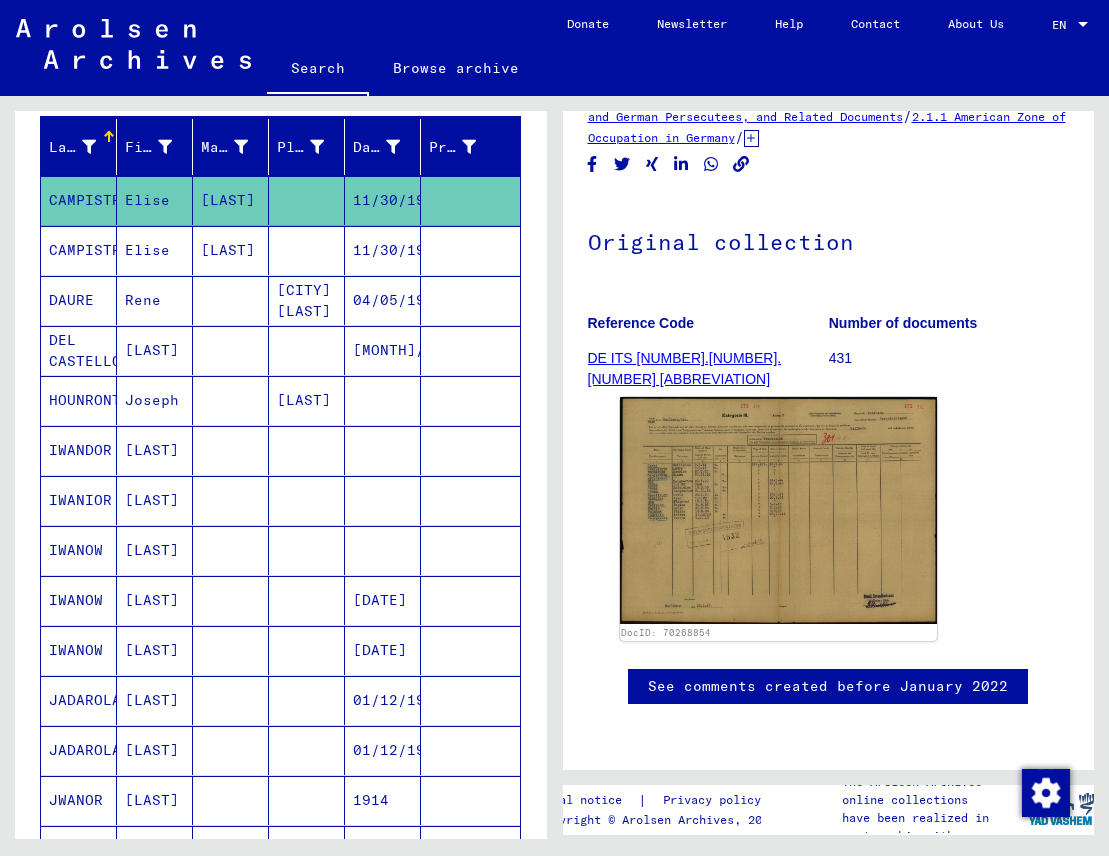 scroll, scrollTop: 237, scrollLeft: 0, axis: vertical 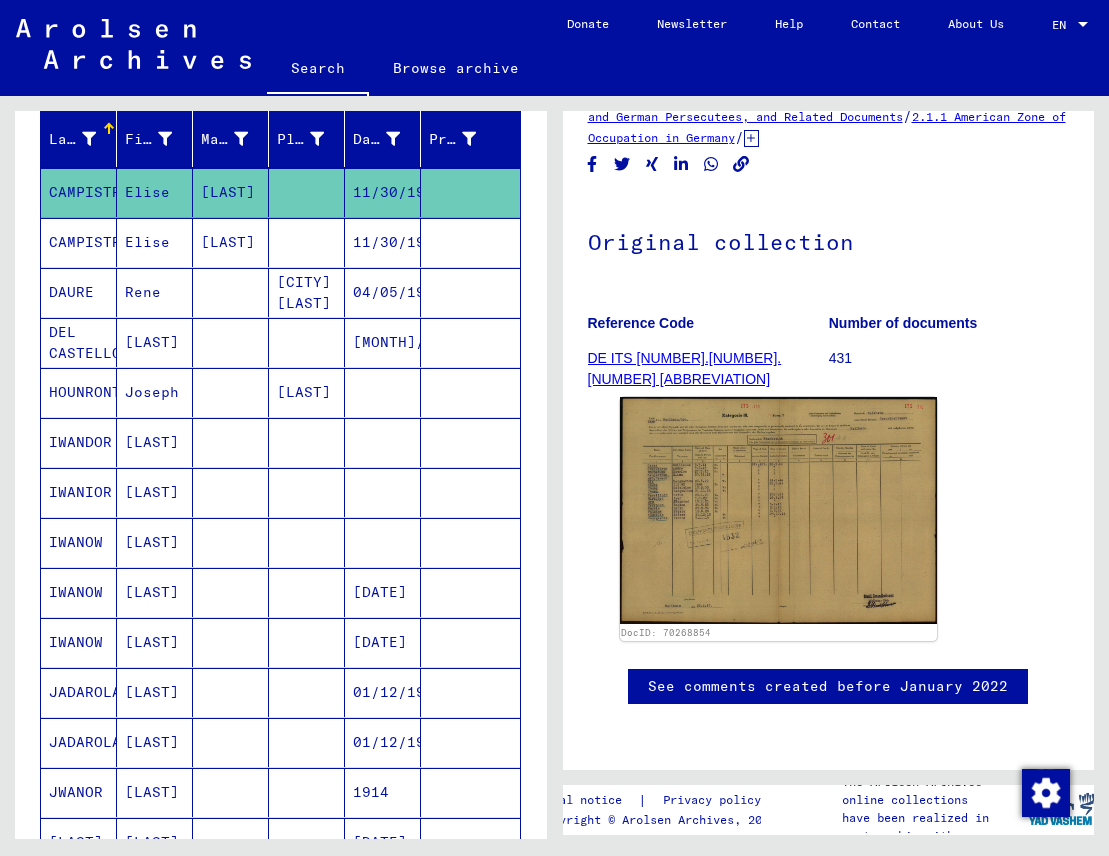 click on "[LAST]" at bounding box center (155, 392) 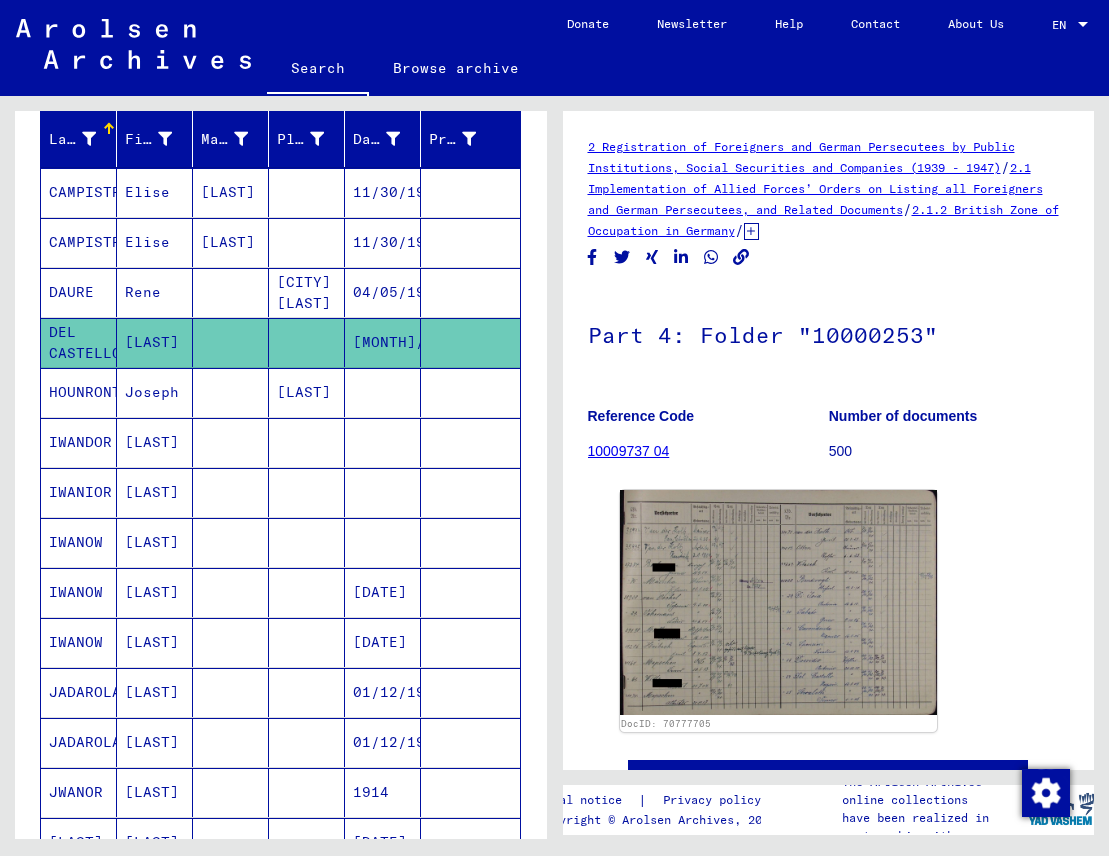 scroll, scrollTop: 0, scrollLeft: 0, axis: both 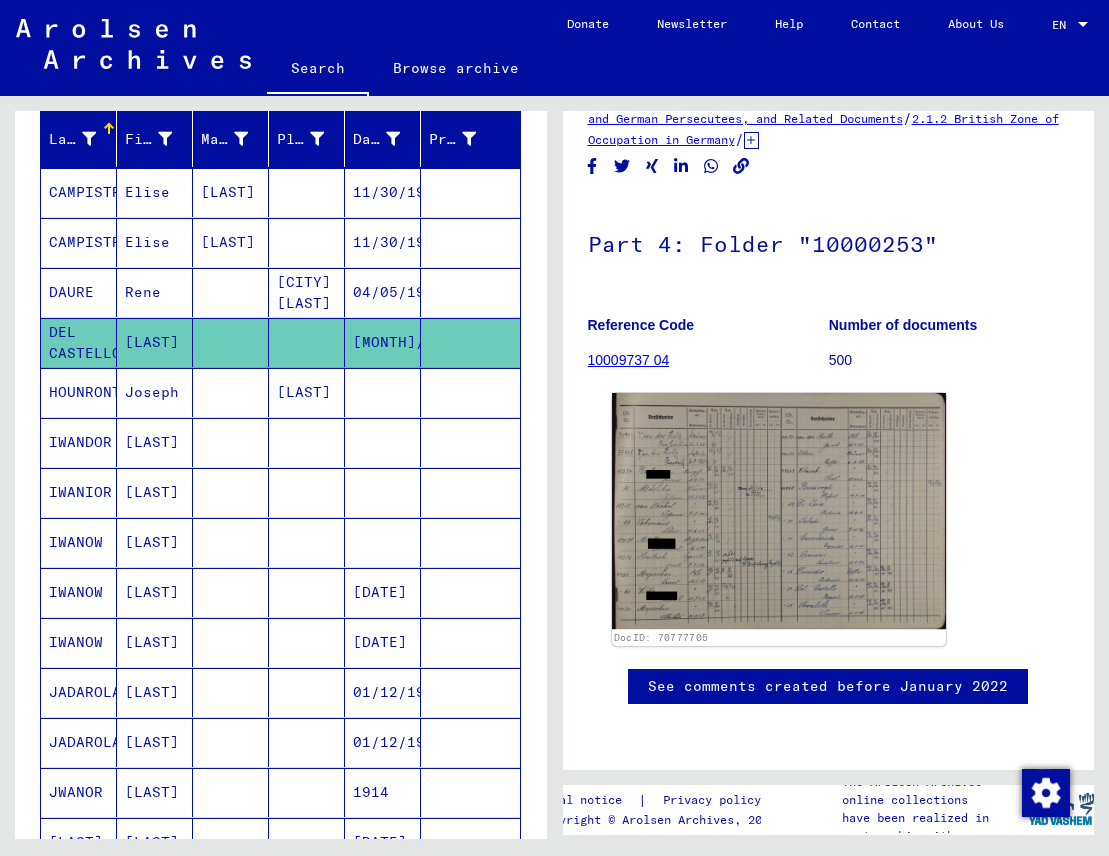 click 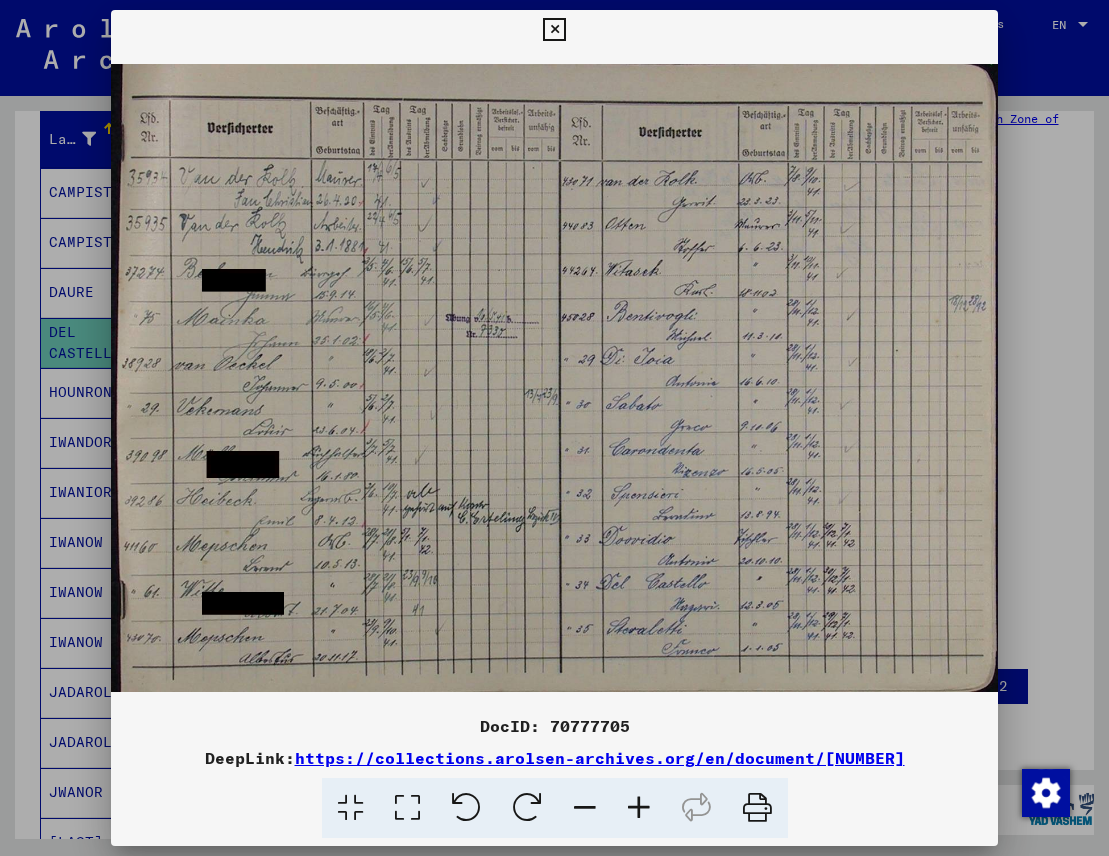 type 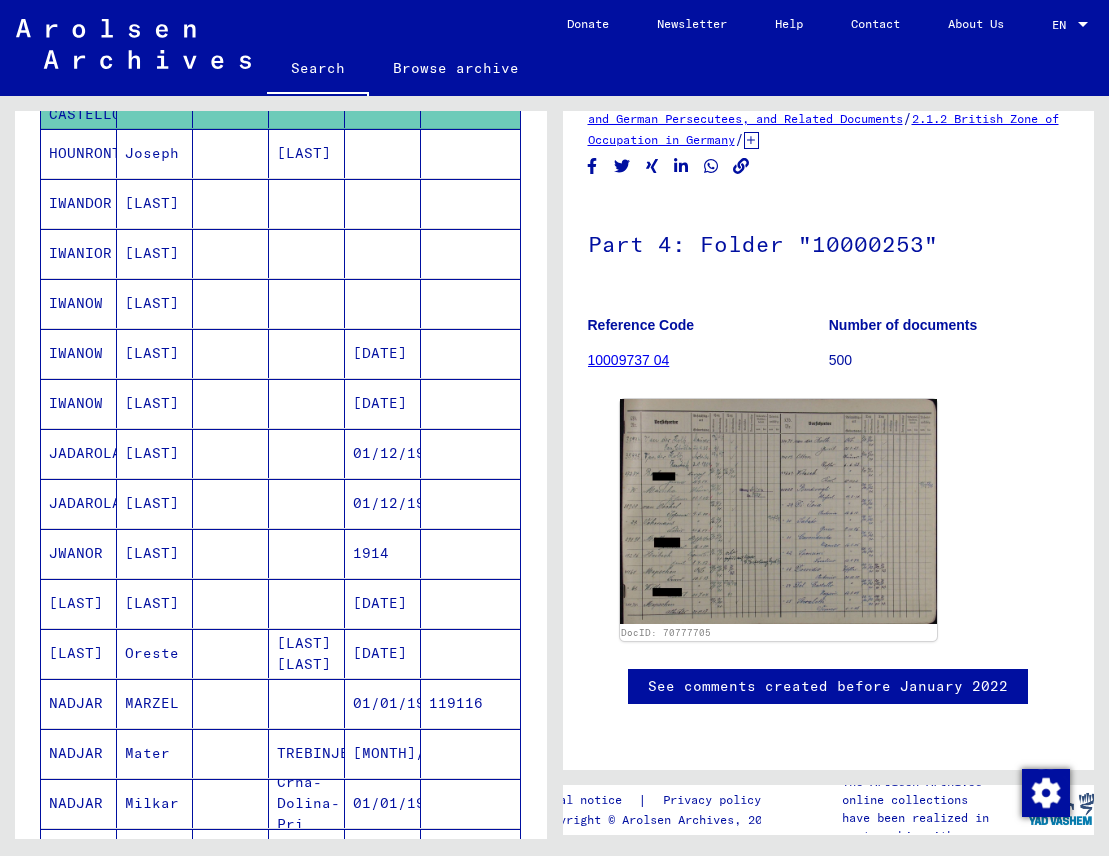 scroll, scrollTop: 480, scrollLeft: 0, axis: vertical 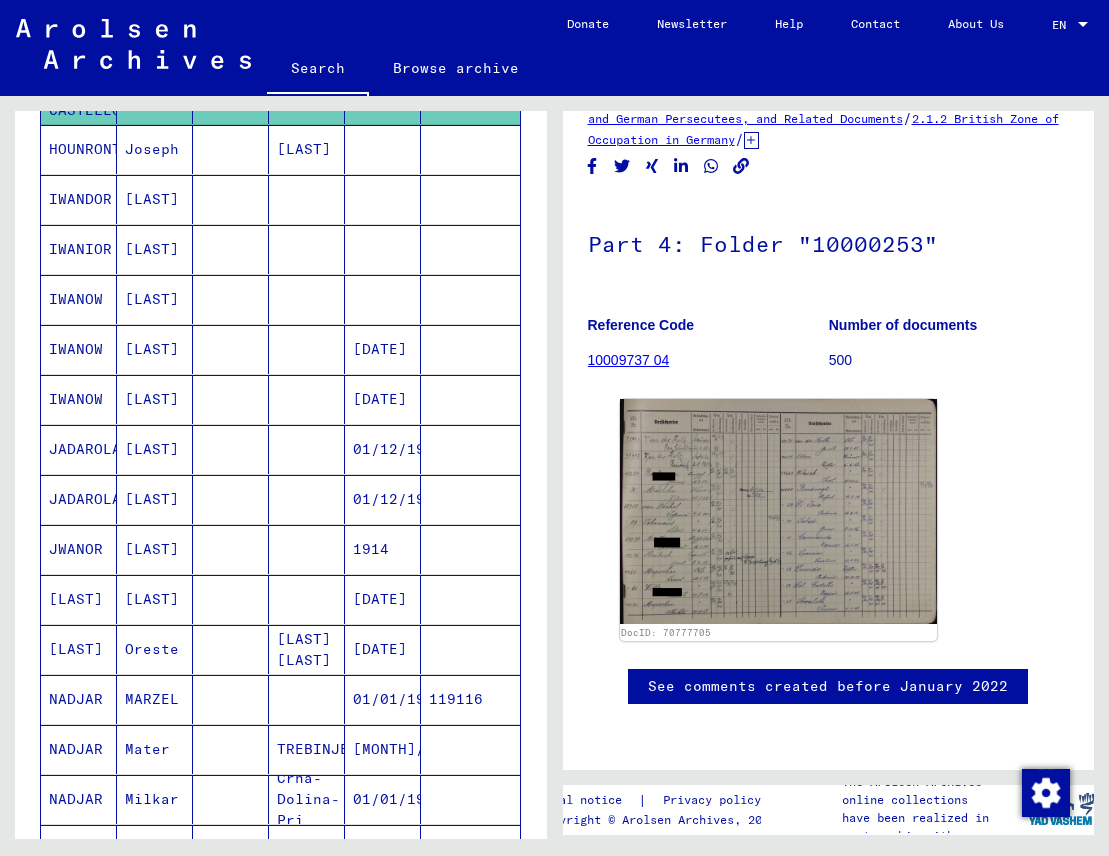 click on "[DATE]" at bounding box center [383, 449] 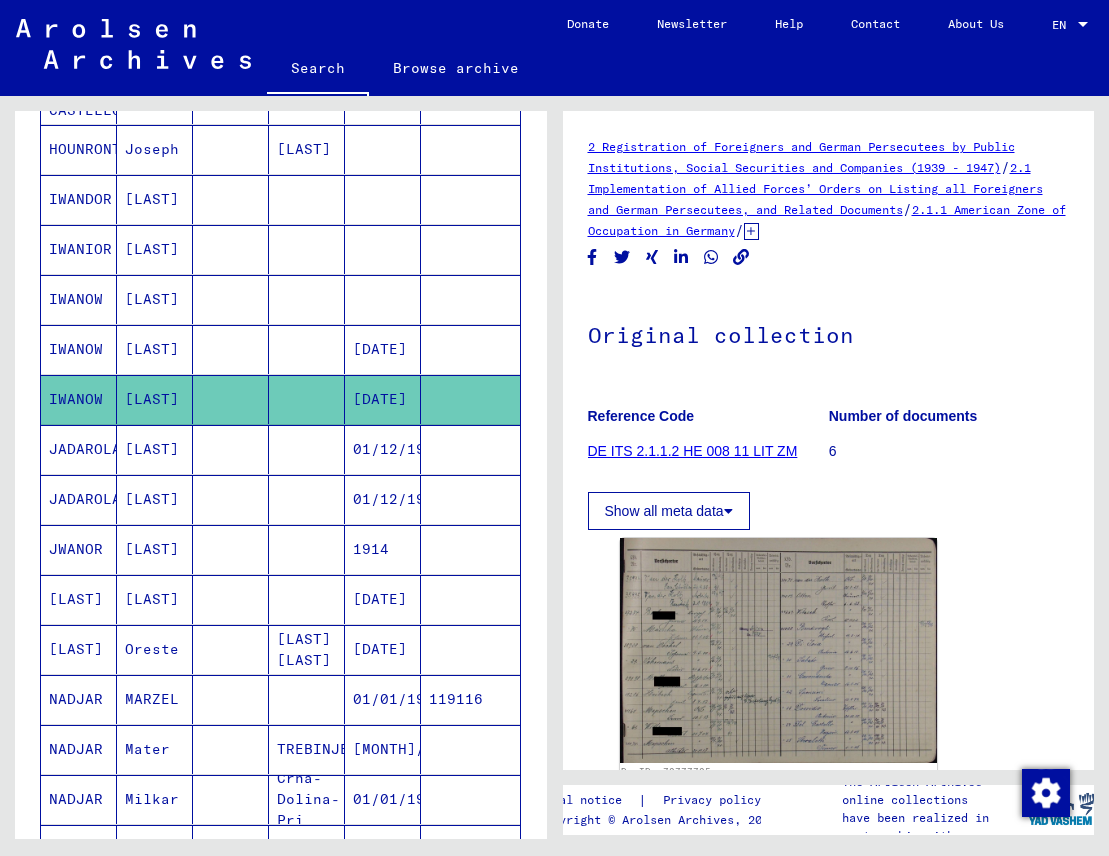 scroll, scrollTop: 0, scrollLeft: 0, axis: both 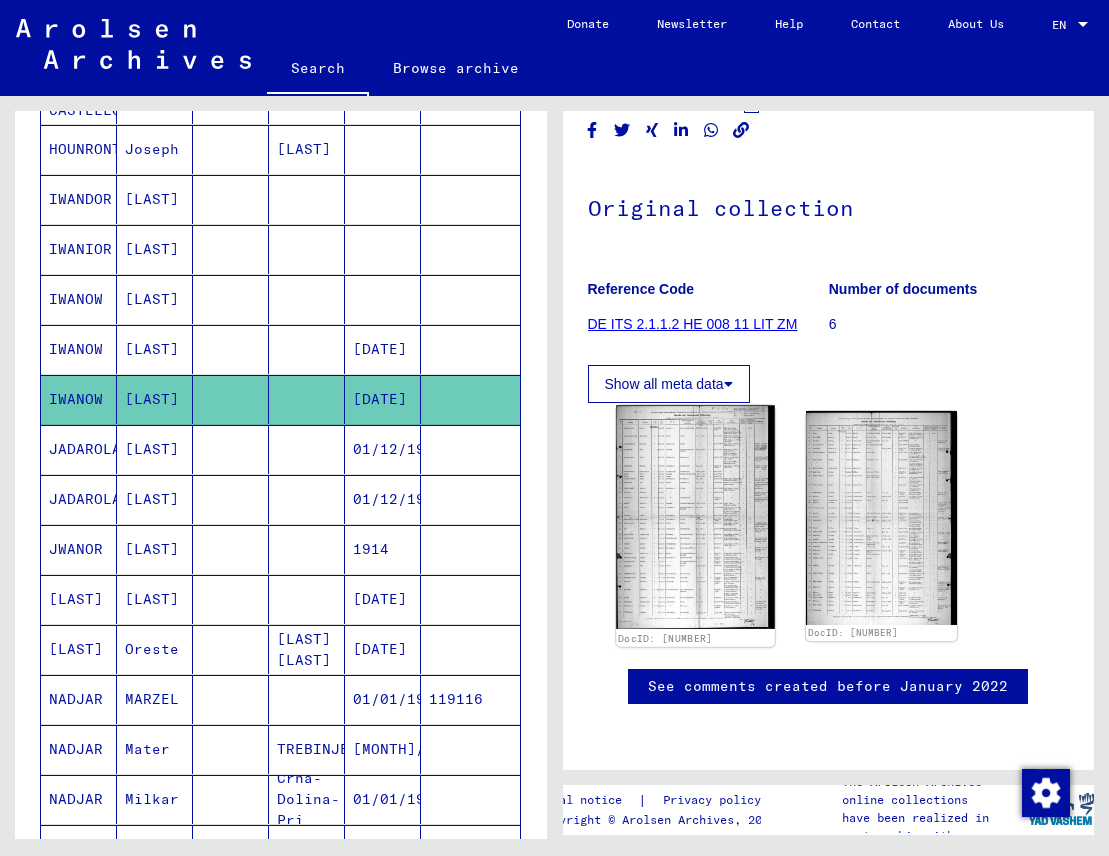click 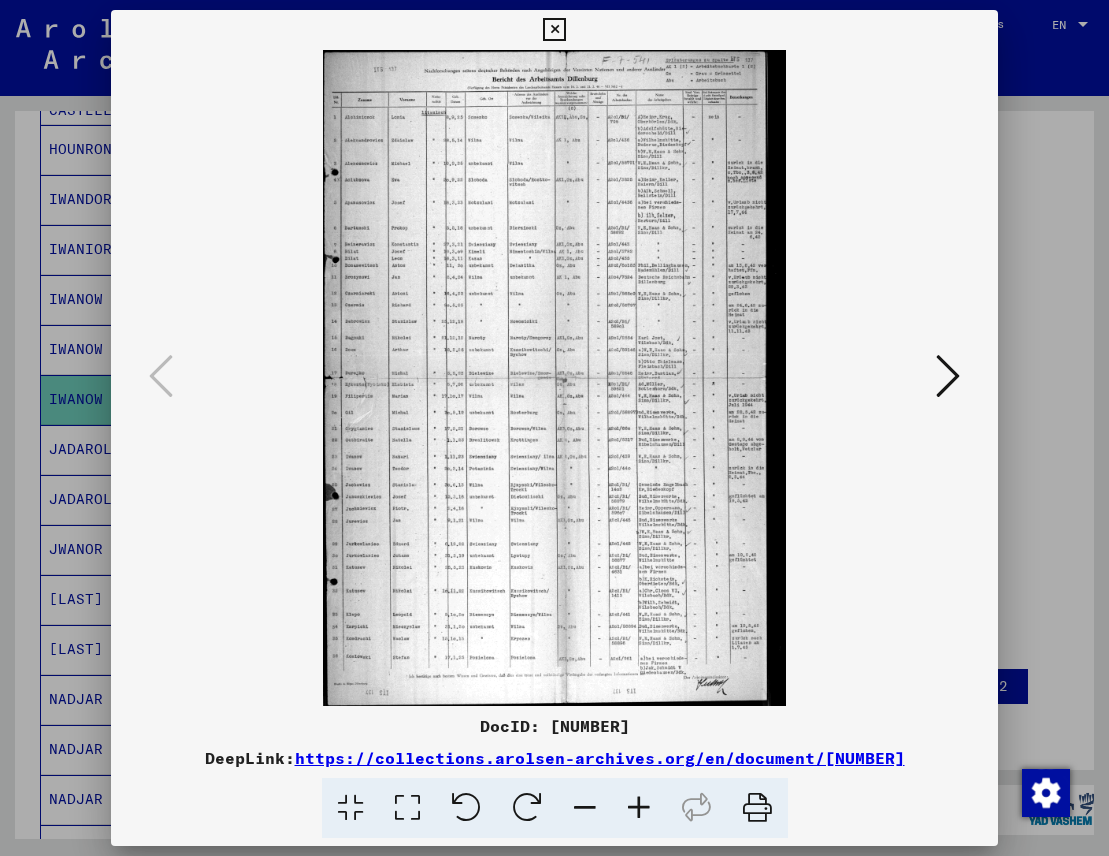 click at bounding box center (554, 30) 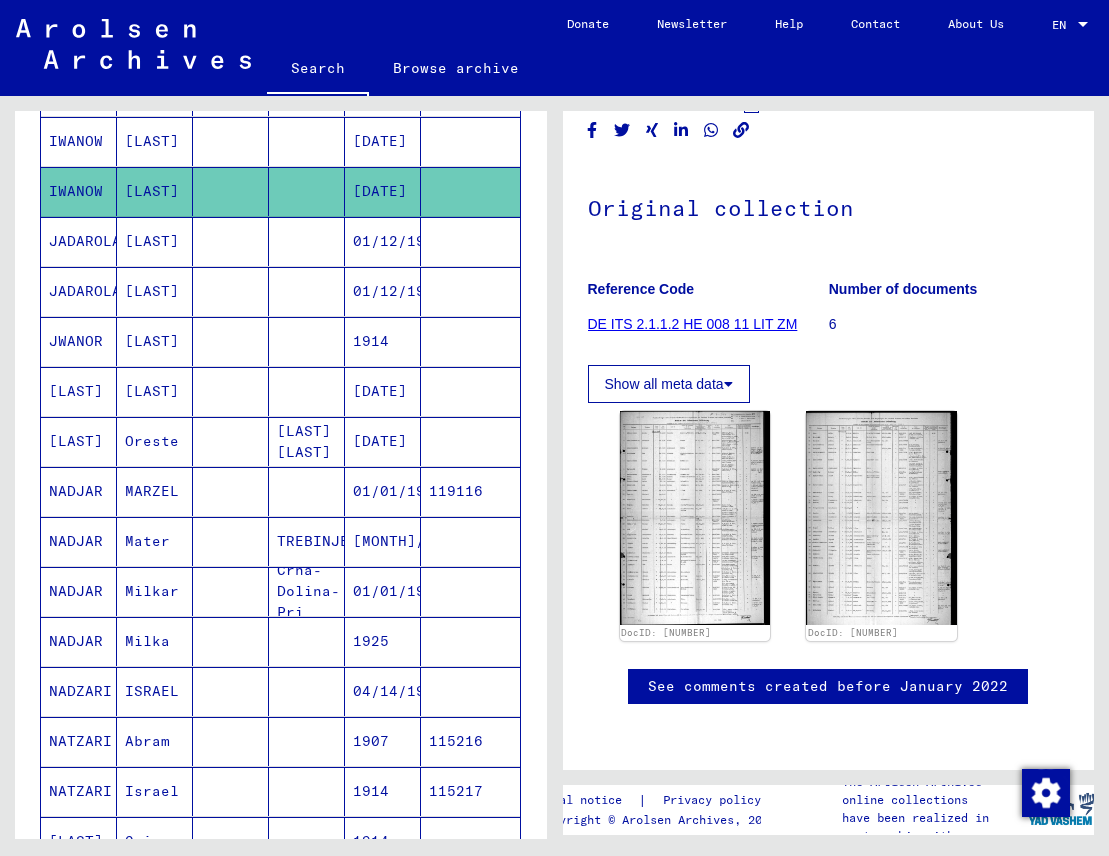 scroll, scrollTop: 734, scrollLeft: 0, axis: vertical 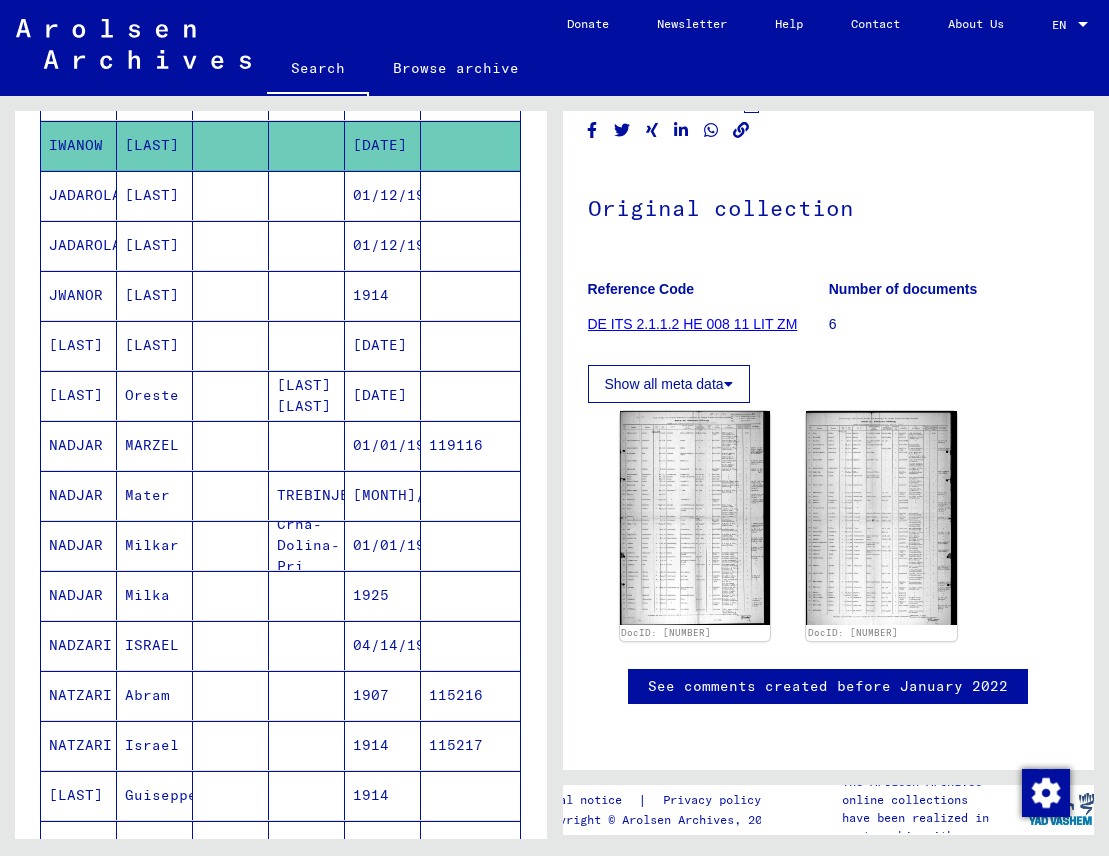 click on "[LAST] [LAST]" at bounding box center (307, 445) 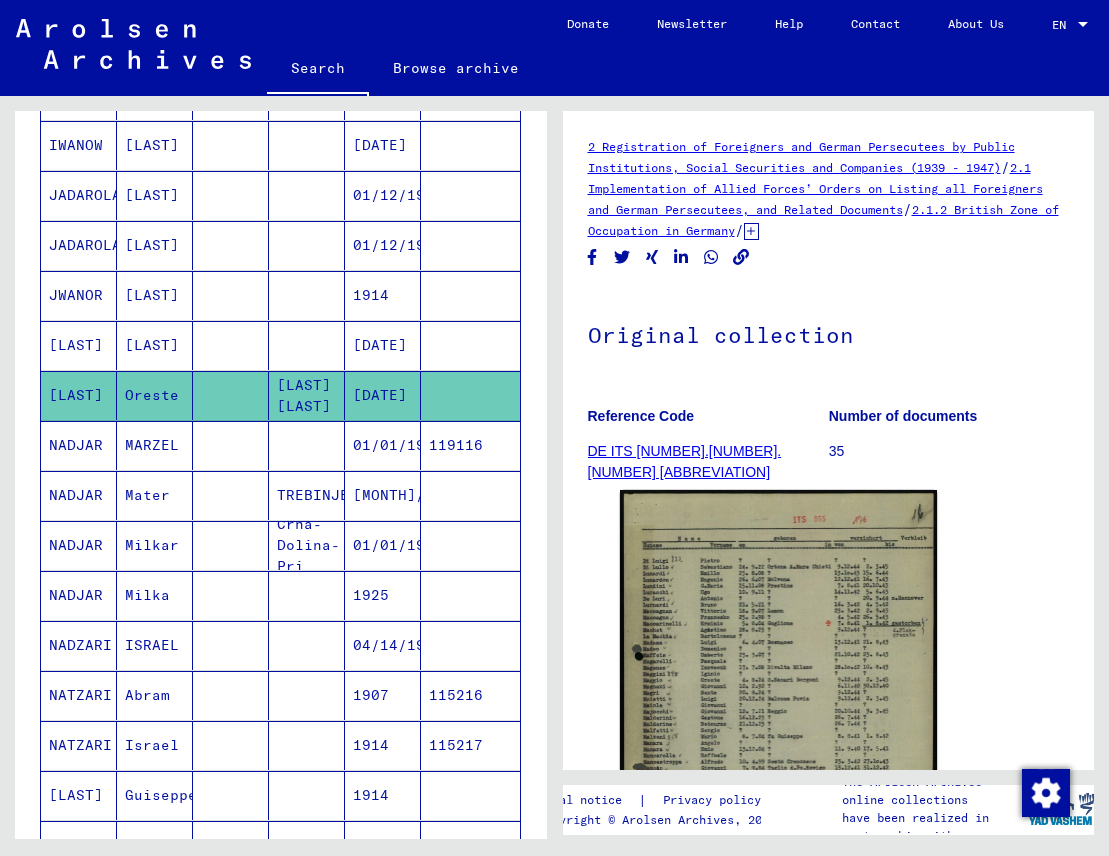 scroll, scrollTop: 0, scrollLeft: 0, axis: both 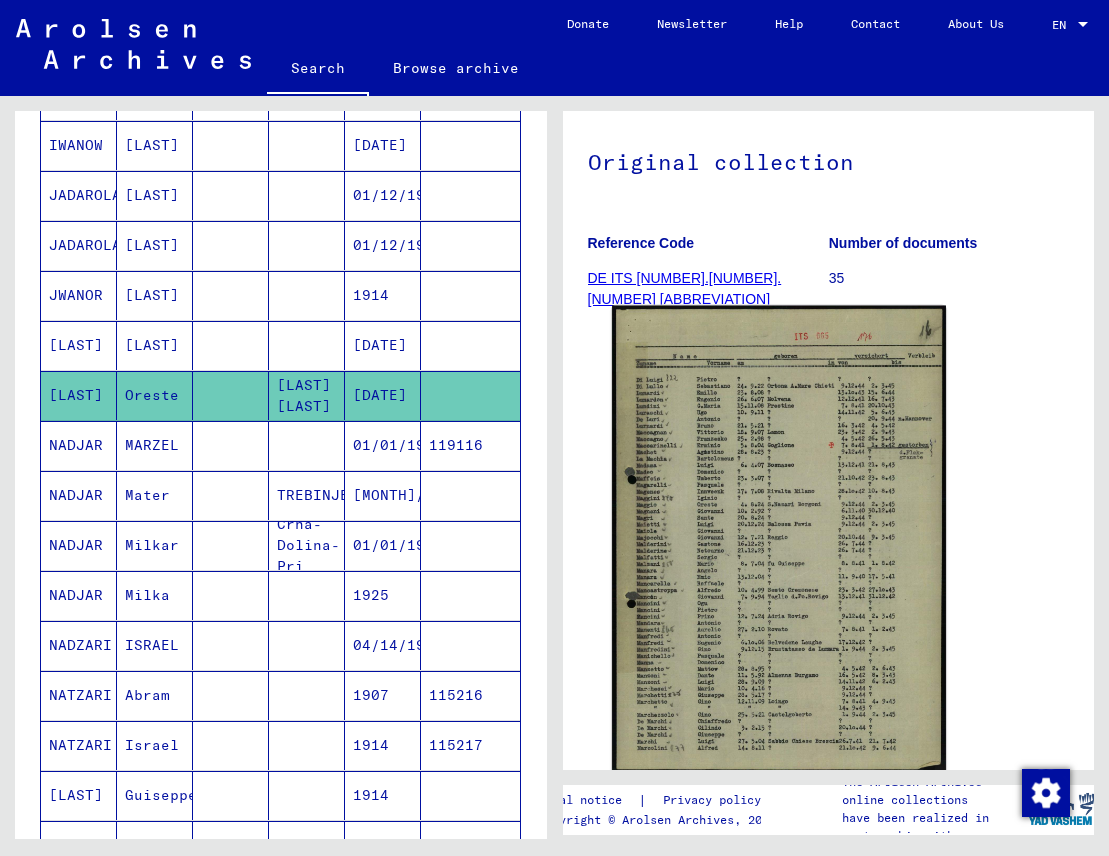click 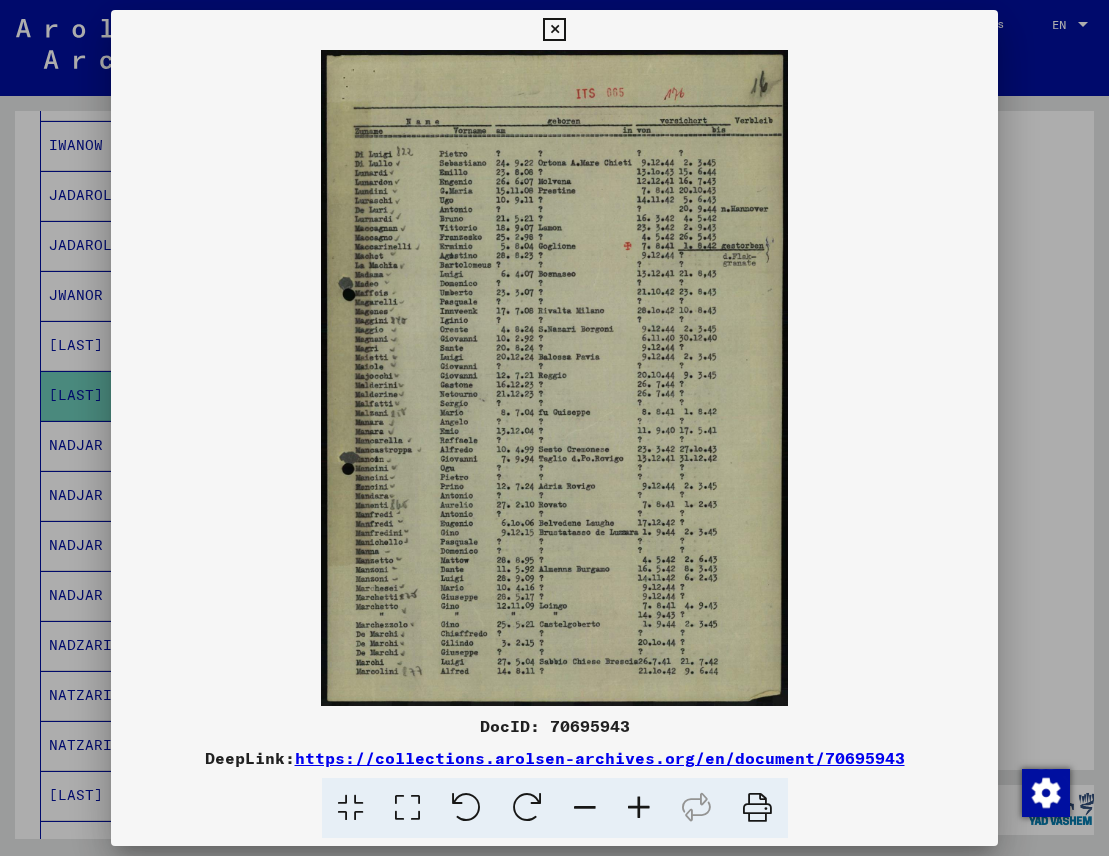 click at bounding box center (554, 30) 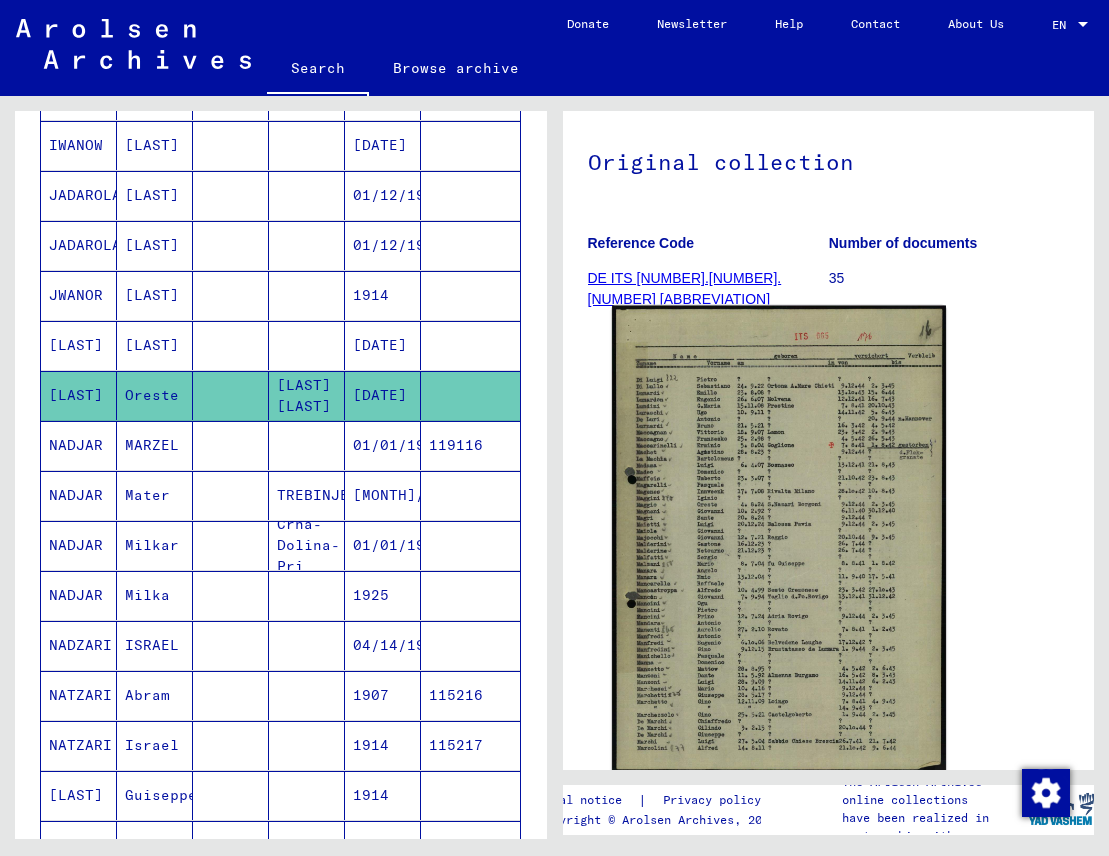 click 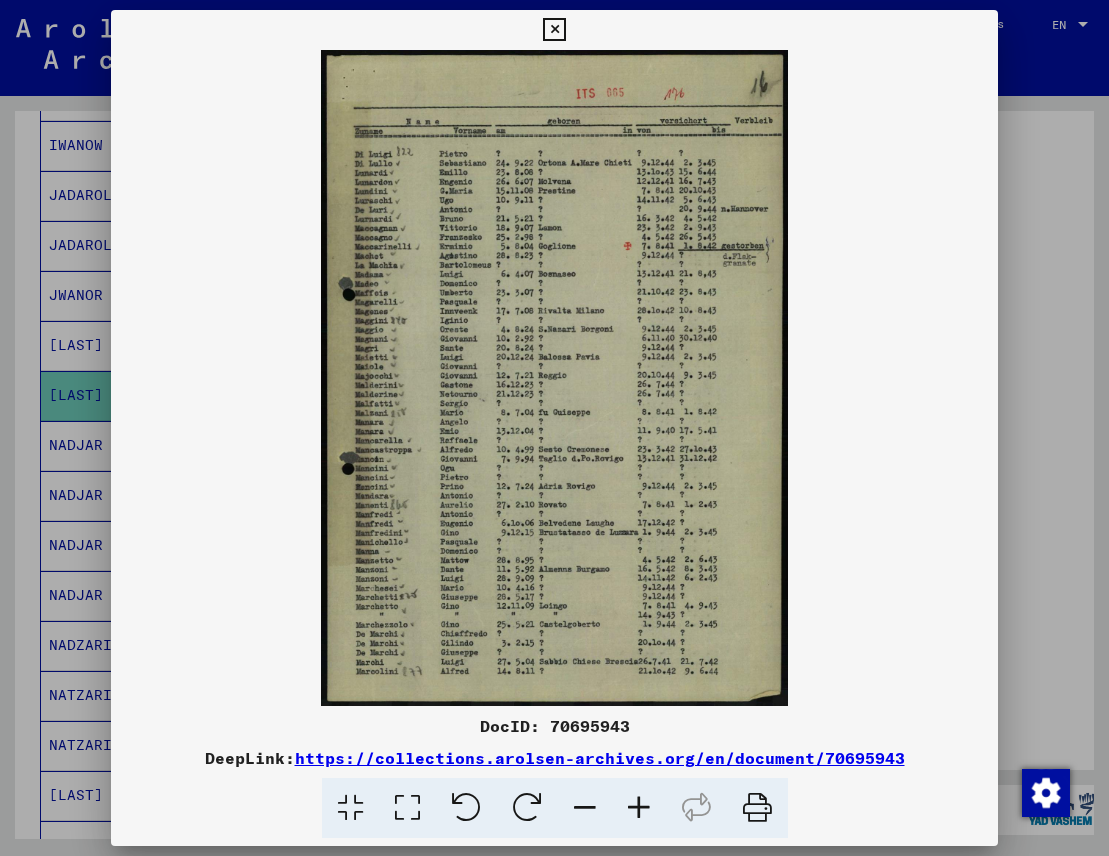 type 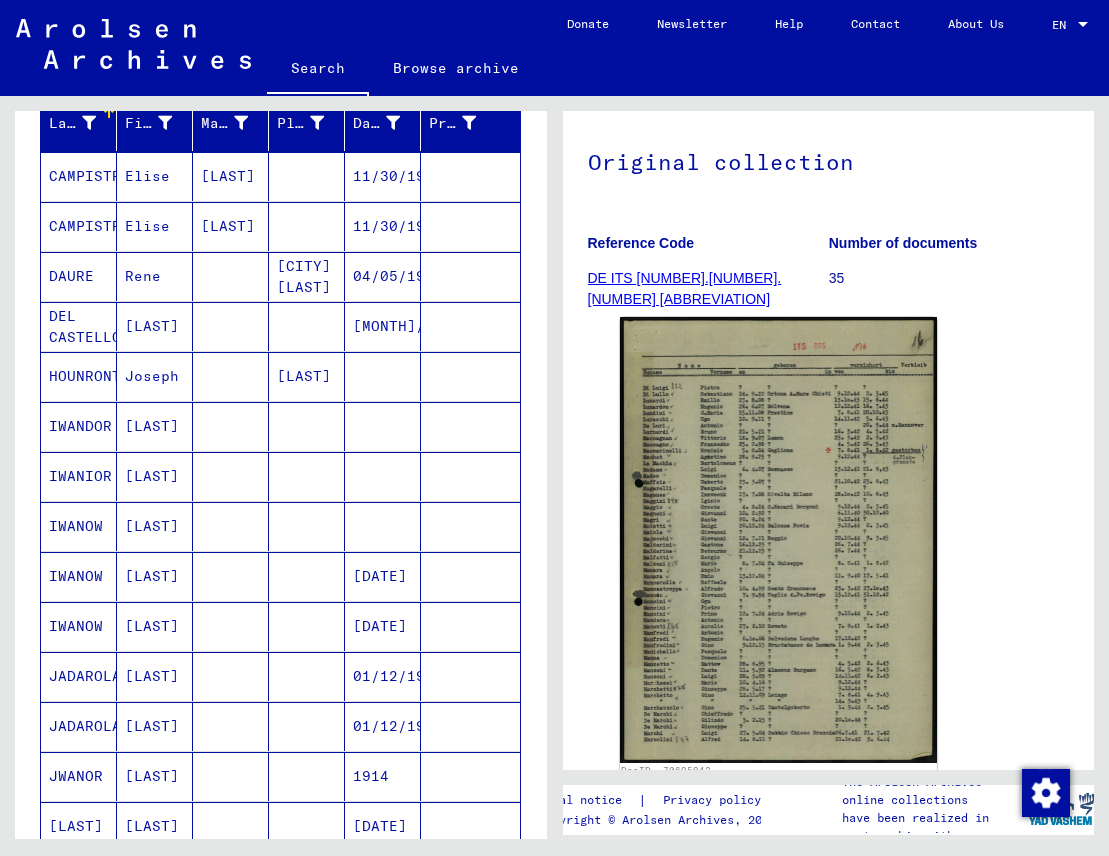 scroll, scrollTop: 242, scrollLeft: 0, axis: vertical 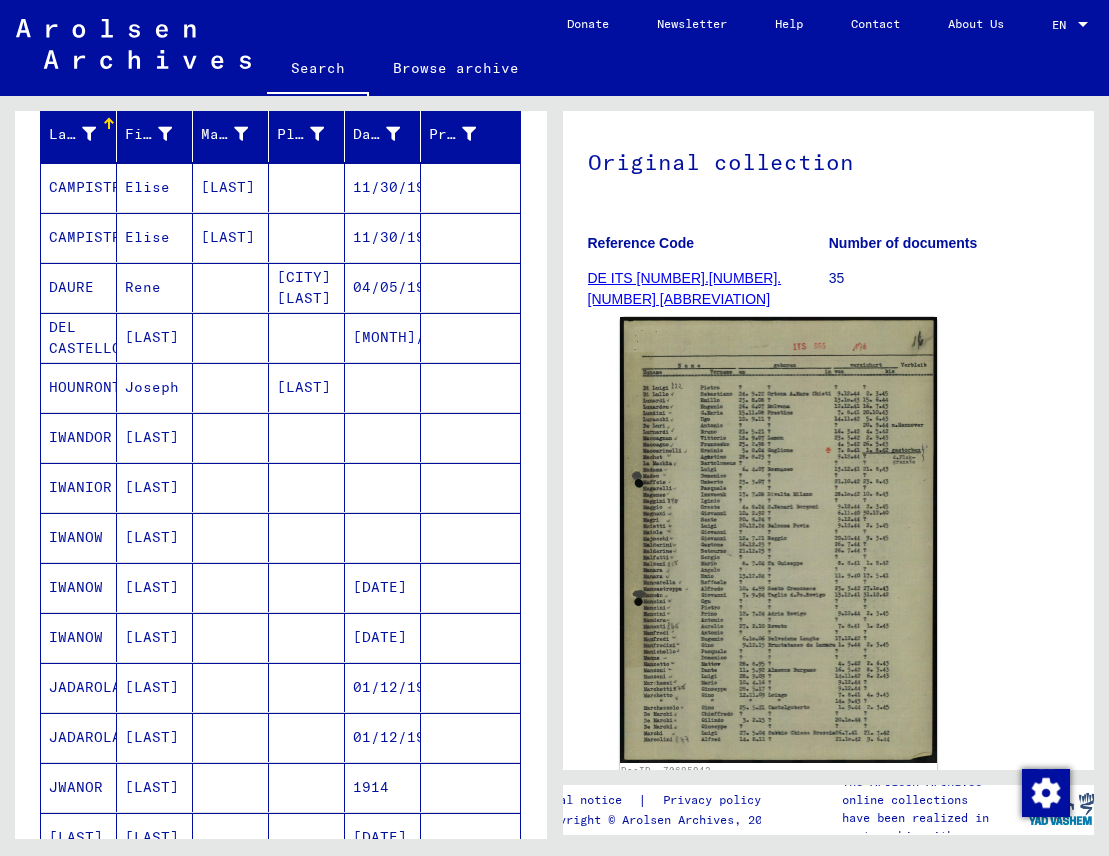 click on "[CITY] [LAST]" at bounding box center [307, 337] 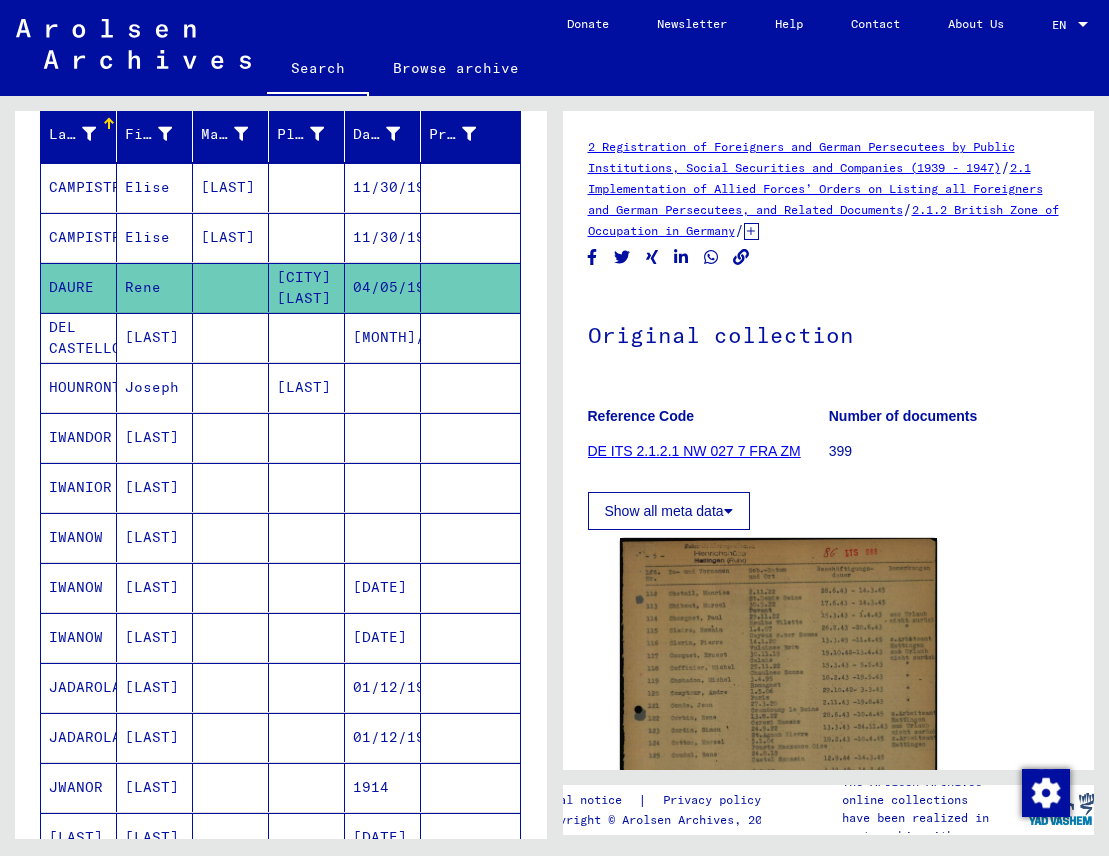 scroll, scrollTop: 0, scrollLeft: 0, axis: both 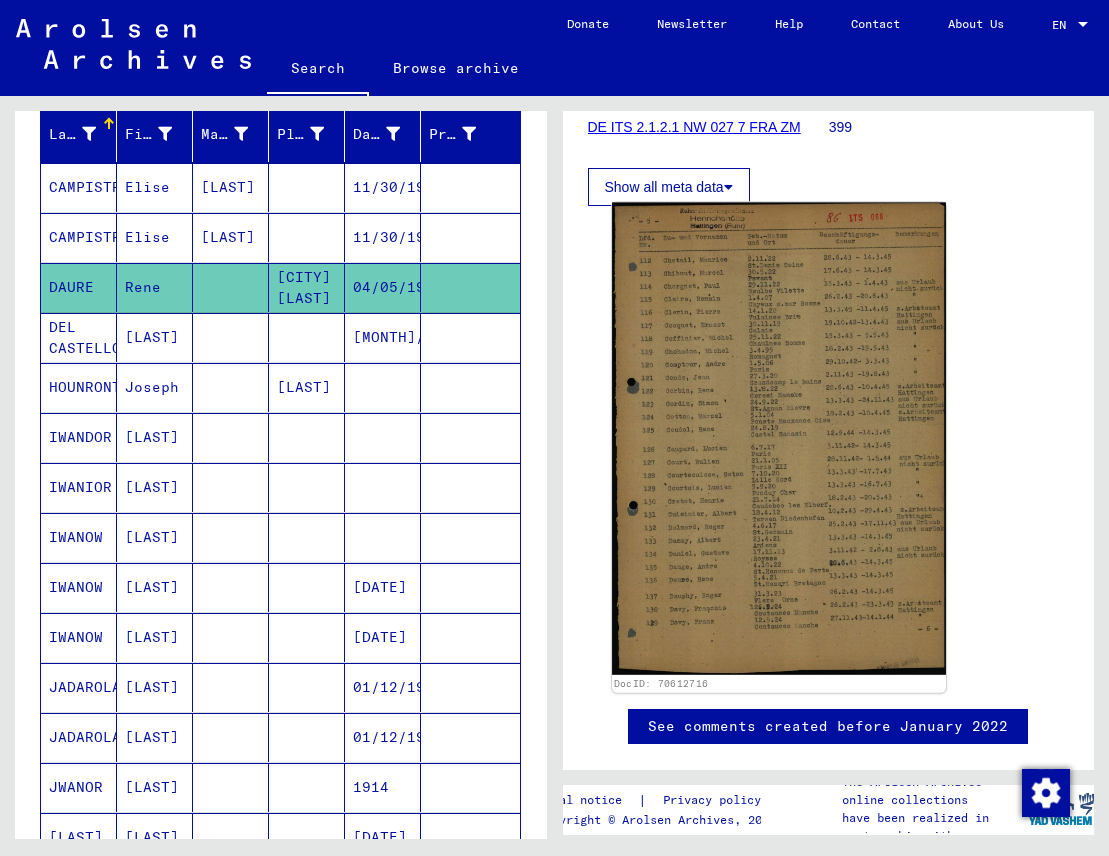 click 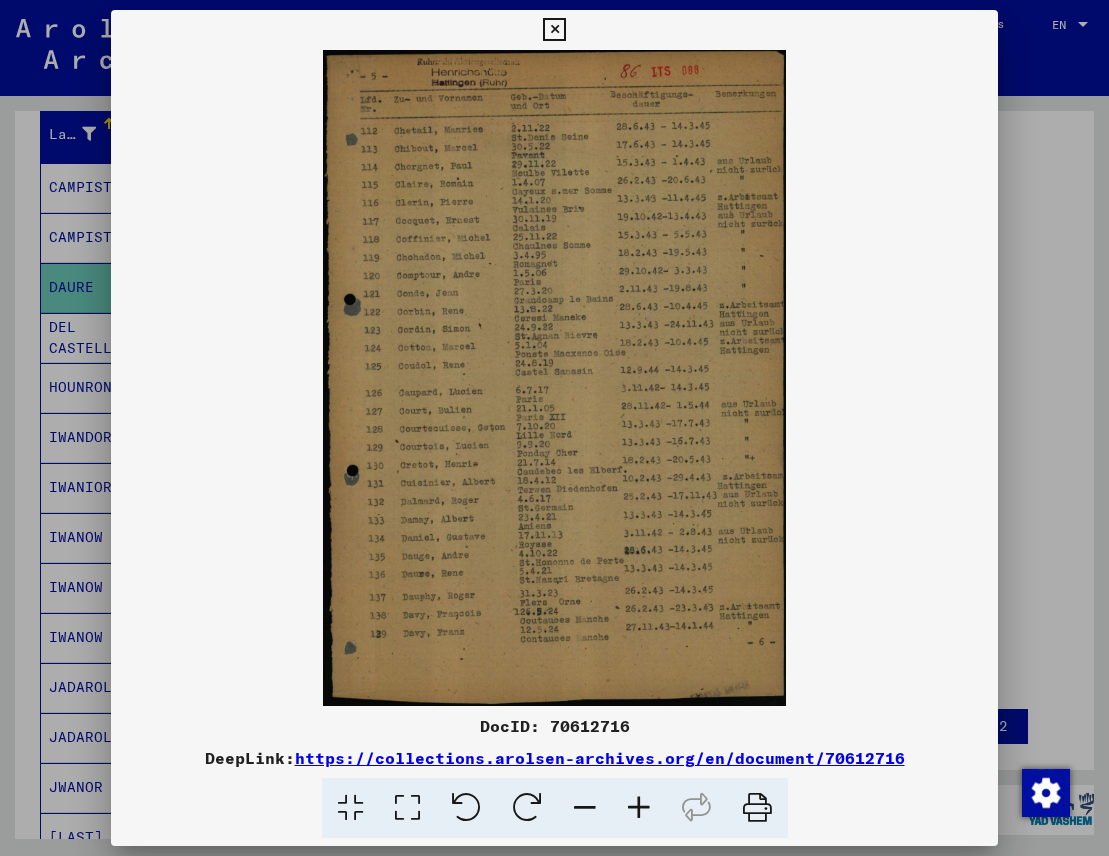 type 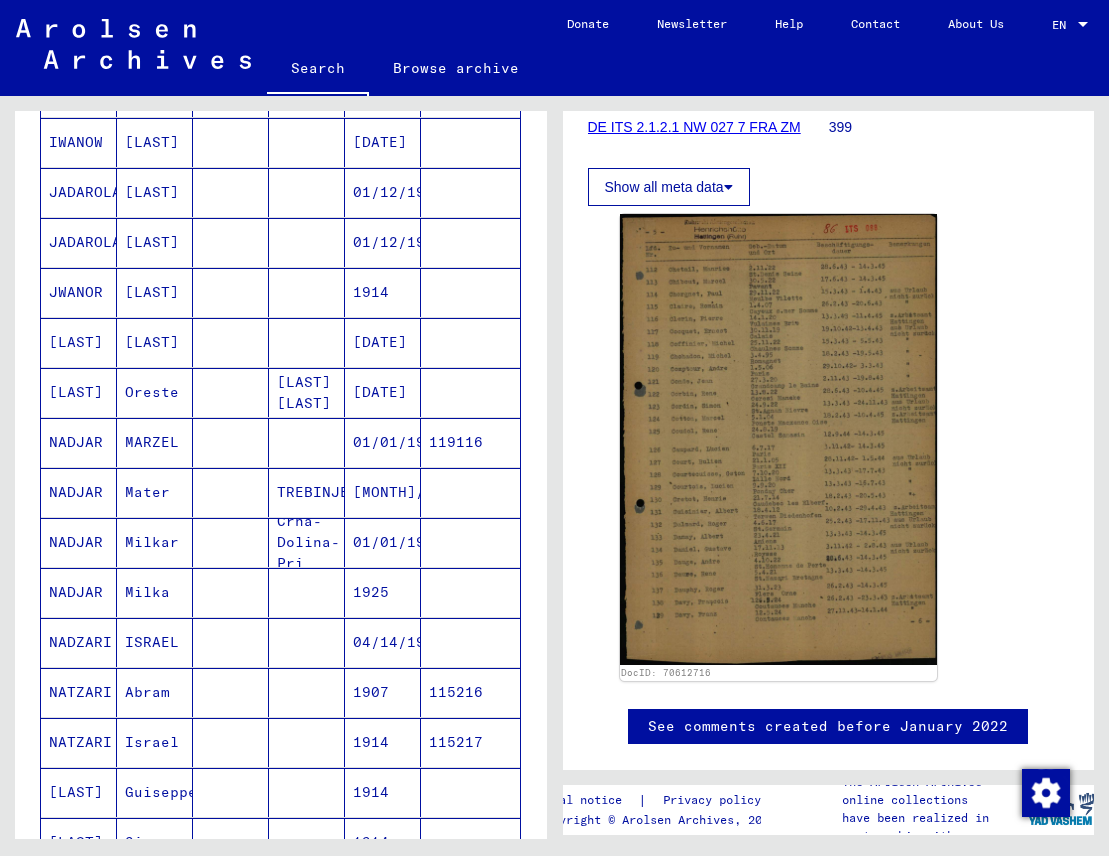 scroll, scrollTop: 740, scrollLeft: 0, axis: vertical 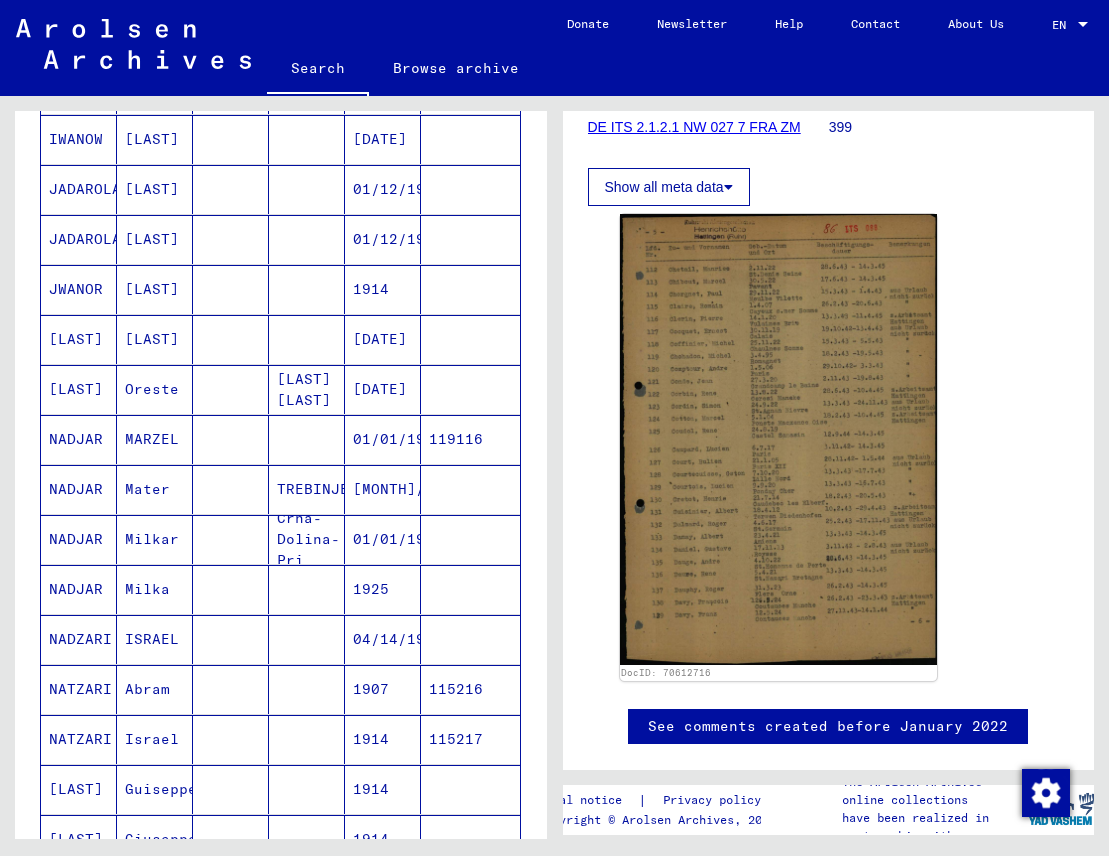 click on "[LAST] [LAST]" at bounding box center (307, 439) 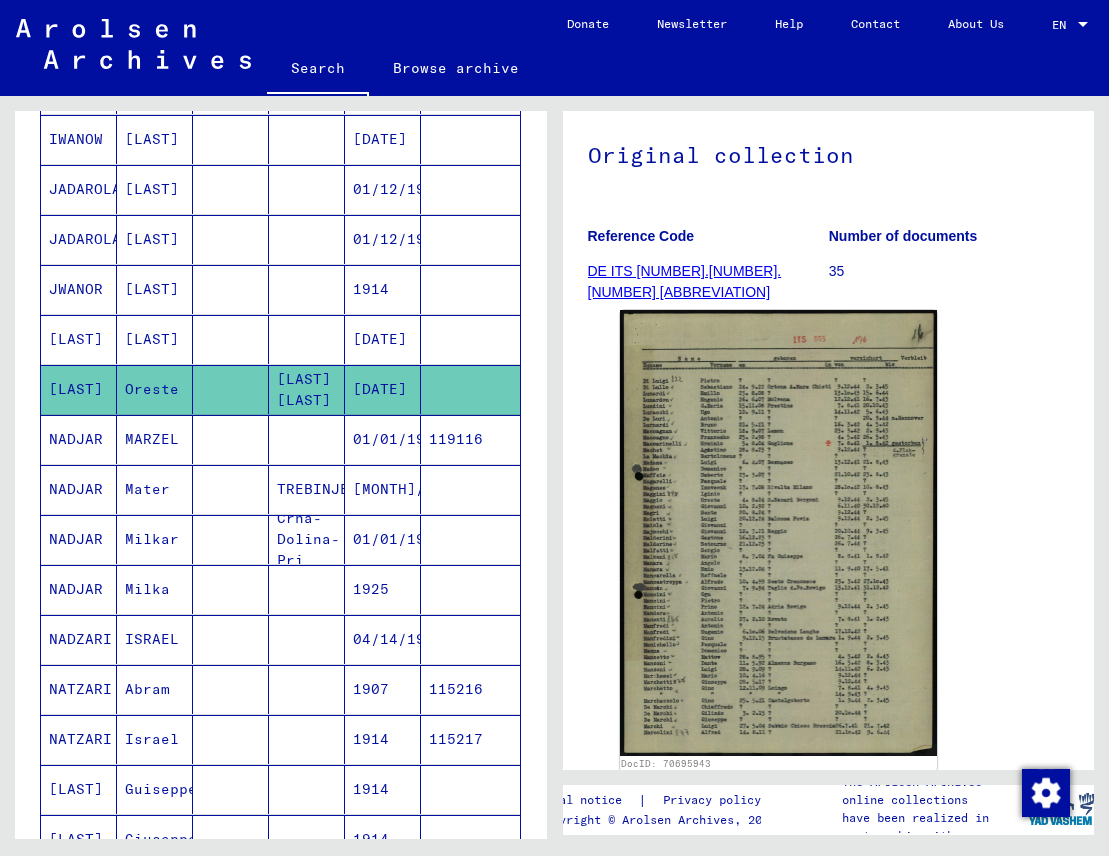 scroll, scrollTop: 189, scrollLeft: 0, axis: vertical 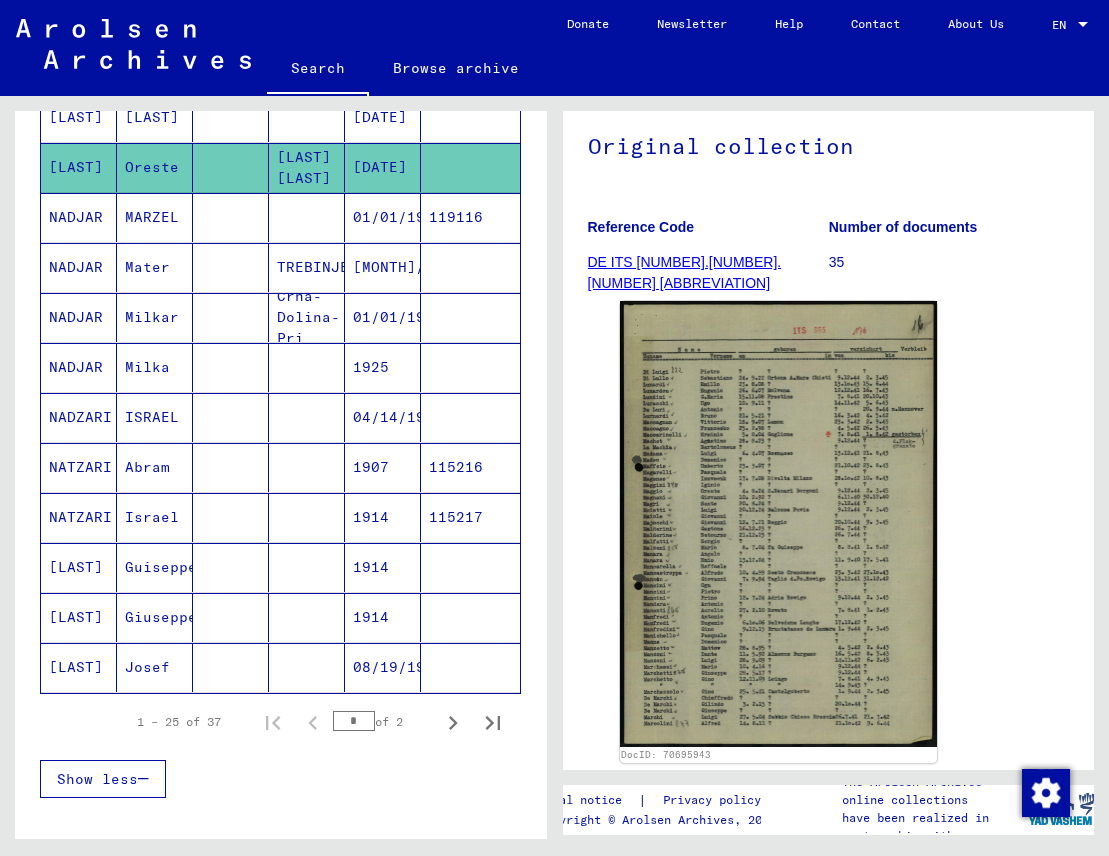 click on "Josef" 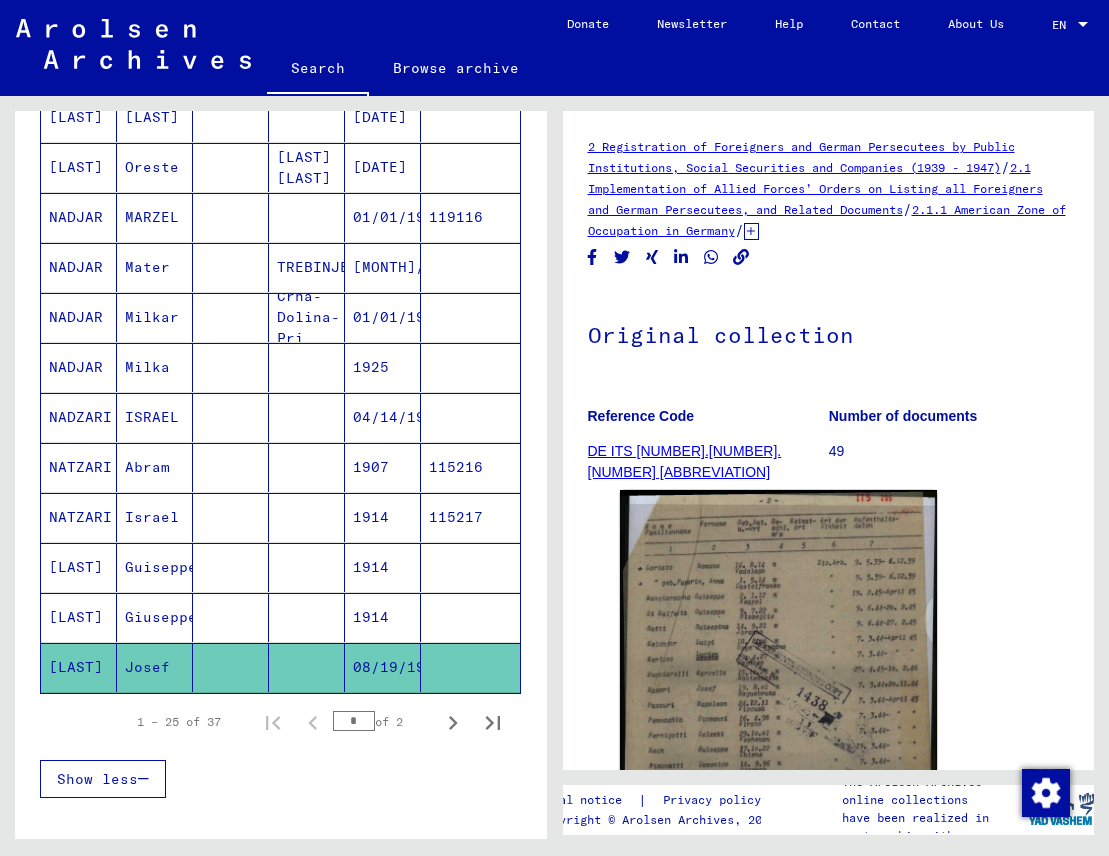 scroll, scrollTop: 0, scrollLeft: 0, axis: both 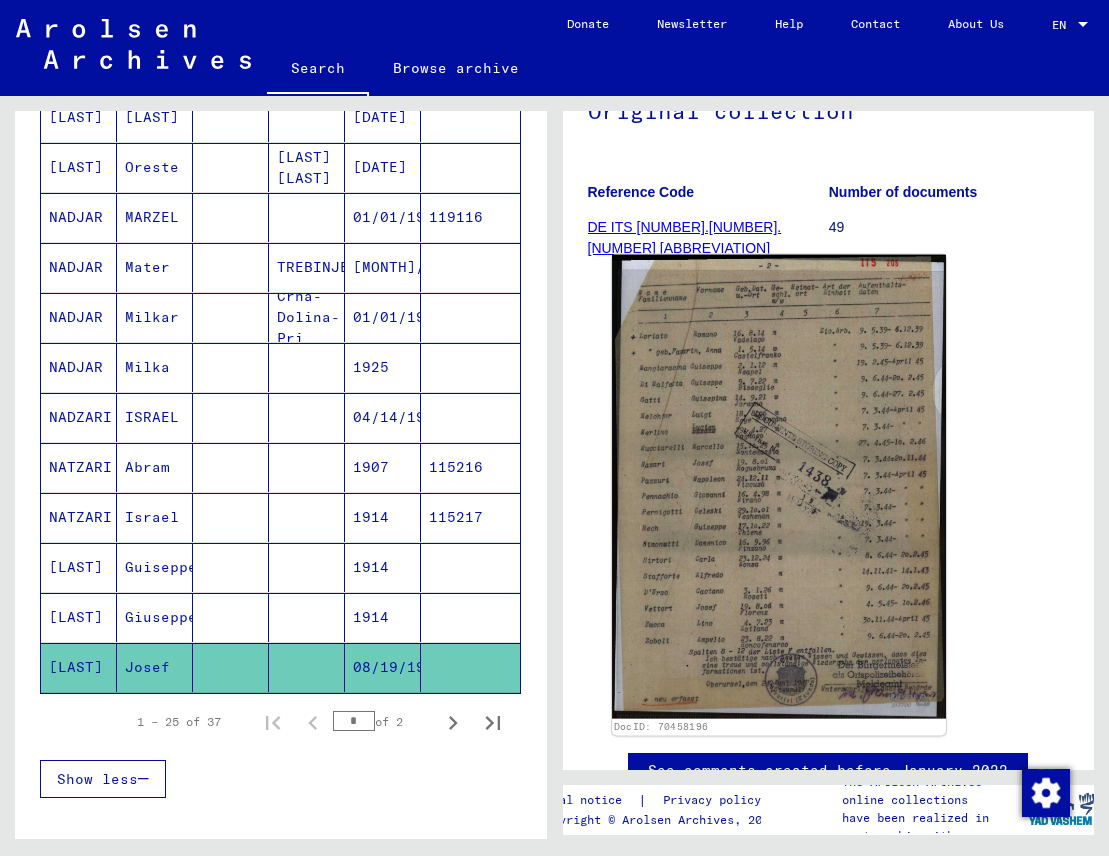 click 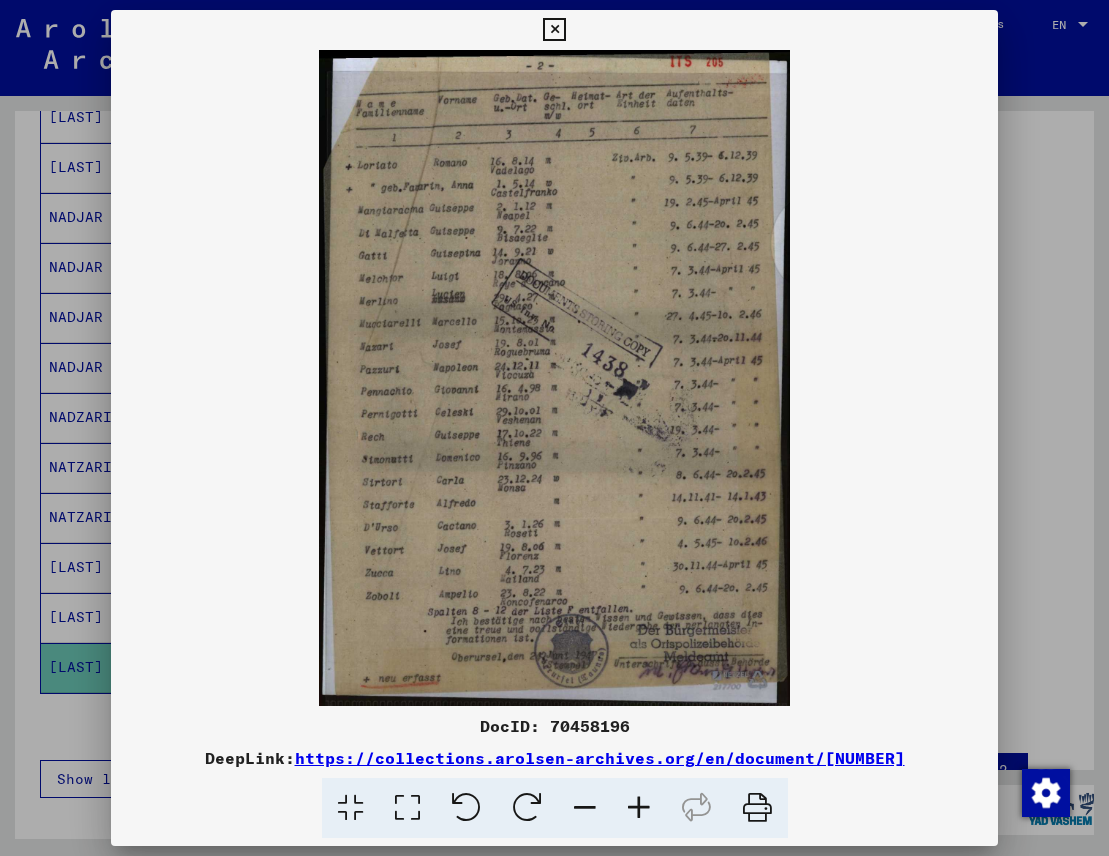 type 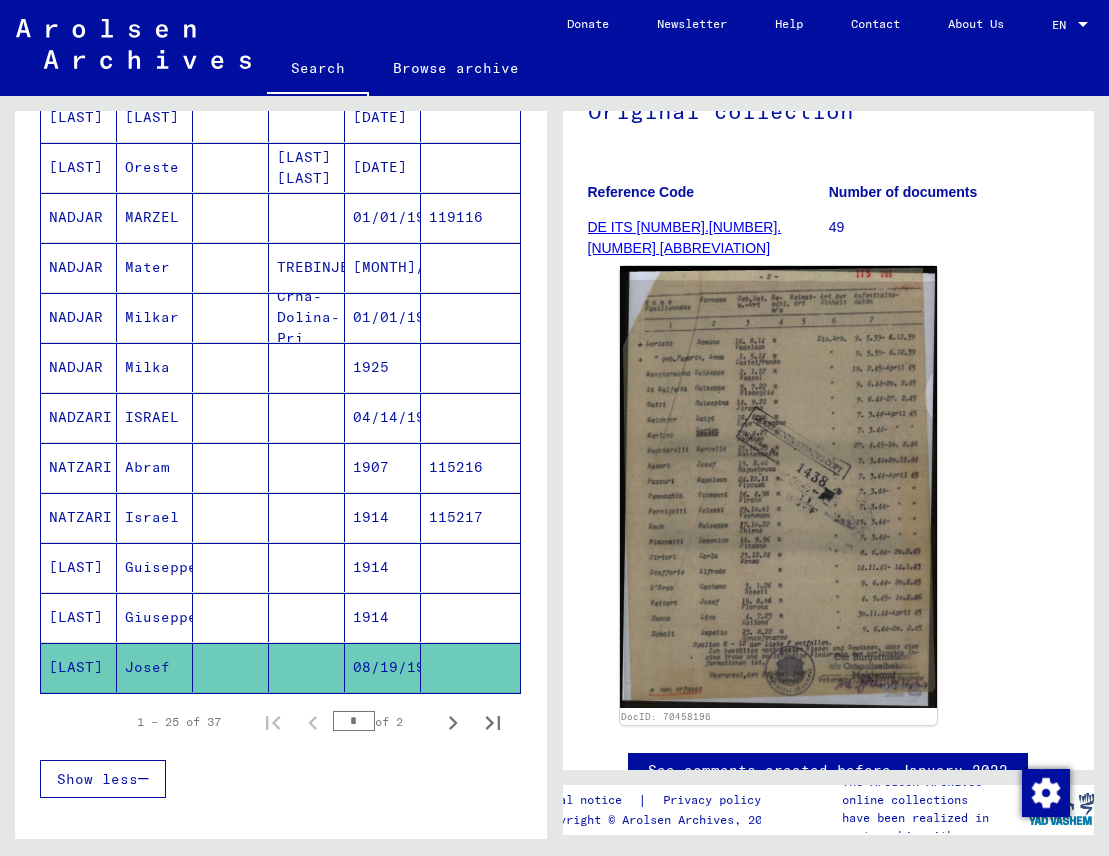 click on "Giuseppe" at bounding box center [155, 667] 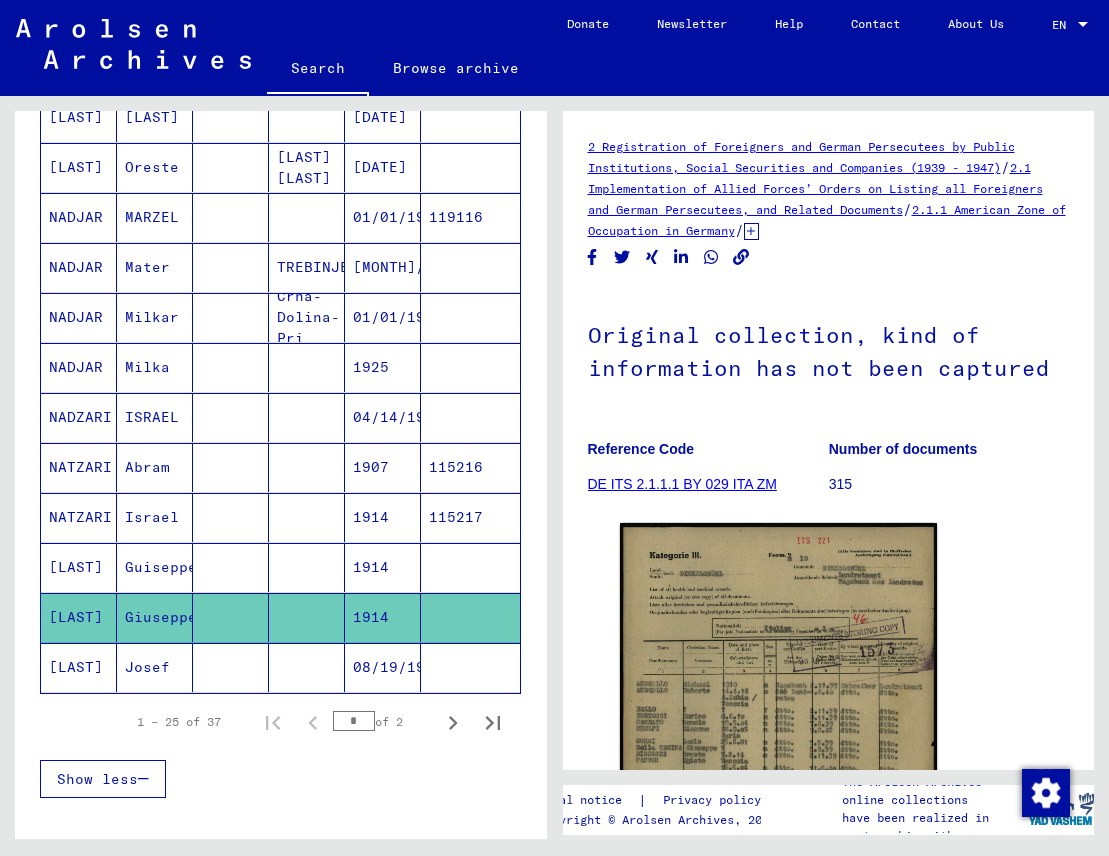 scroll, scrollTop: 0, scrollLeft: 0, axis: both 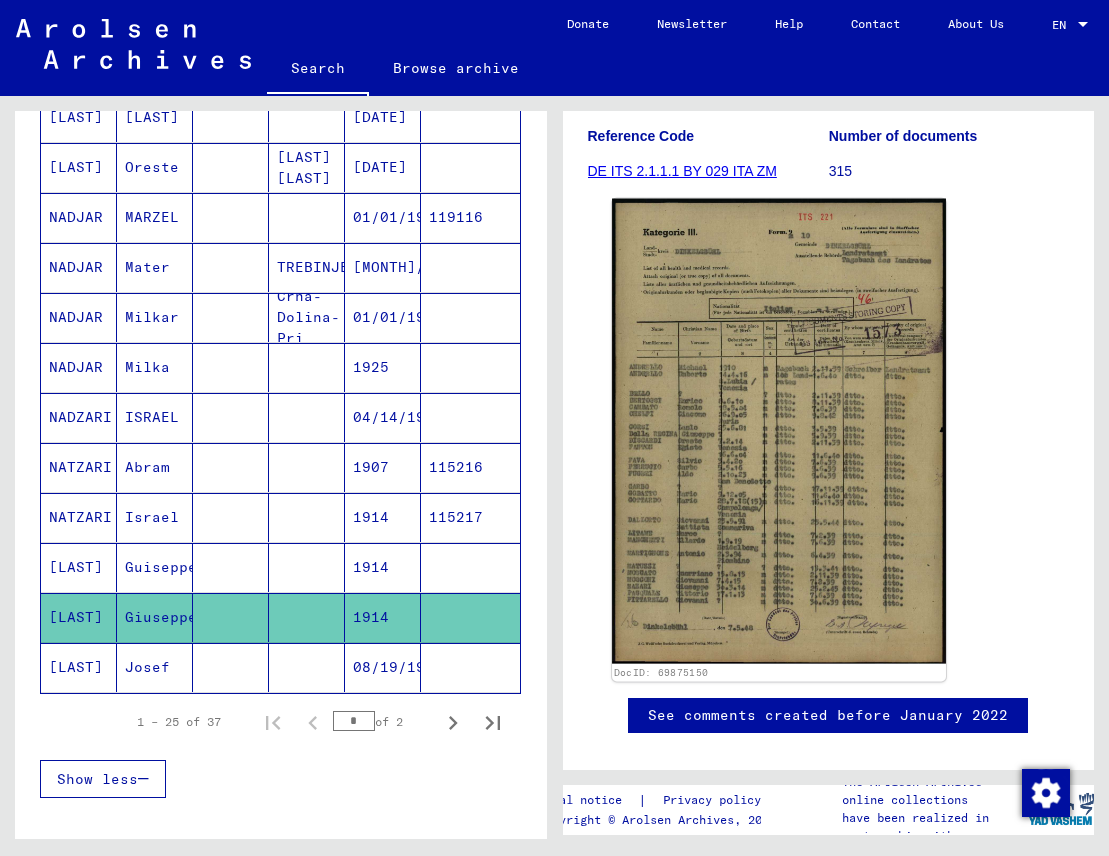 click 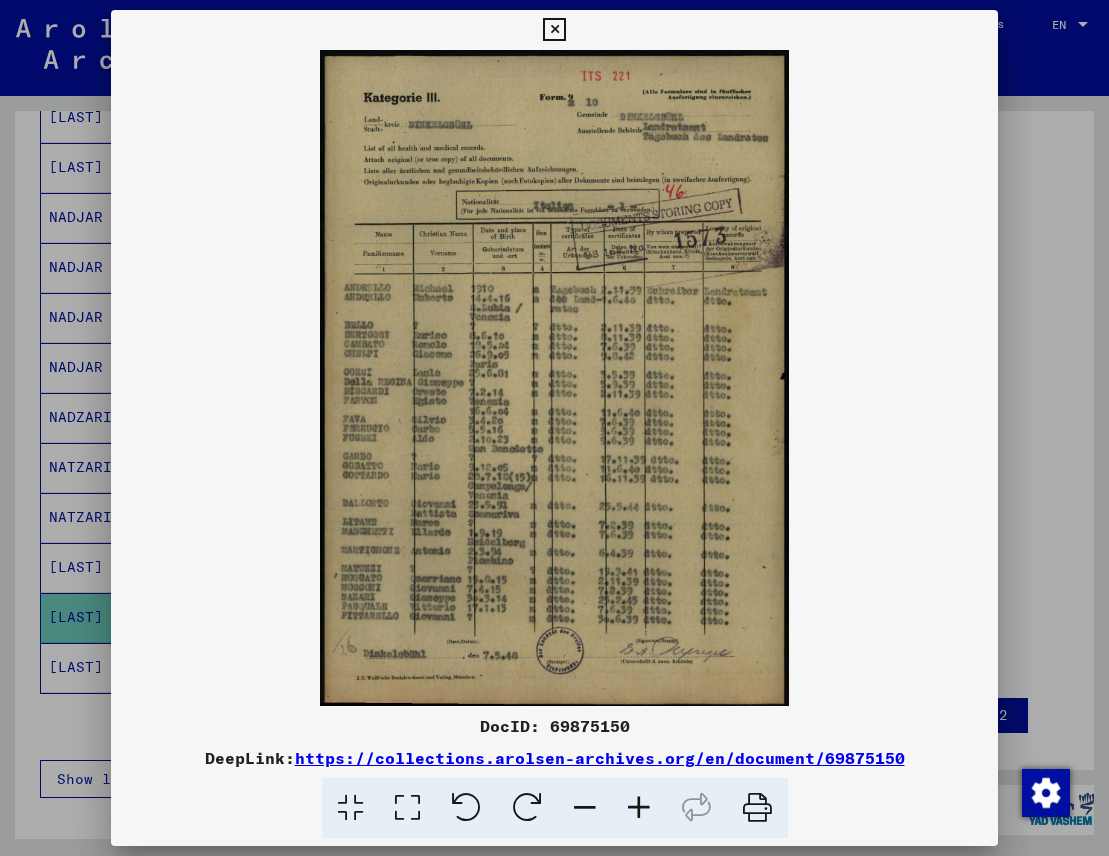 type 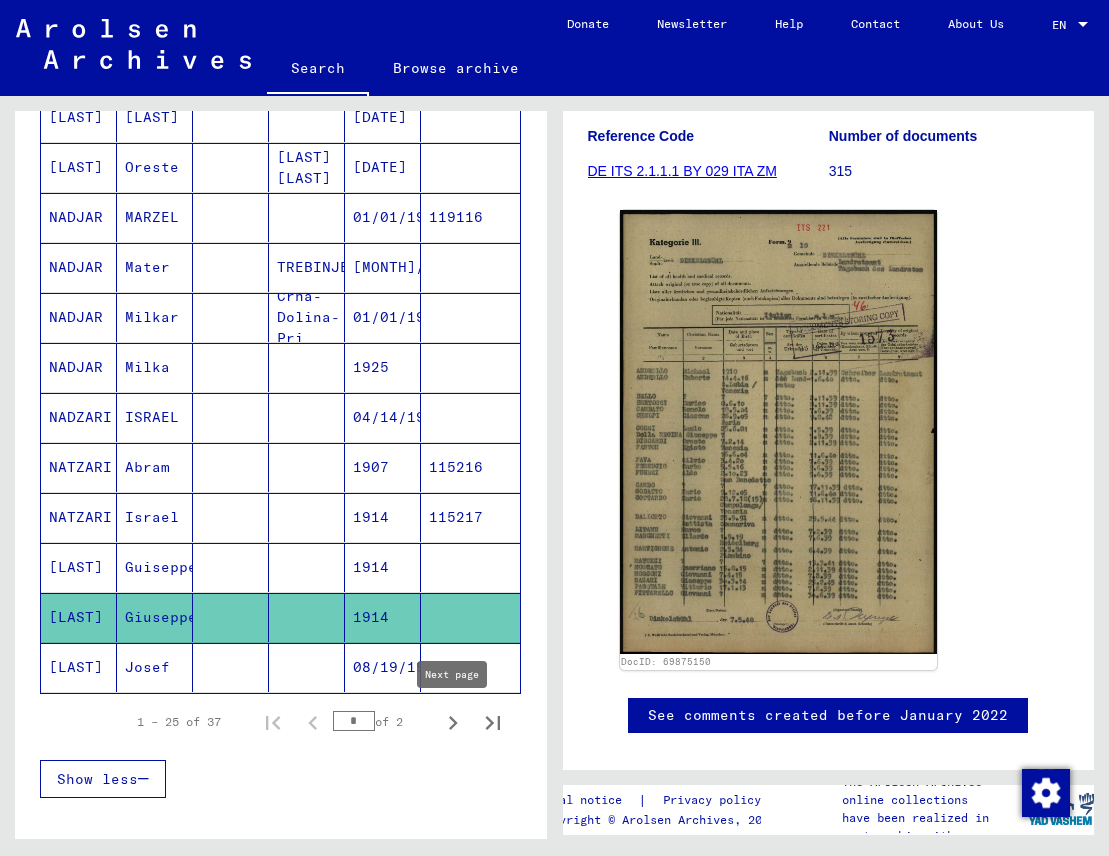click 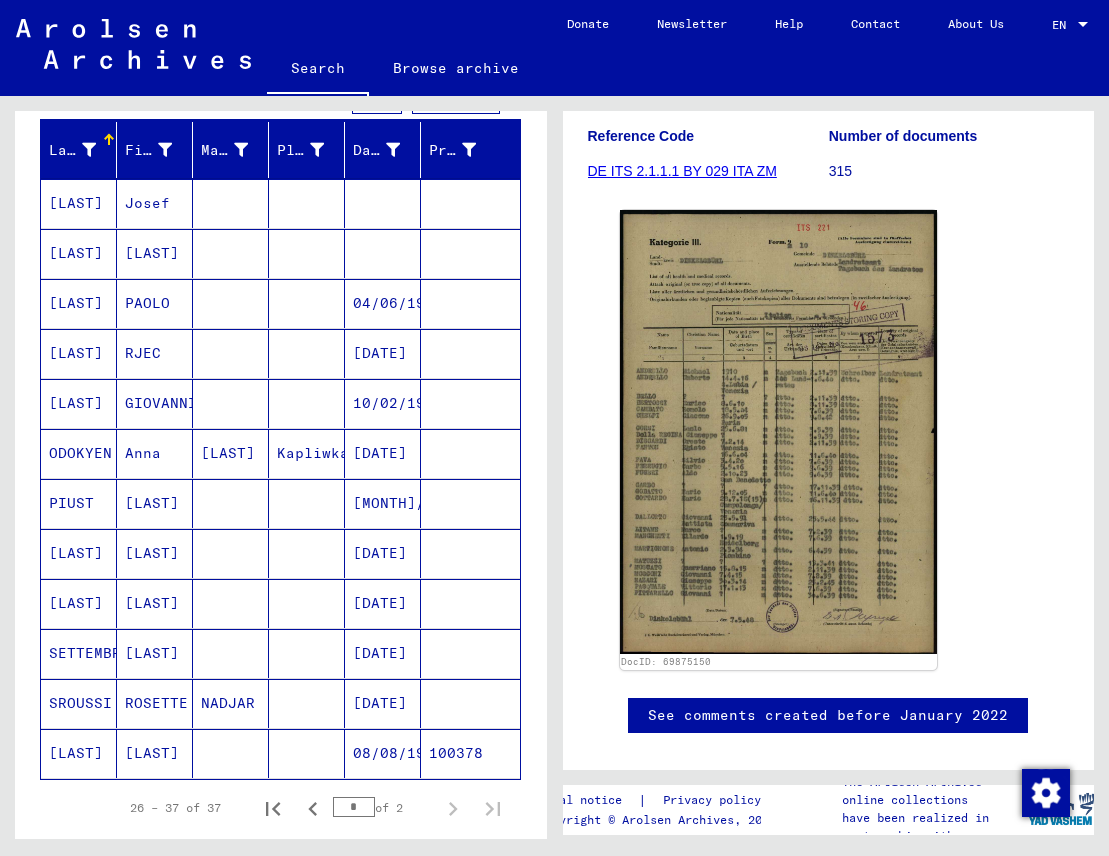 scroll, scrollTop: 240, scrollLeft: 0, axis: vertical 